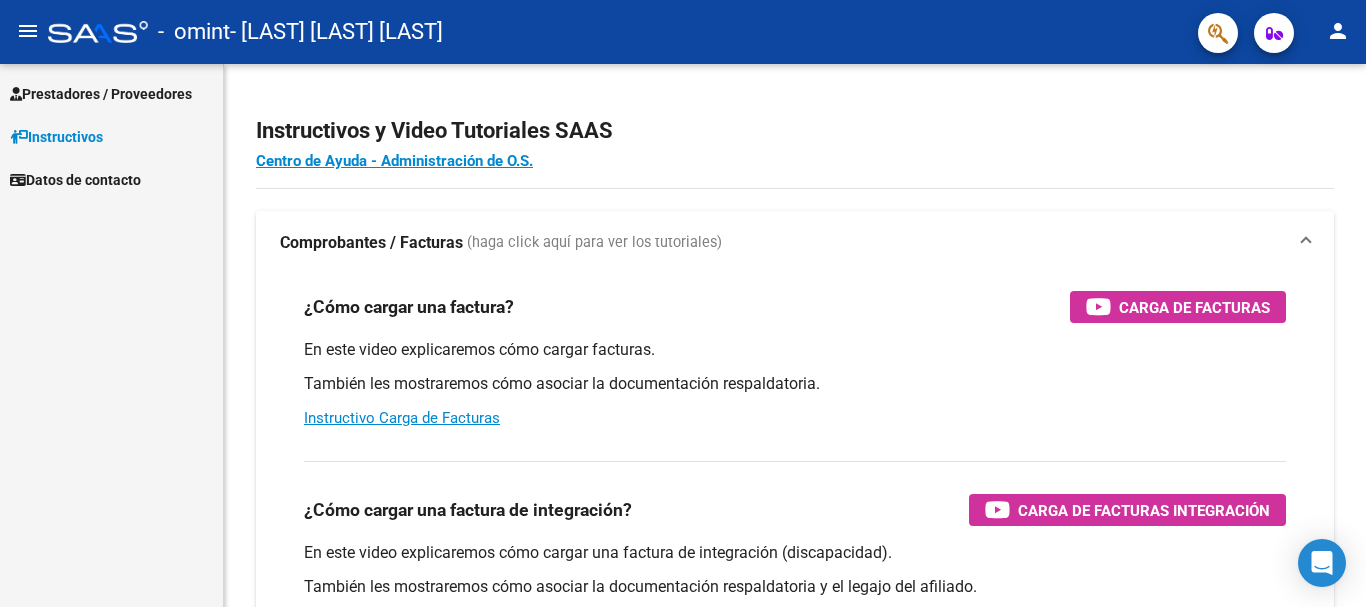 scroll, scrollTop: 0, scrollLeft: 0, axis: both 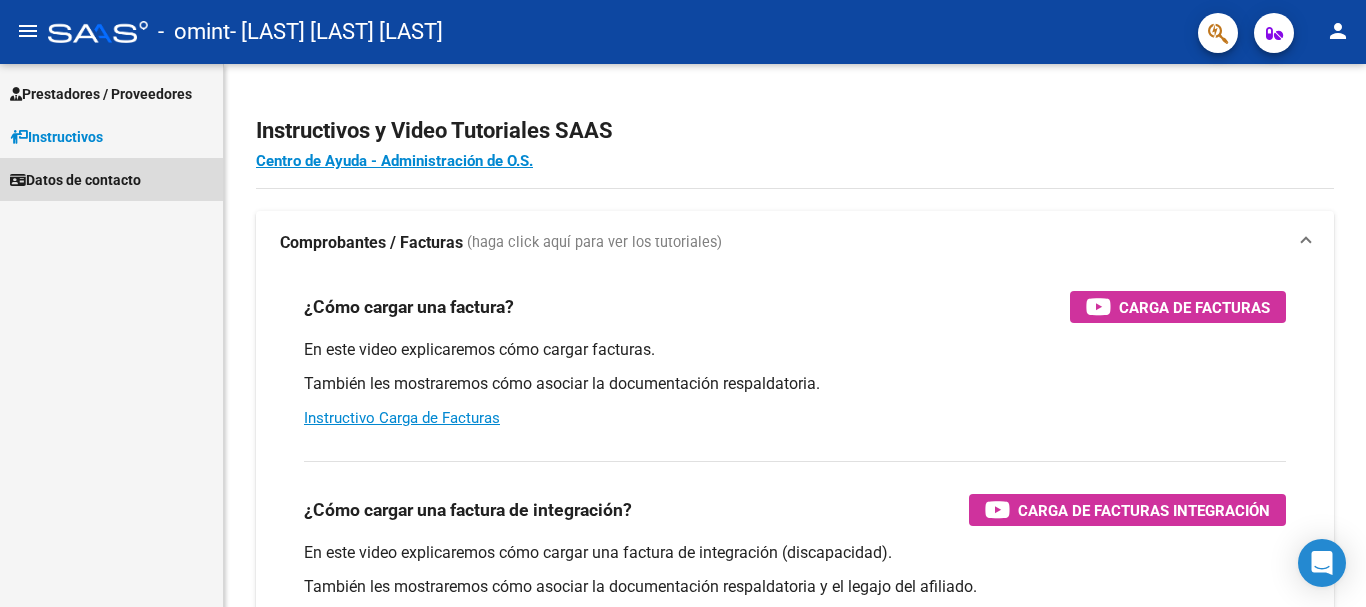 click on "Datos de contacto" at bounding box center [75, 180] 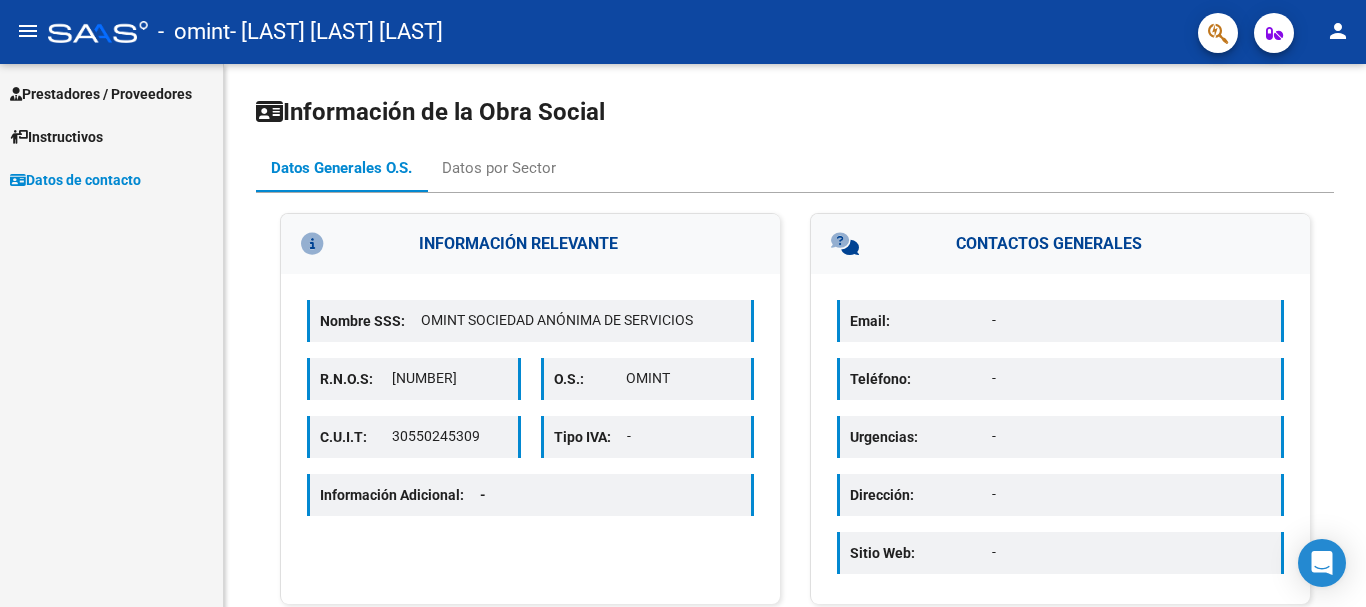 click on "Prestadores / Proveedores" at bounding box center [101, 94] 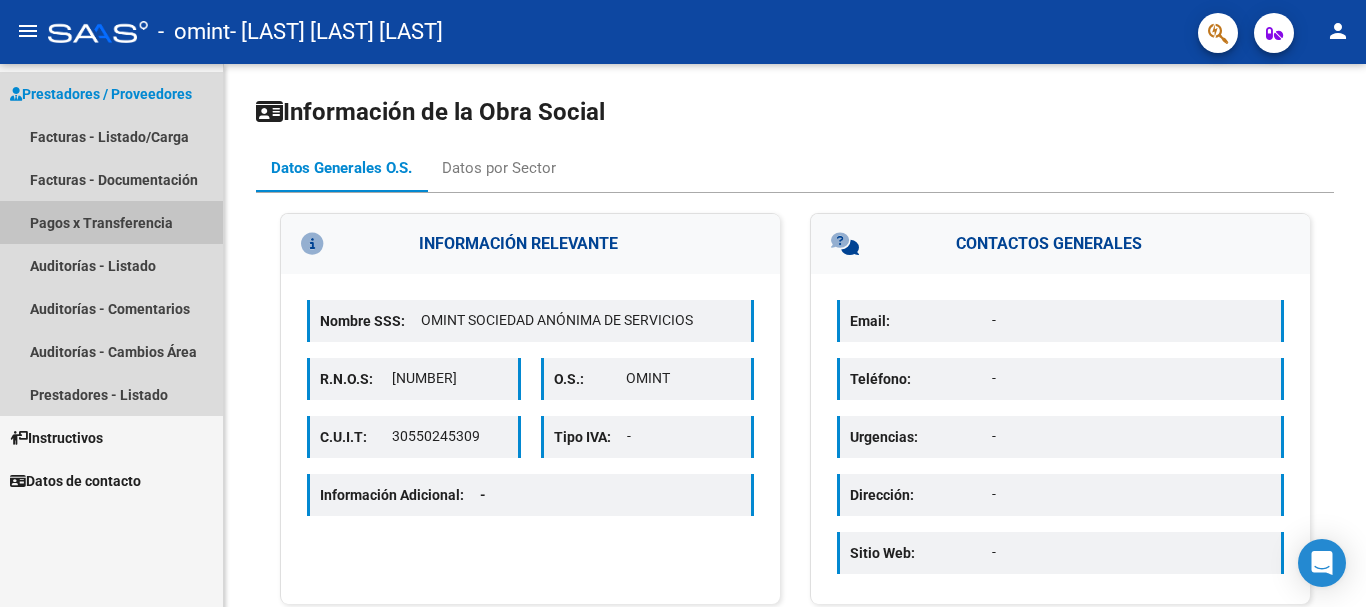 click on "Pagos x Transferencia" at bounding box center (111, 222) 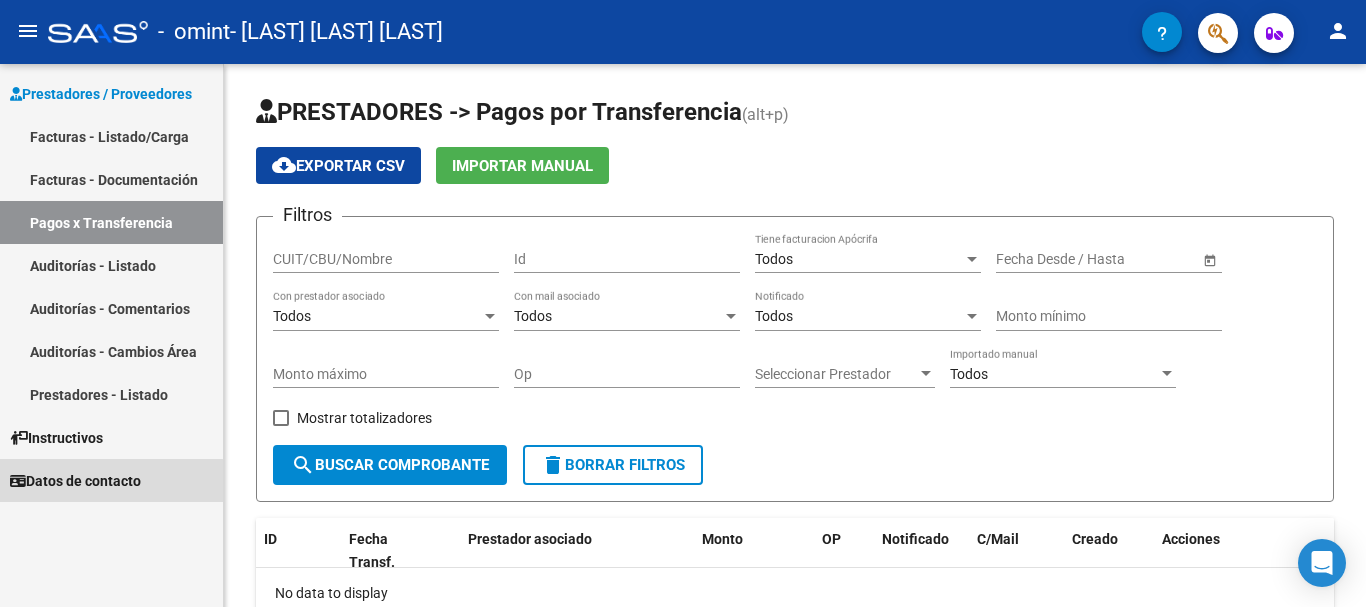 click on "Datos de contacto" at bounding box center [75, 481] 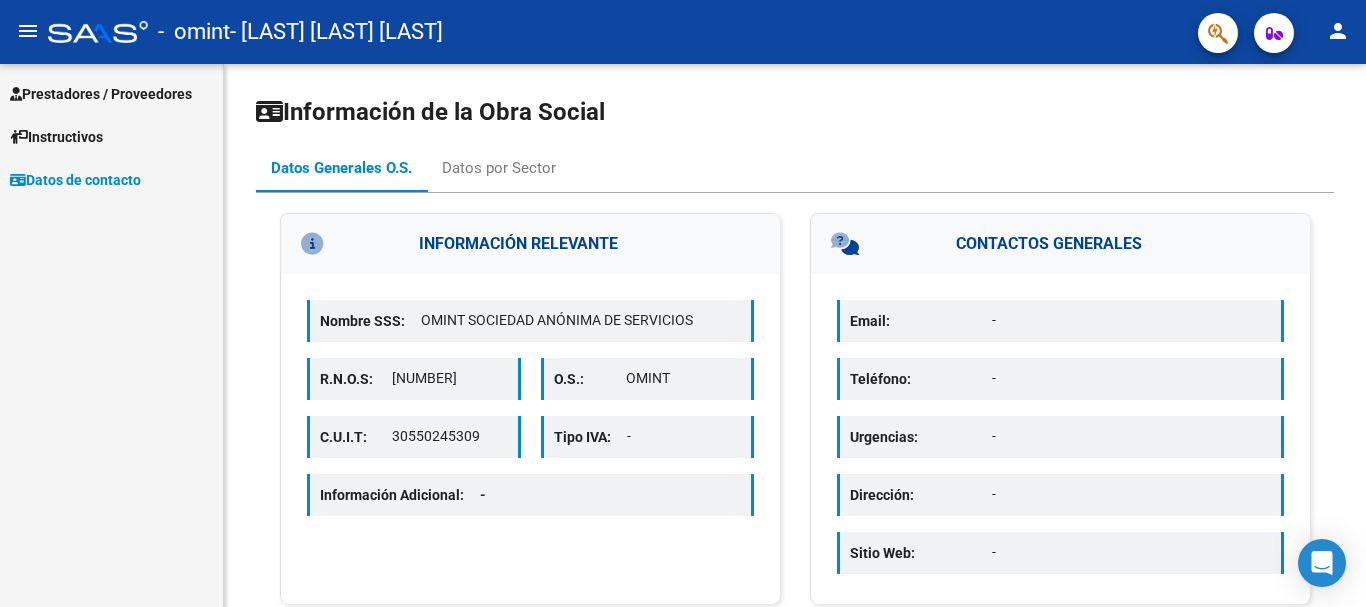 click on "Prestadores / Proveedores" at bounding box center [101, 94] 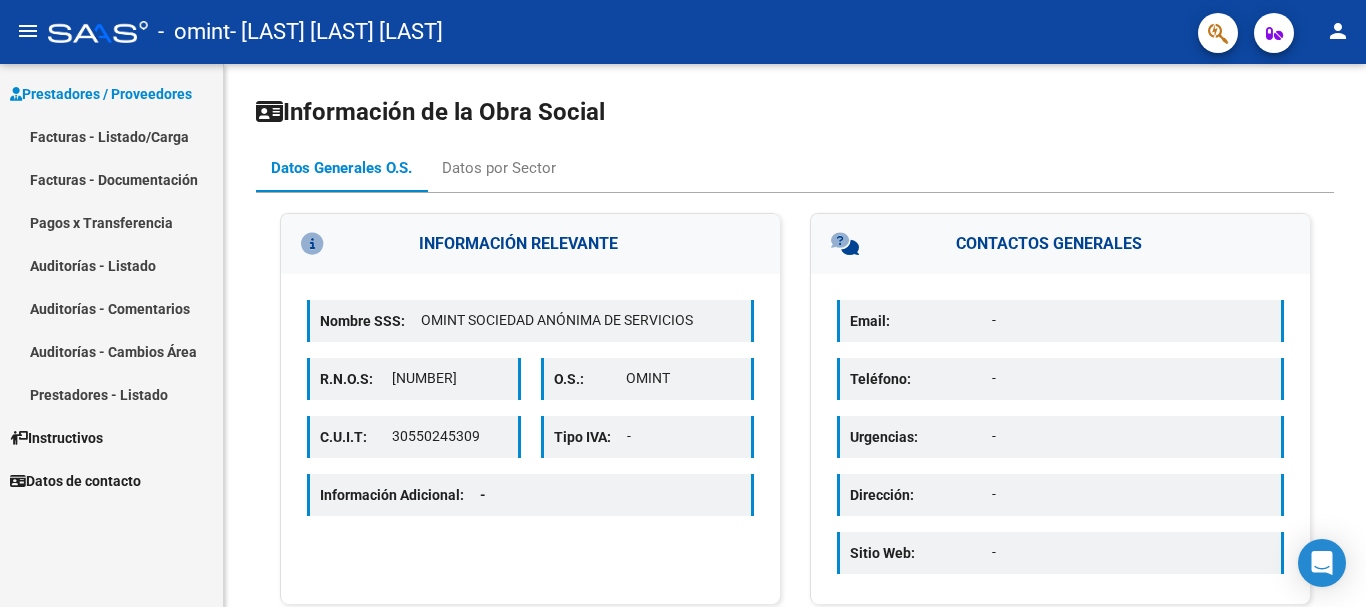 click on "person" 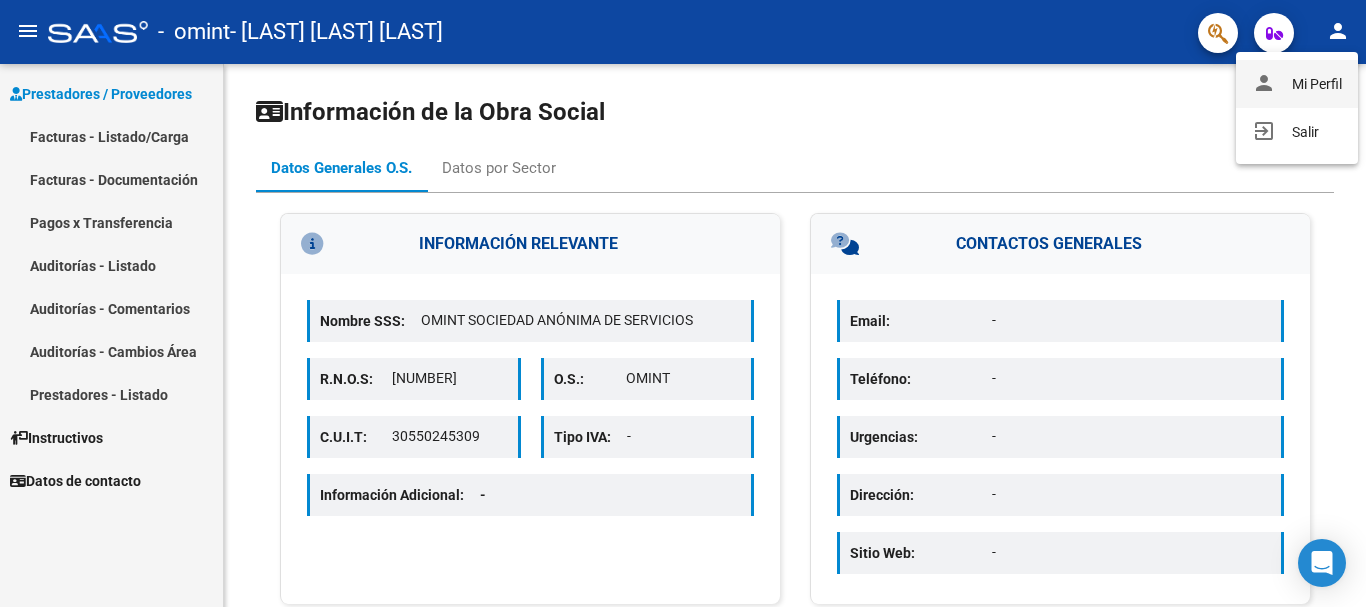 click on "person  Mi Perfil" at bounding box center (1297, 84) 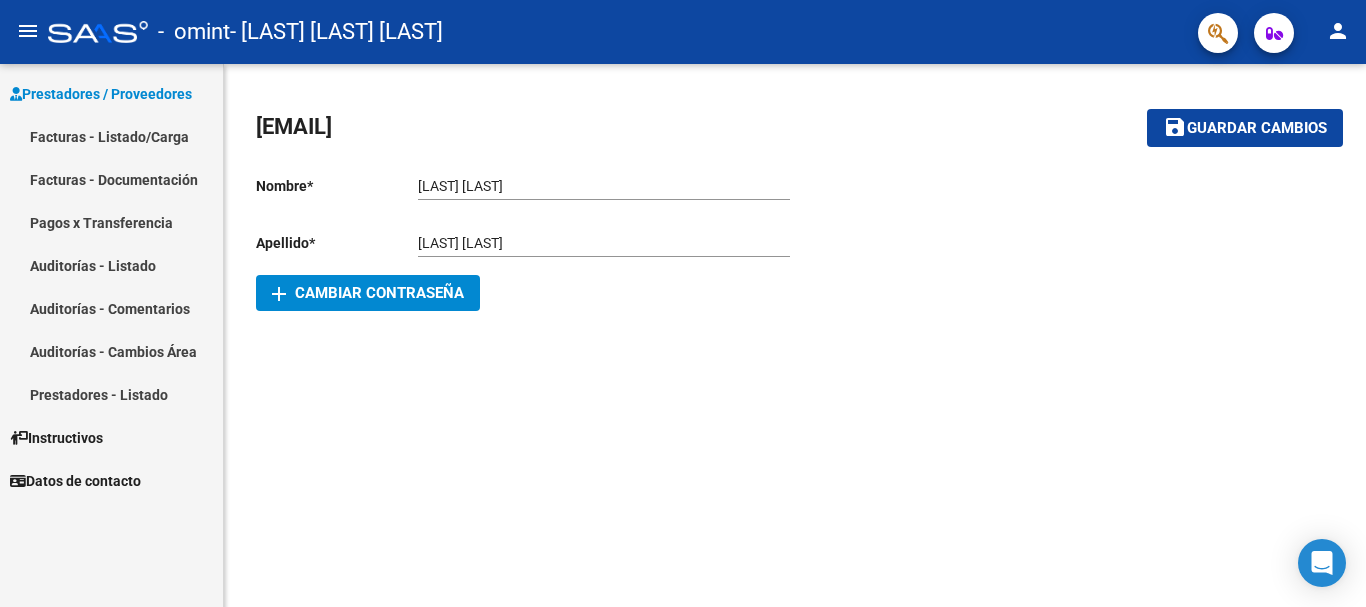 click on "save Guardar cambios" 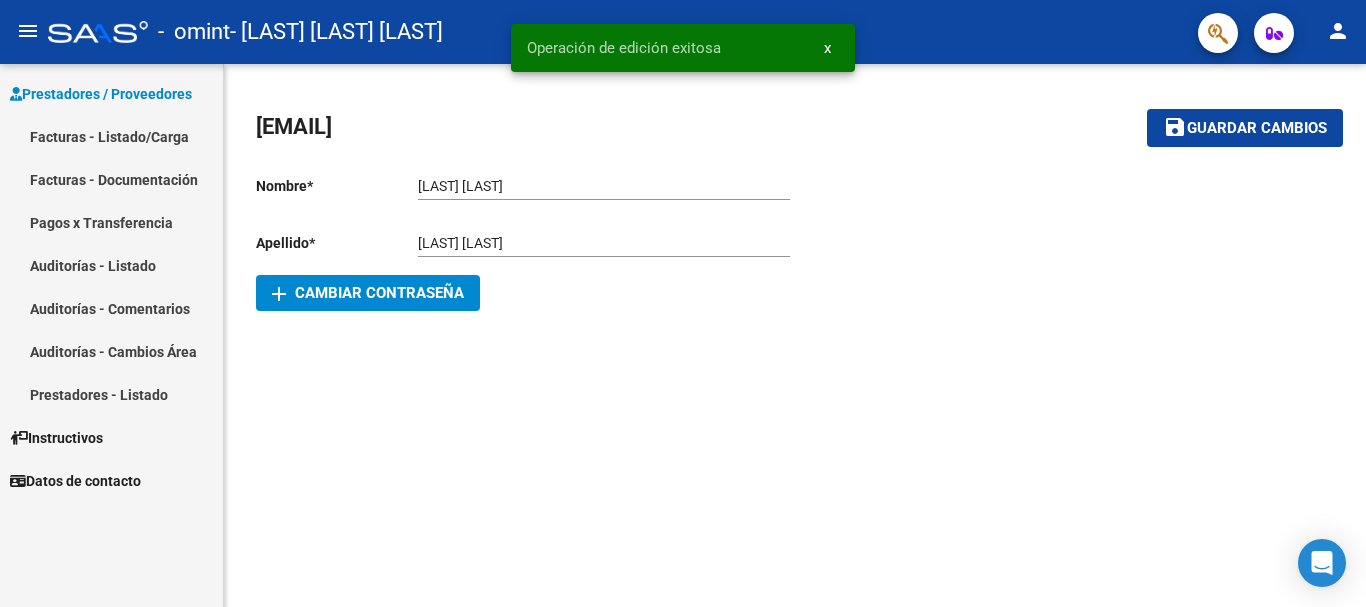 click on "Facturas - Listado/Carga" at bounding box center [111, 136] 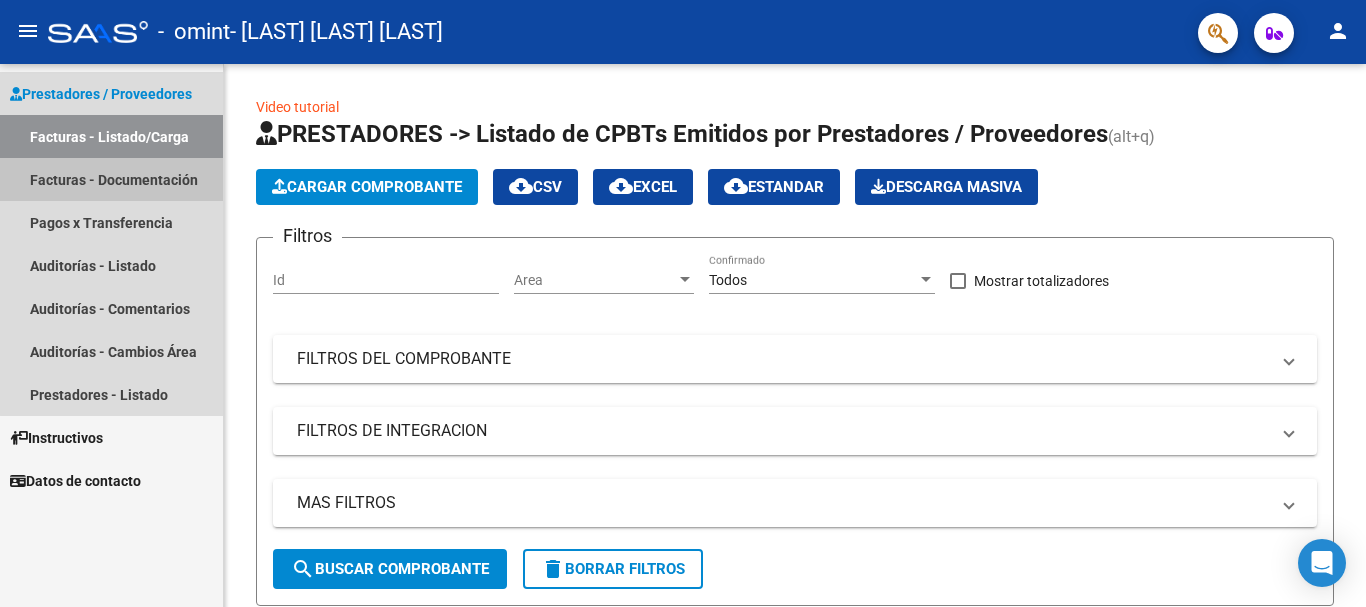 click on "Facturas - Documentación" at bounding box center [111, 179] 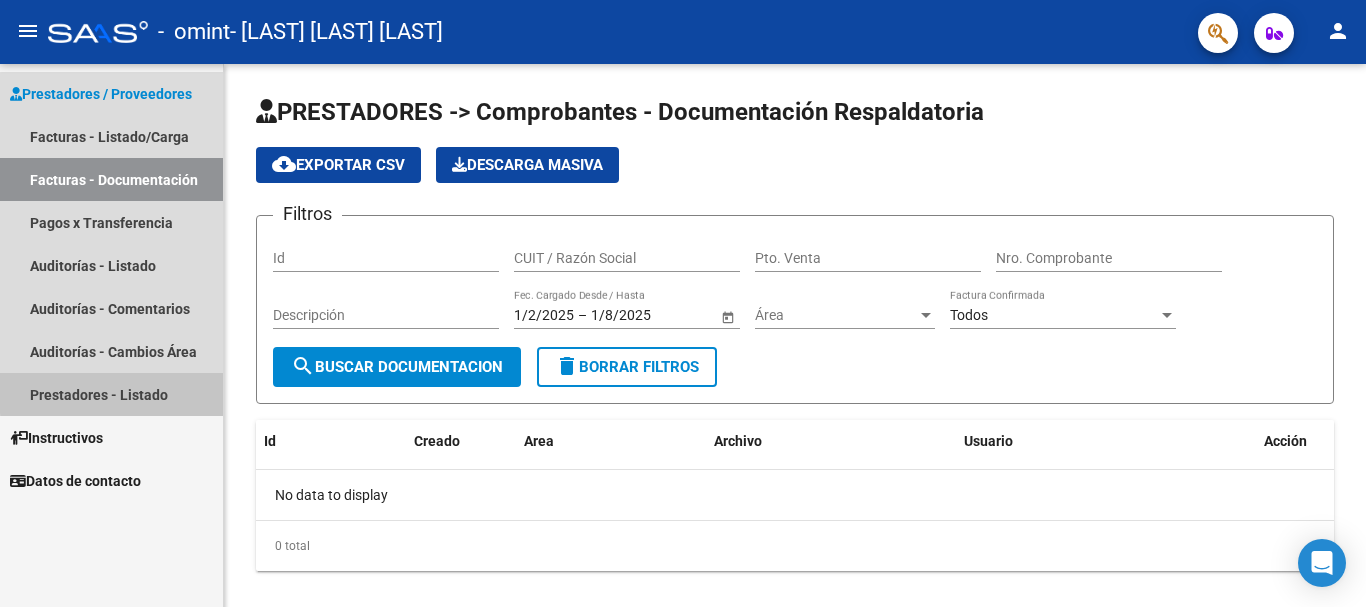 click on "Prestadores - Listado" at bounding box center [111, 394] 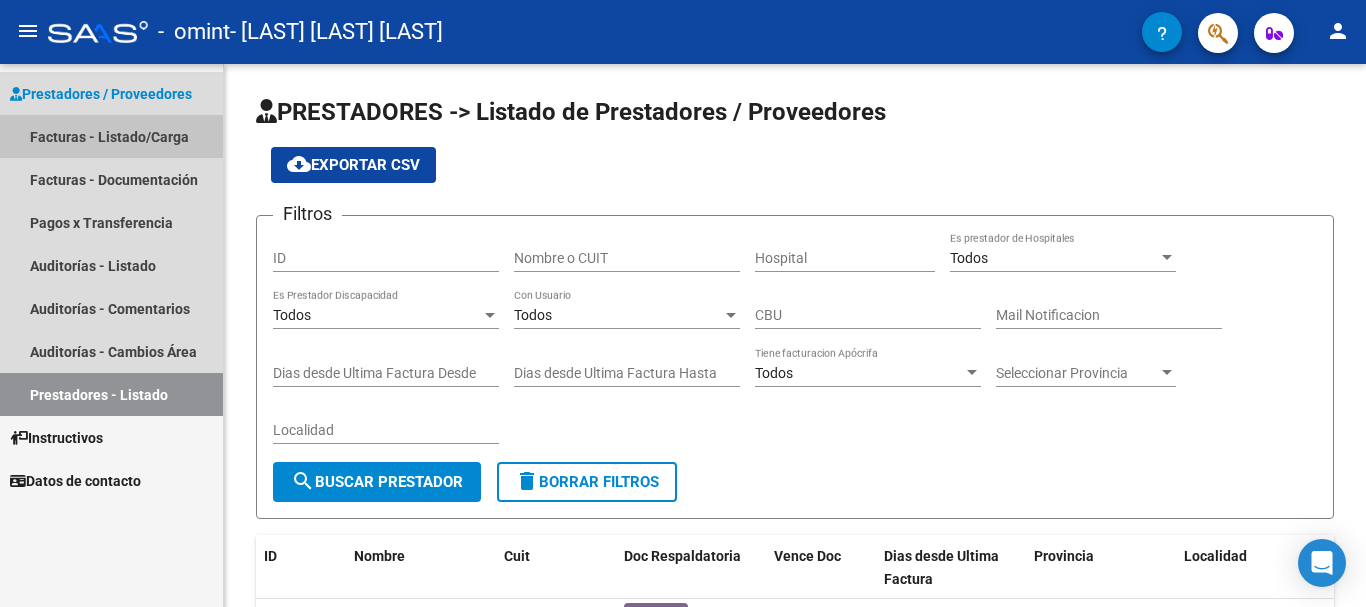click on "Facturas - Listado/Carga" at bounding box center [111, 136] 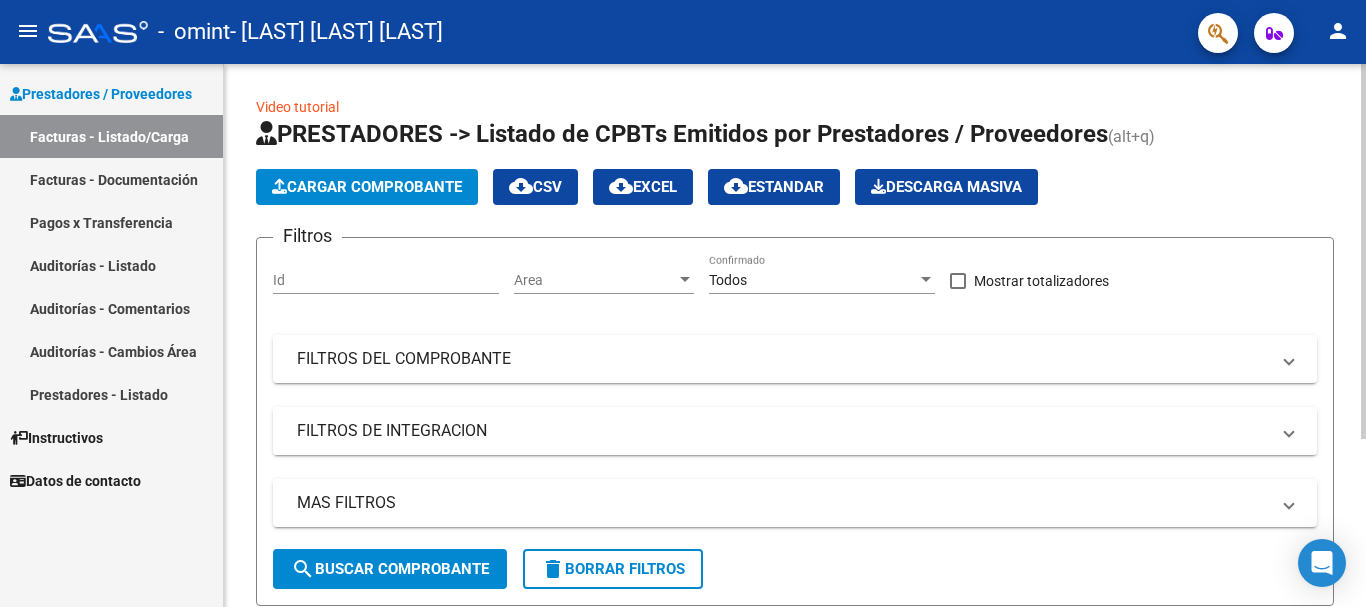 click on "FILTROS DE INTEGRACION" at bounding box center [791, 431] 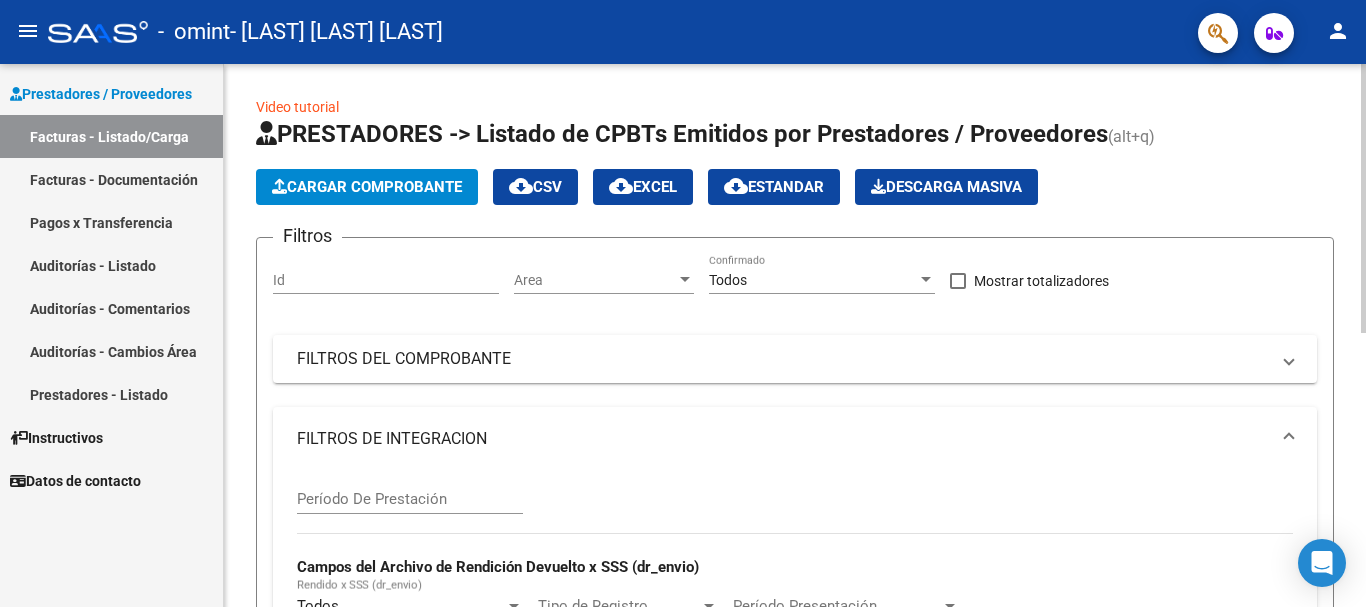 click on "Período De Prestación" at bounding box center [410, 492] 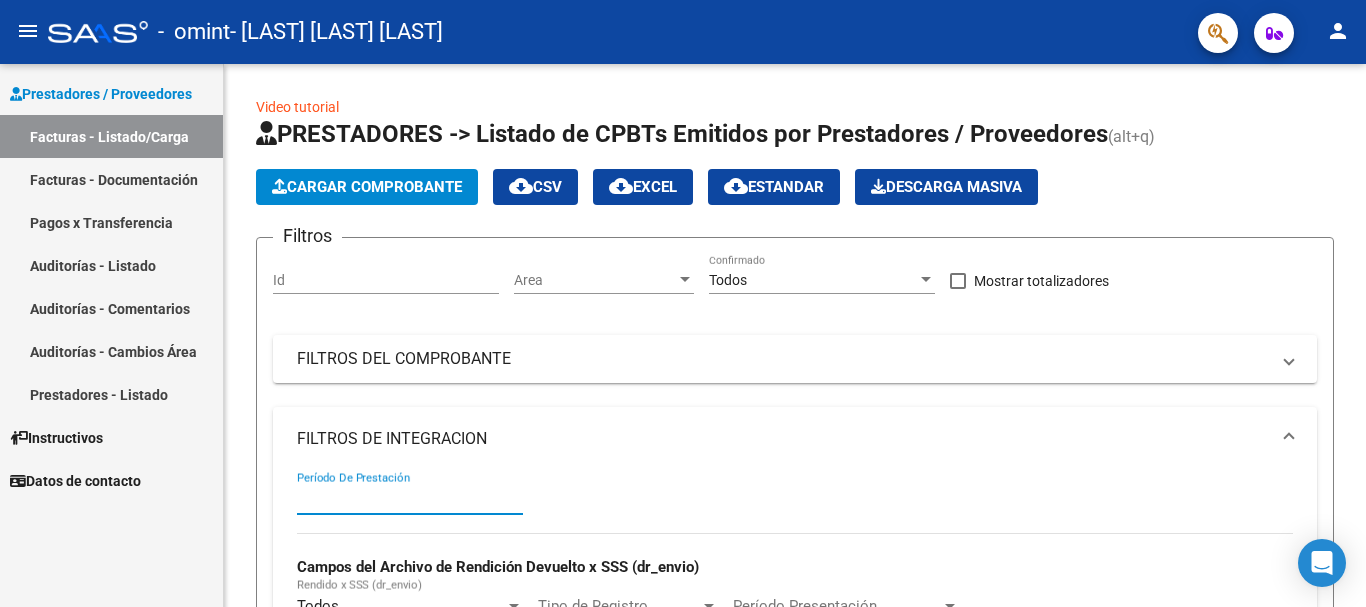 click on "Prestadores / Proveedores" at bounding box center (101, 94) 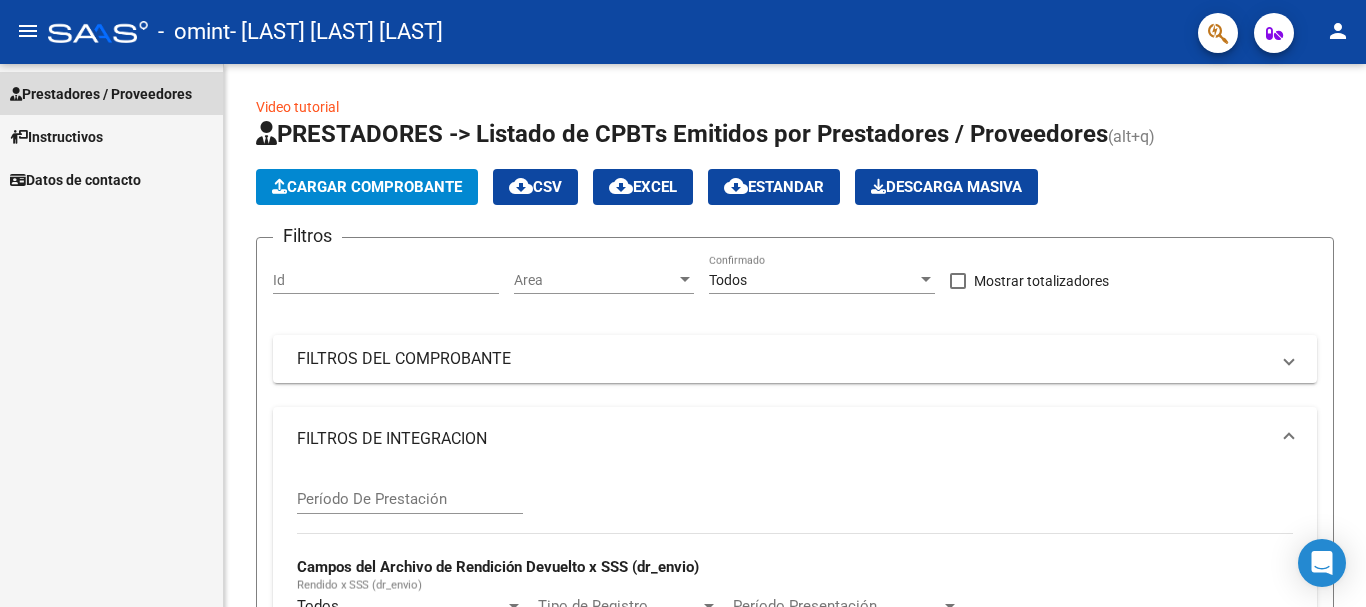 click on "Prestadores / Proveedores" at bounding box center [101, 94] 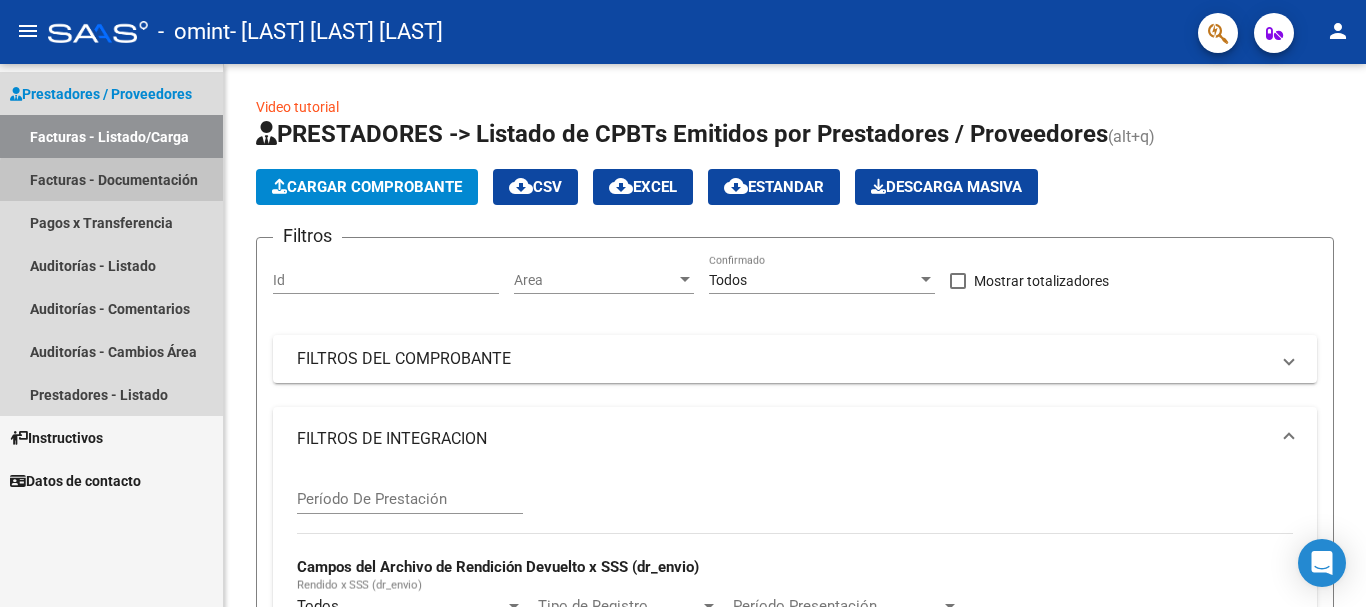 click on "Facturas - Documentación" at bounding box center (111, 179) 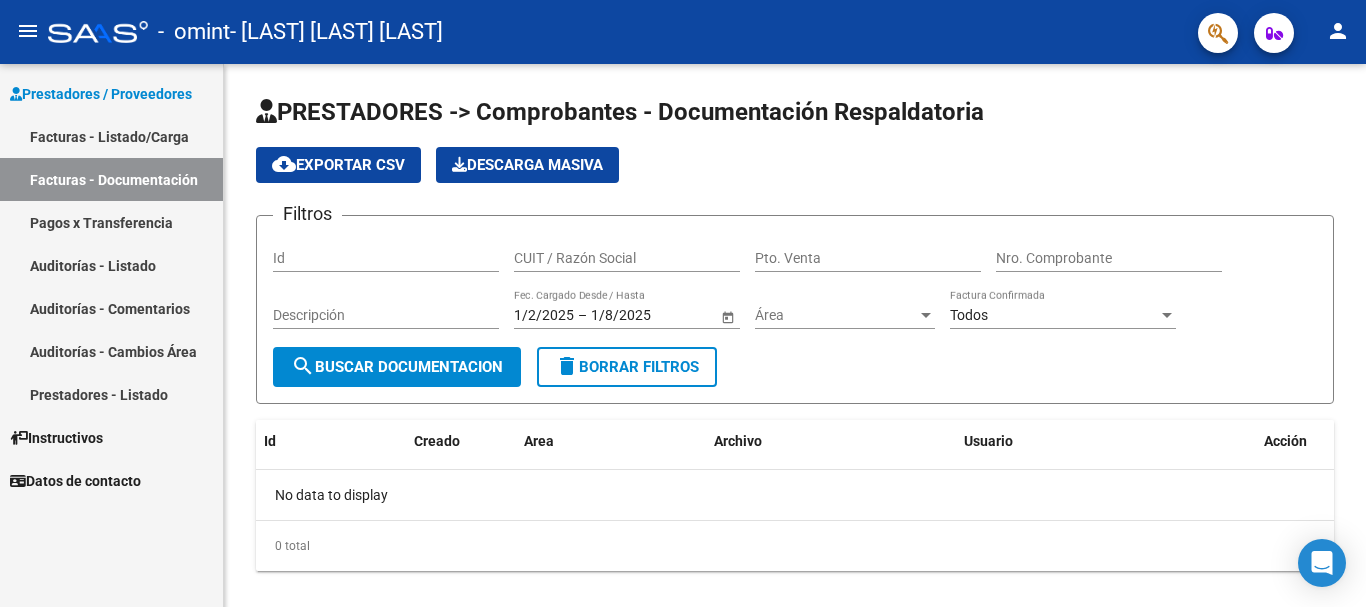 click on "Pagos x Transferencia" at bounding box center [111, 222] 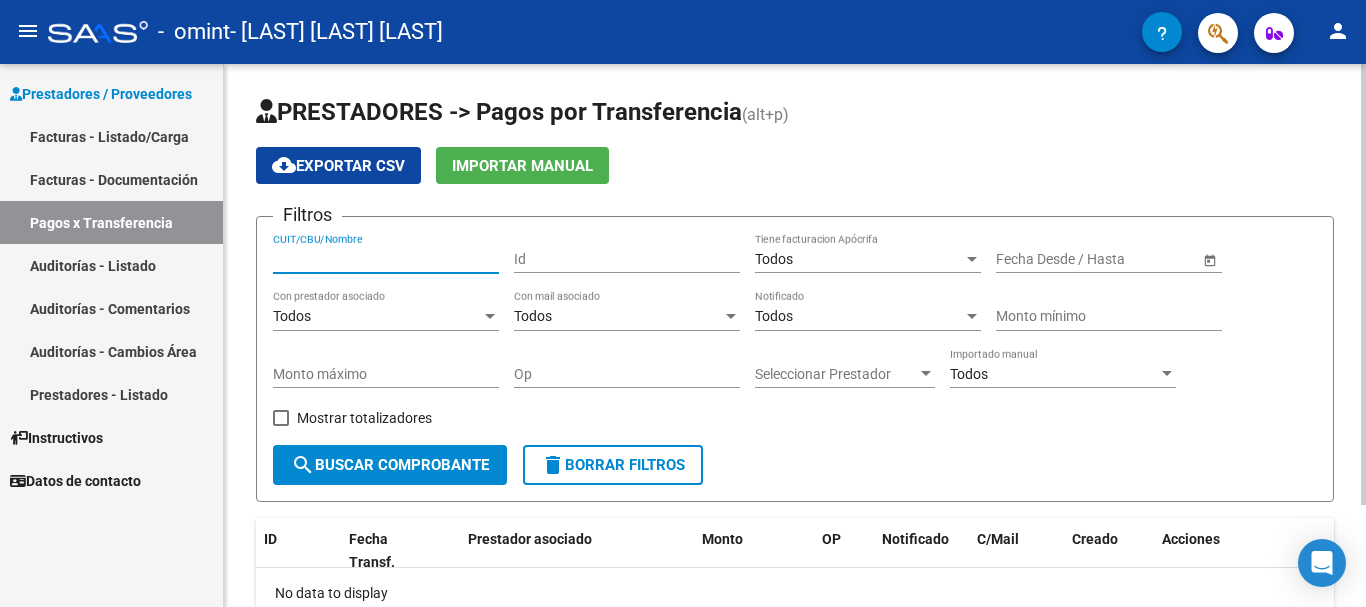 click on "CUIT/CBU/Nombre" at bounding box center [386, 259] 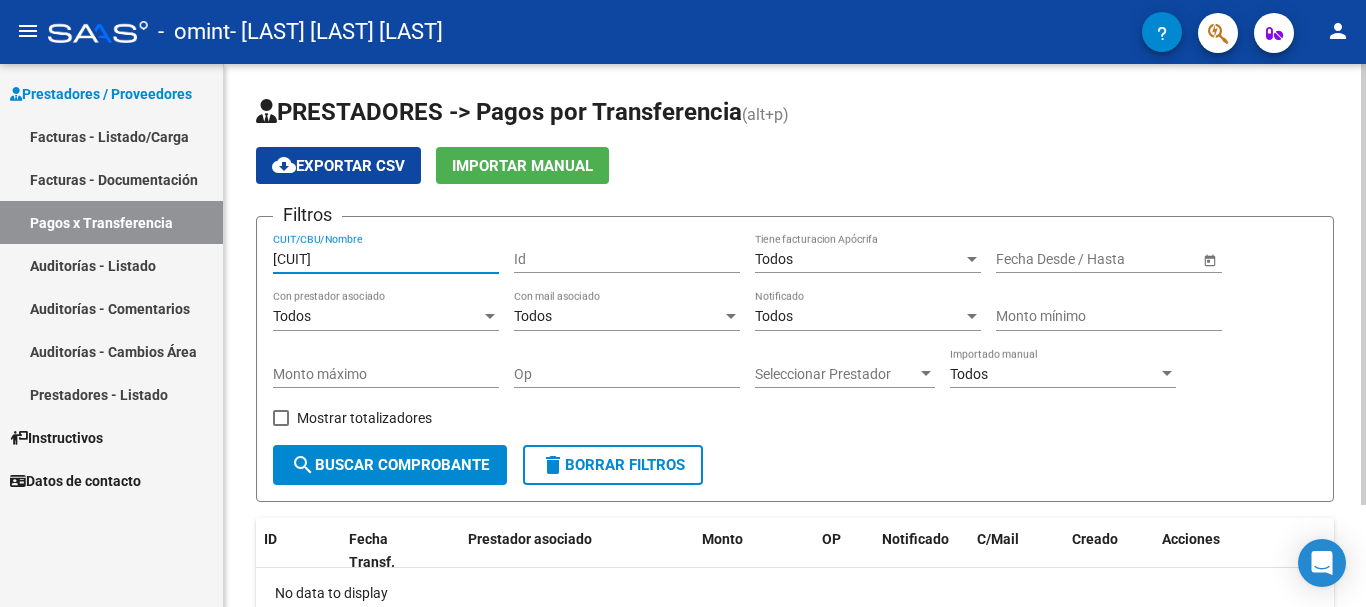 type on "[CUIT]" 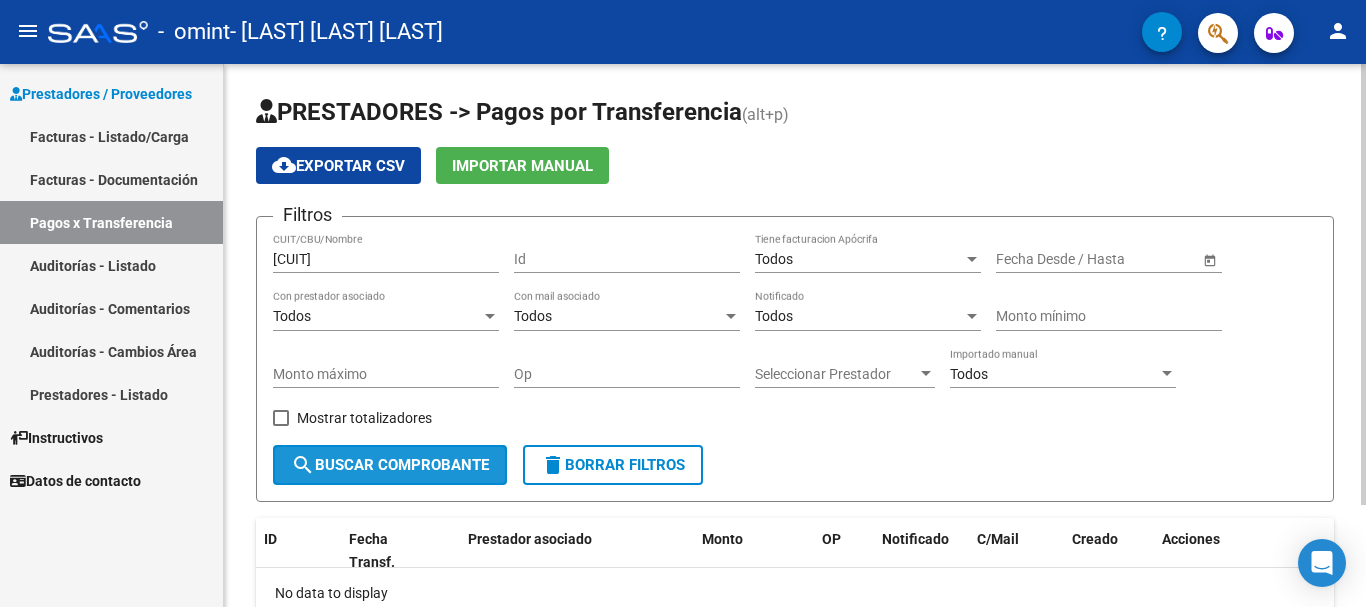 click on "search  Buscar Comprobante" 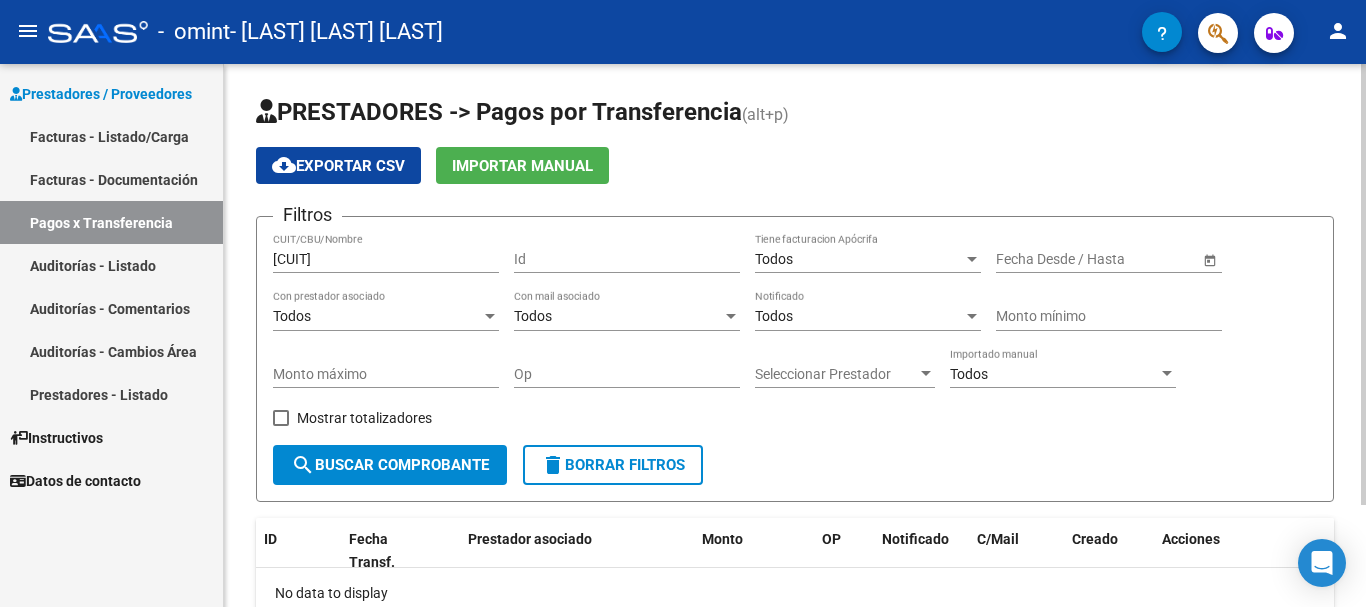 drag, startPoint x: 353, startPoint y: 470, endPoint x: 680, endPoint y: 491, distance: 327.6736 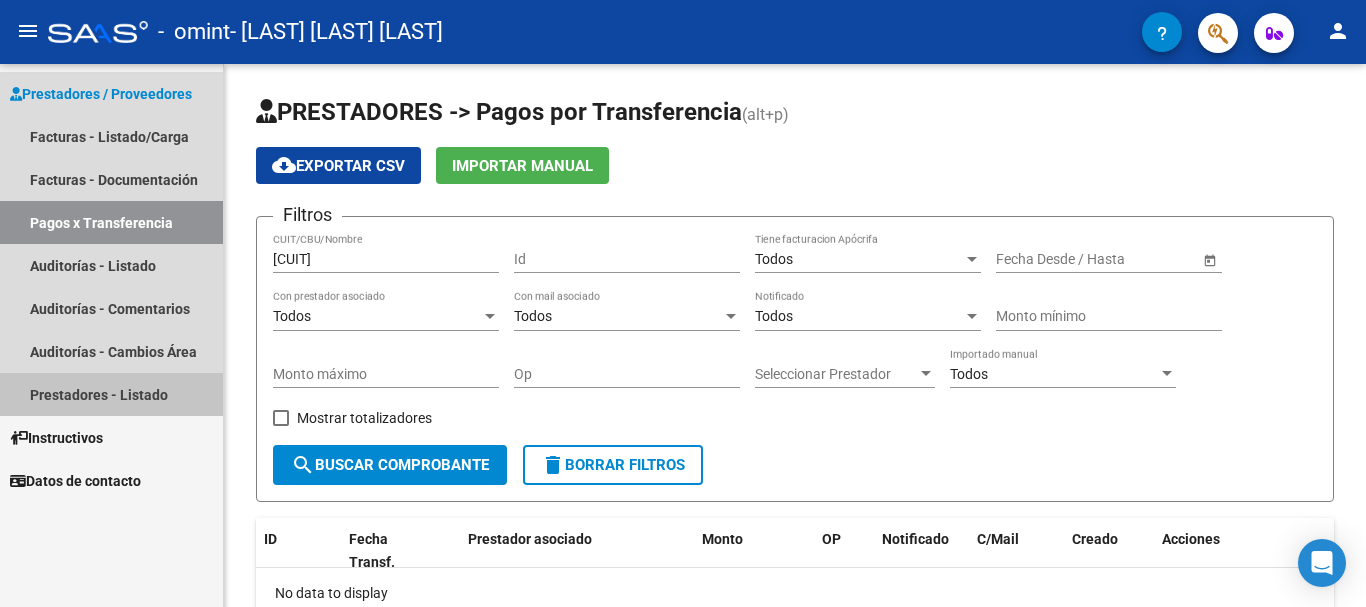 click on "Prestadores - Listado" at bounding box center [111, 394] 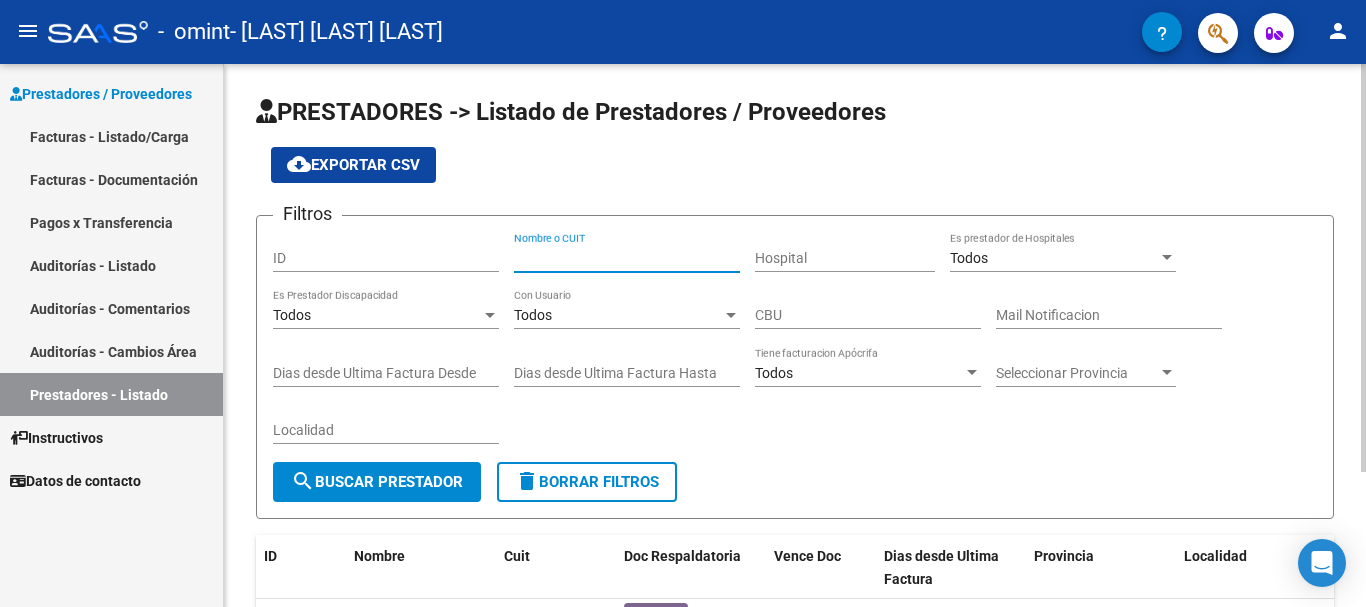 click on "Nombre o CUIT" at bounding box center (627, 258) 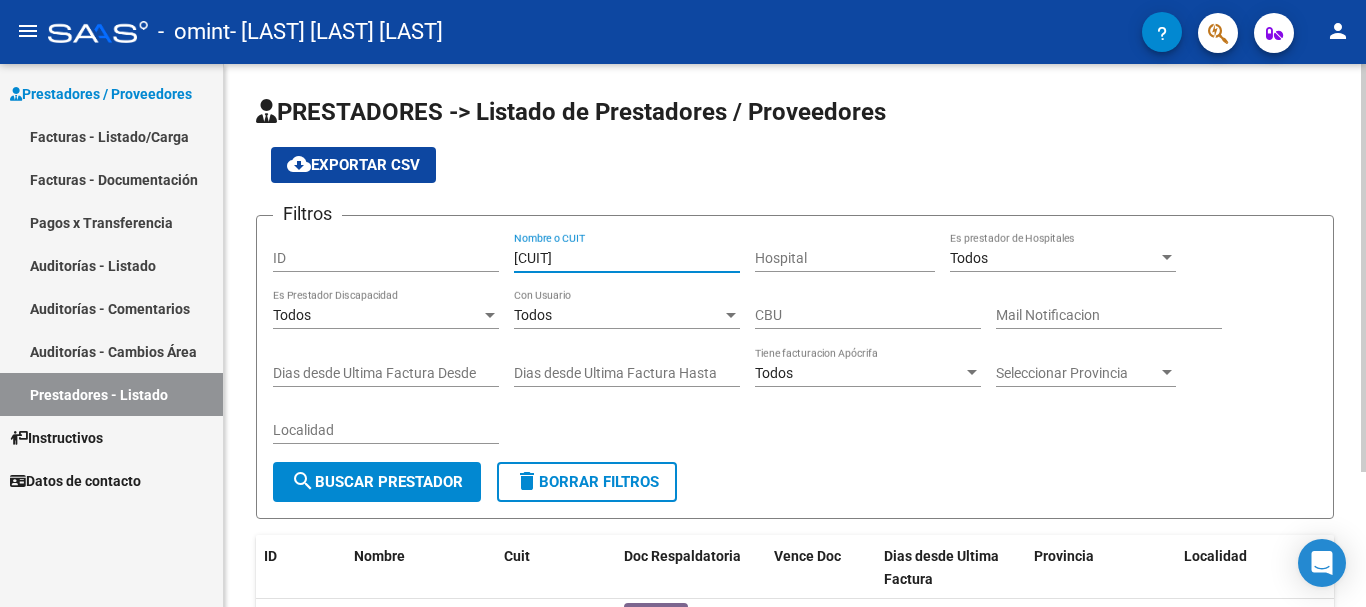 type on "[CUIT]" 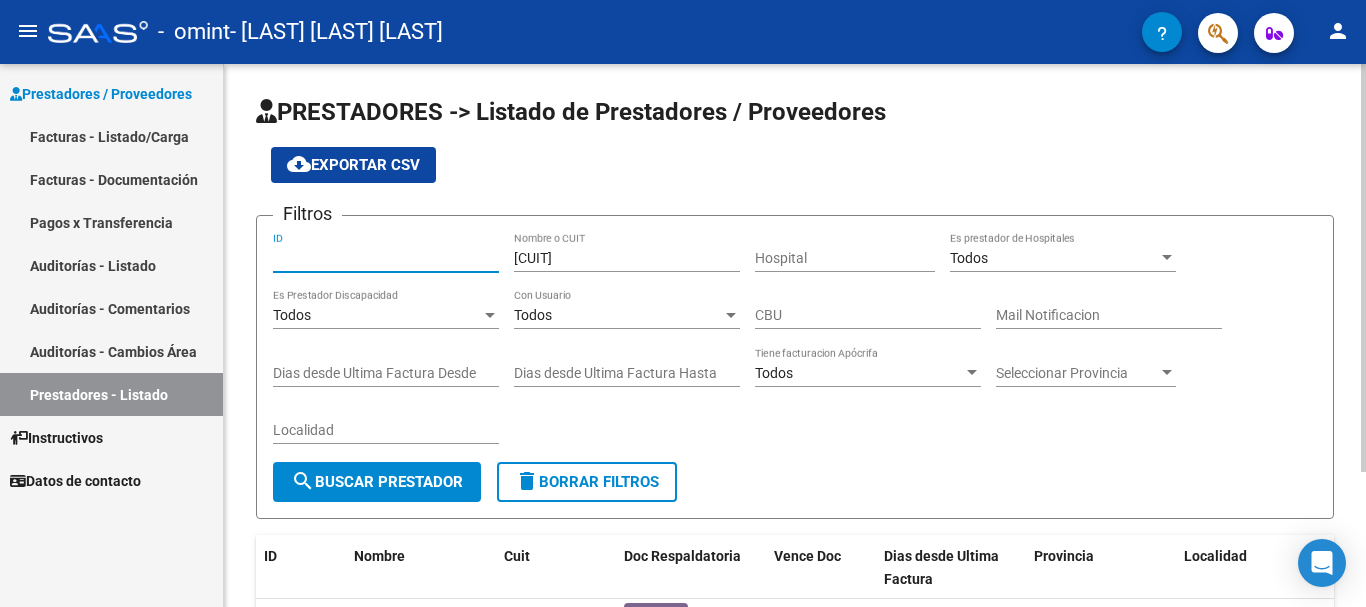 click on "ID" at bounding box center [386, 258] 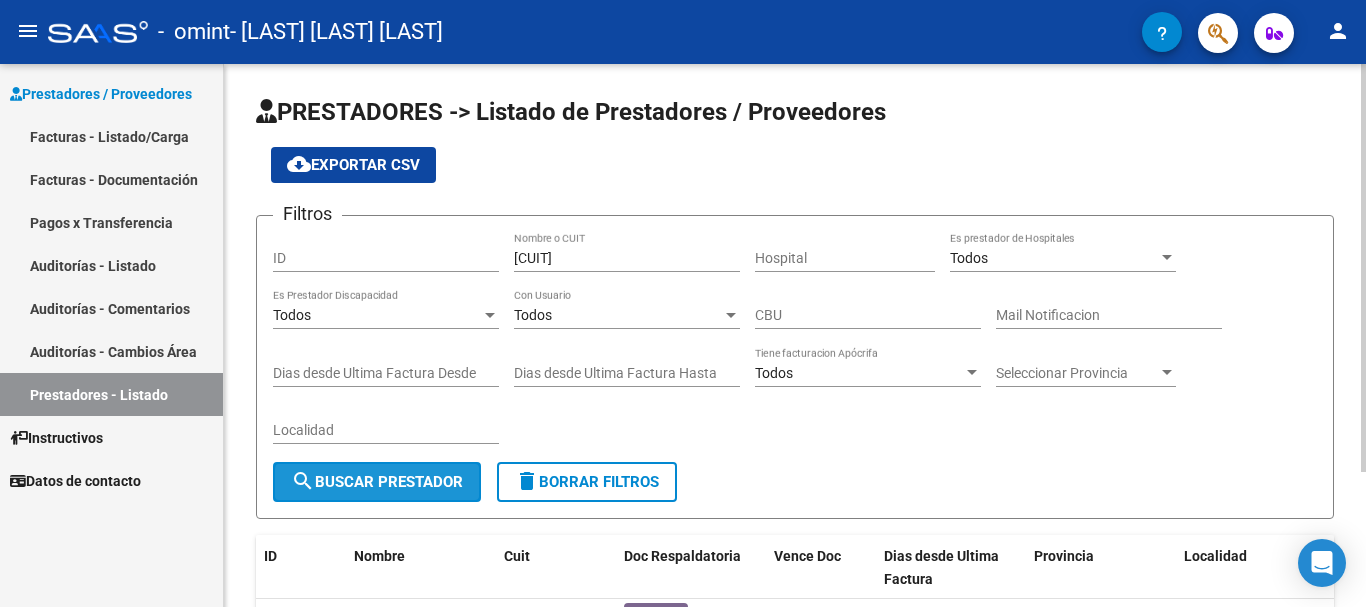 click on "search  Buscar Prestador" 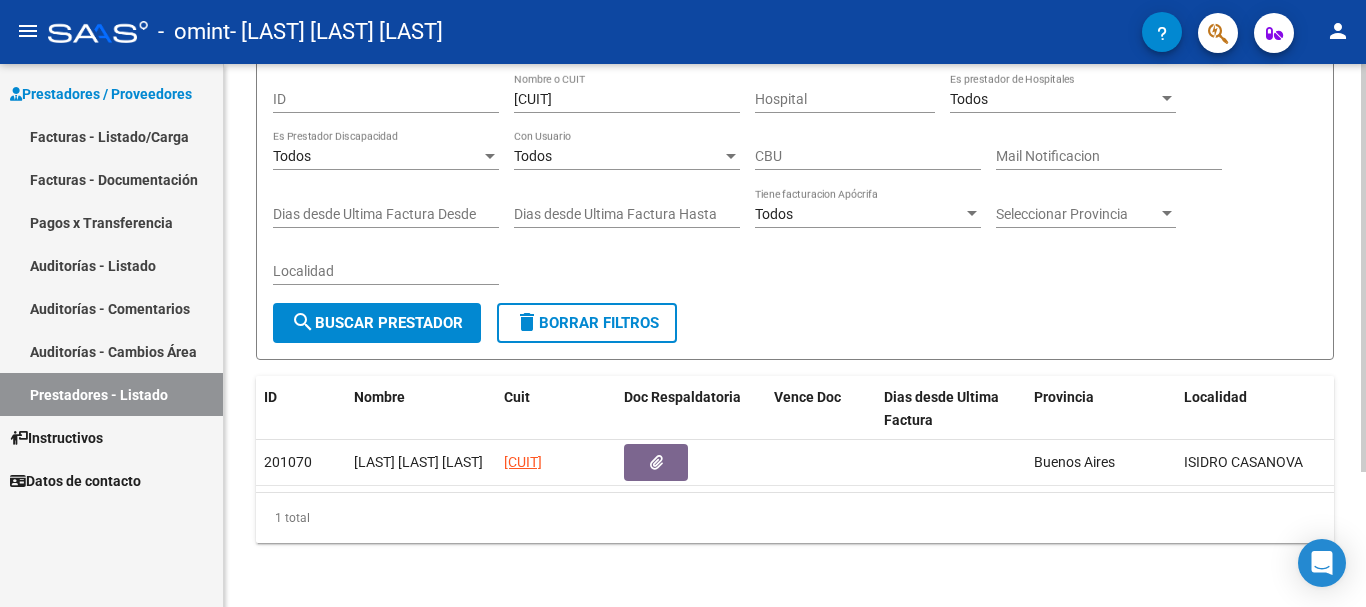 scroll, scrollTop: 179, scrollLeft: 0, axis: vertical 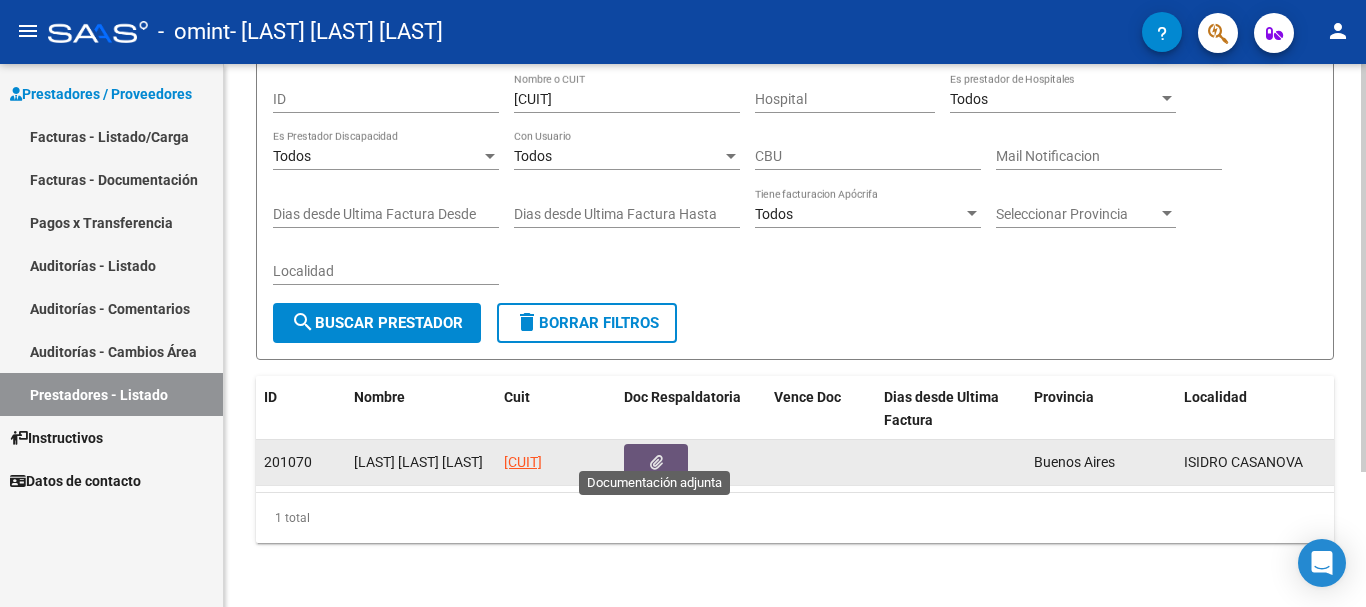 click 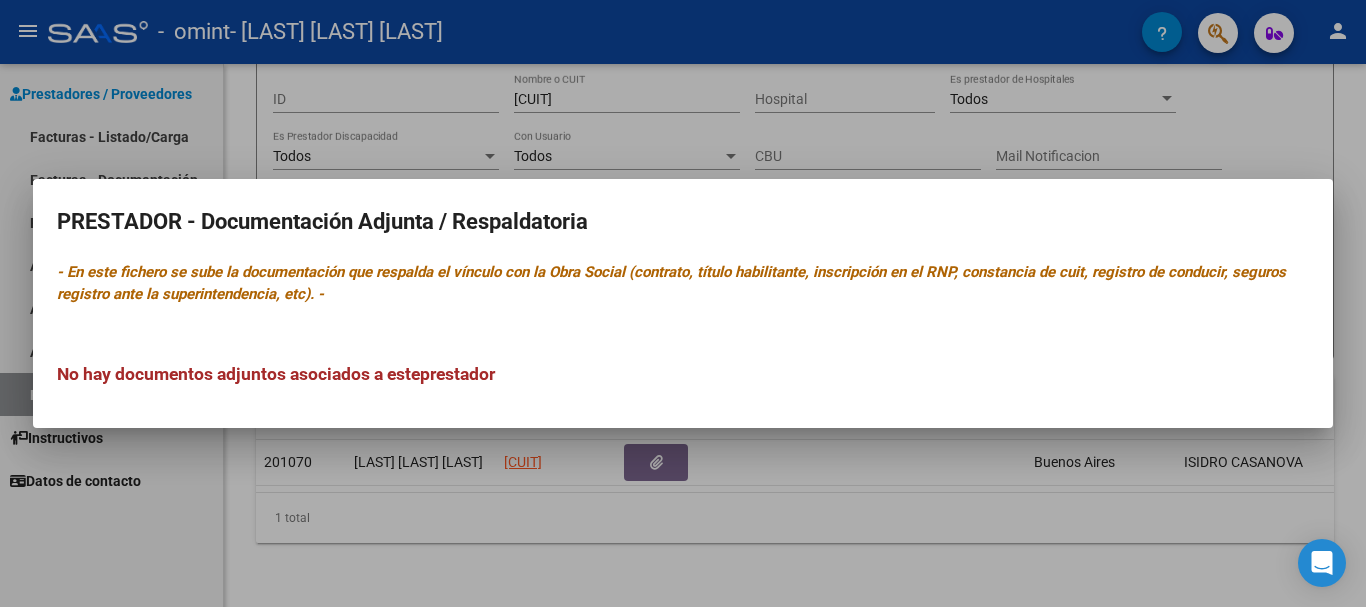 click at bounding box center [683, 303] 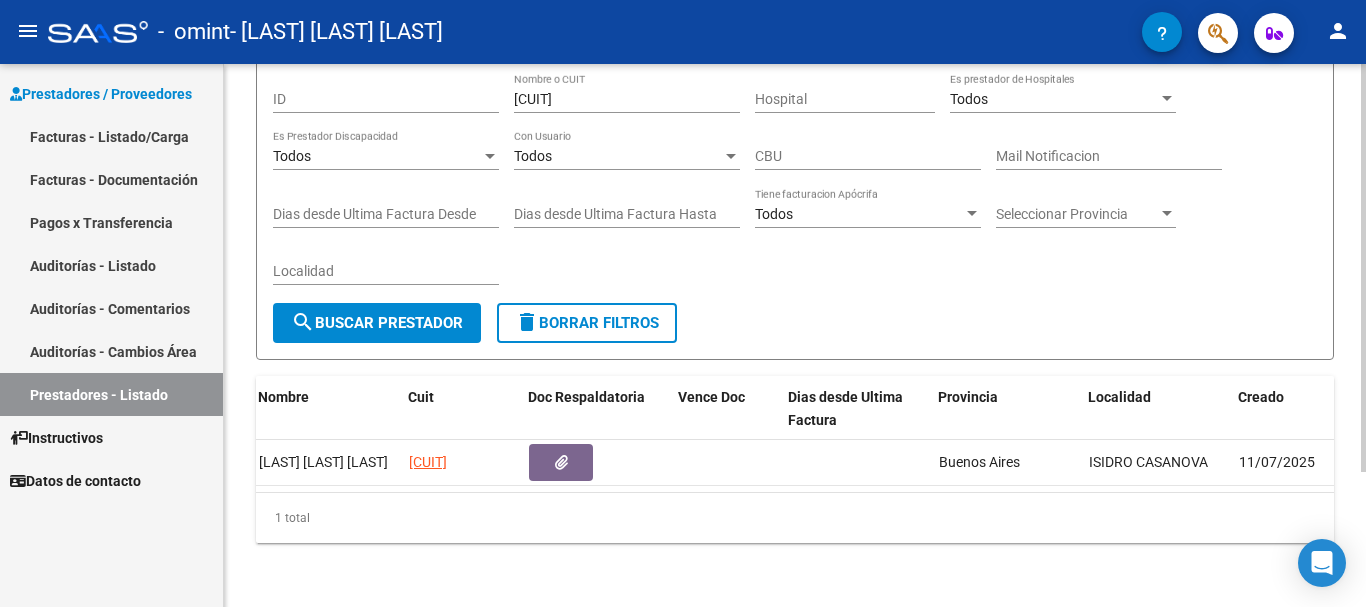 scroll, scrollTop: 0, scrollLeft: 102, axis: horizontal 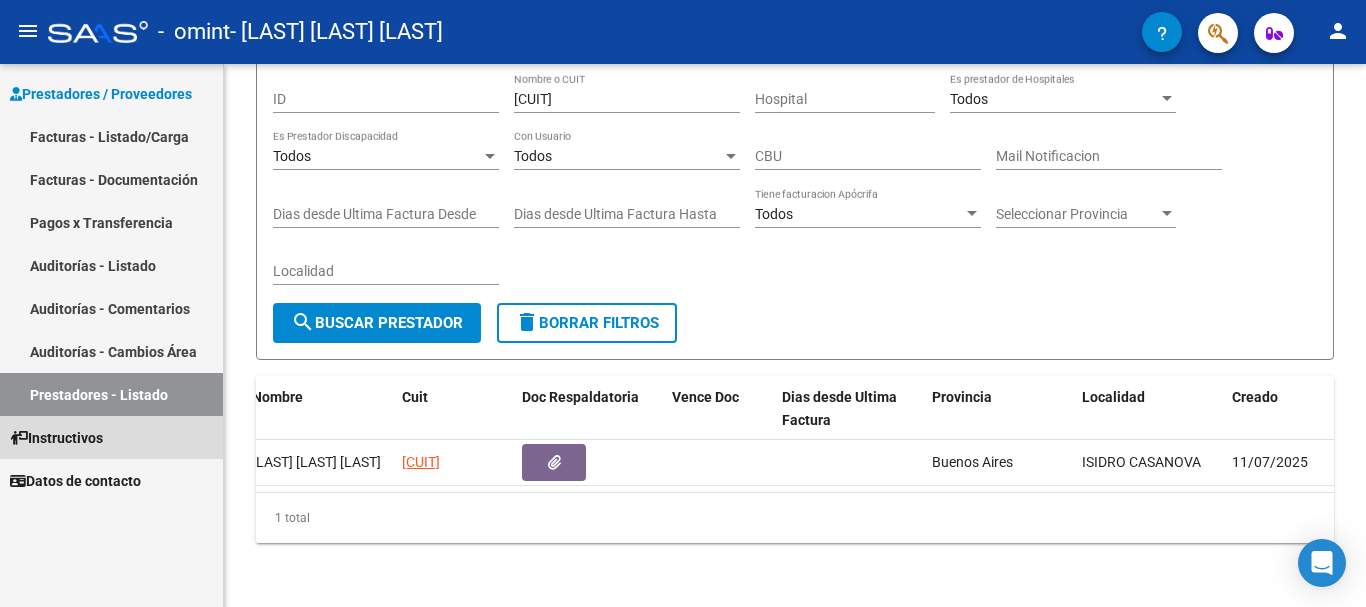 click on "Instructivos" at bounding box center [56, 438] 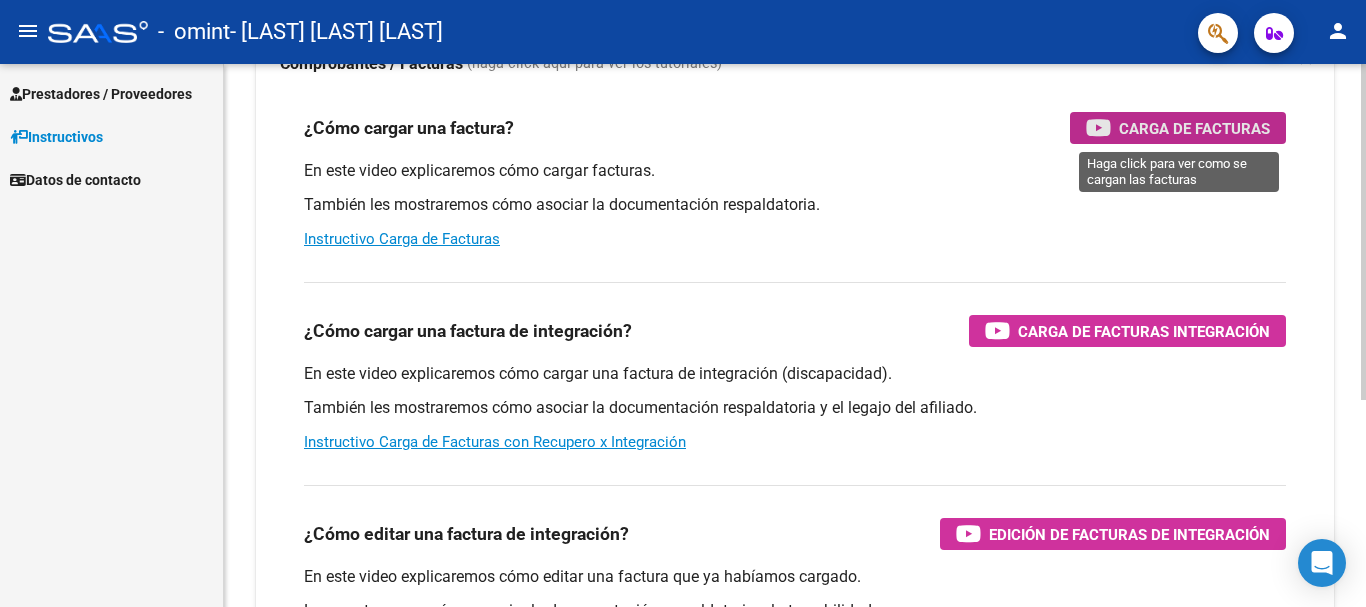 click on "Carga de Facturas" at bounding box center (1194, 128) 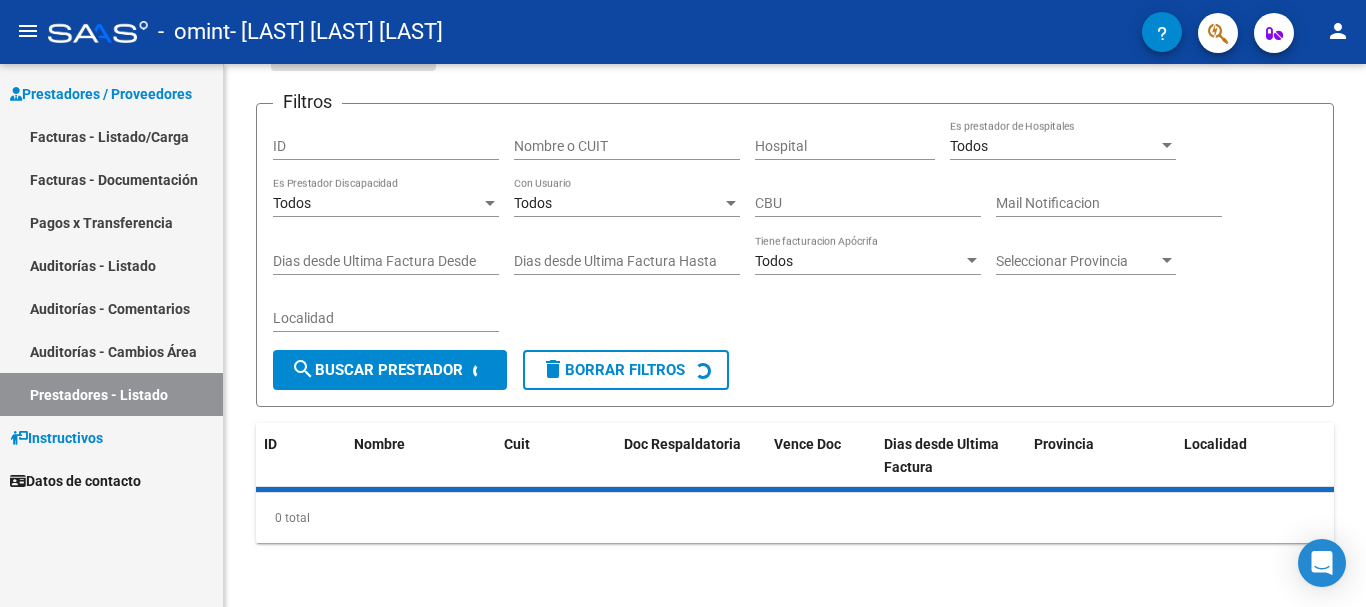 scroll, scrollTop: 179, scrollLeft: 0, axis: vertical 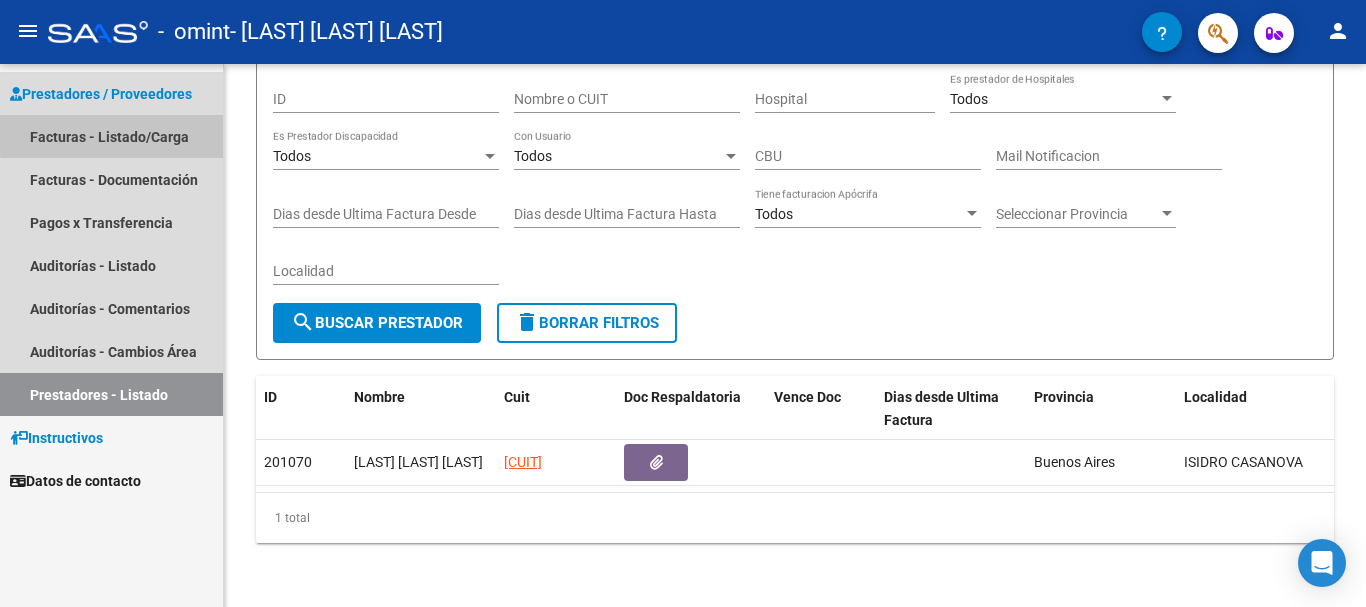 click on "Facturas - Listado/Carga" at bounding box center [111, 136] 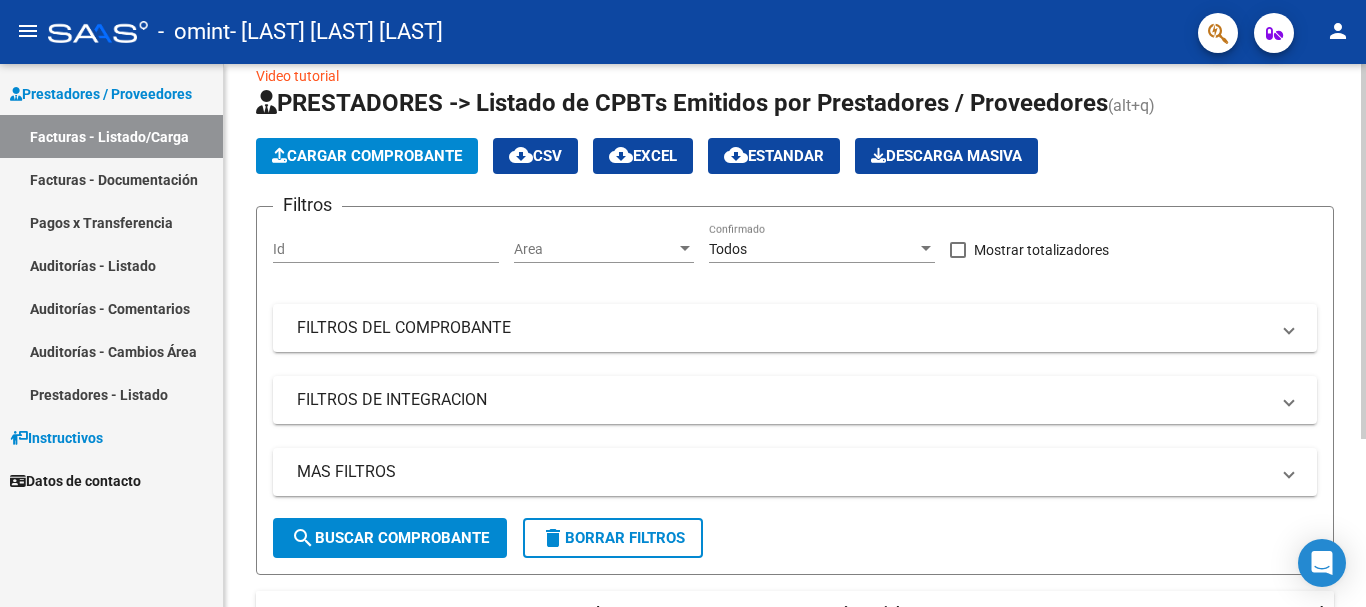 scroll, scrollTop: 30, scrollLeft: 0, axis: vertical 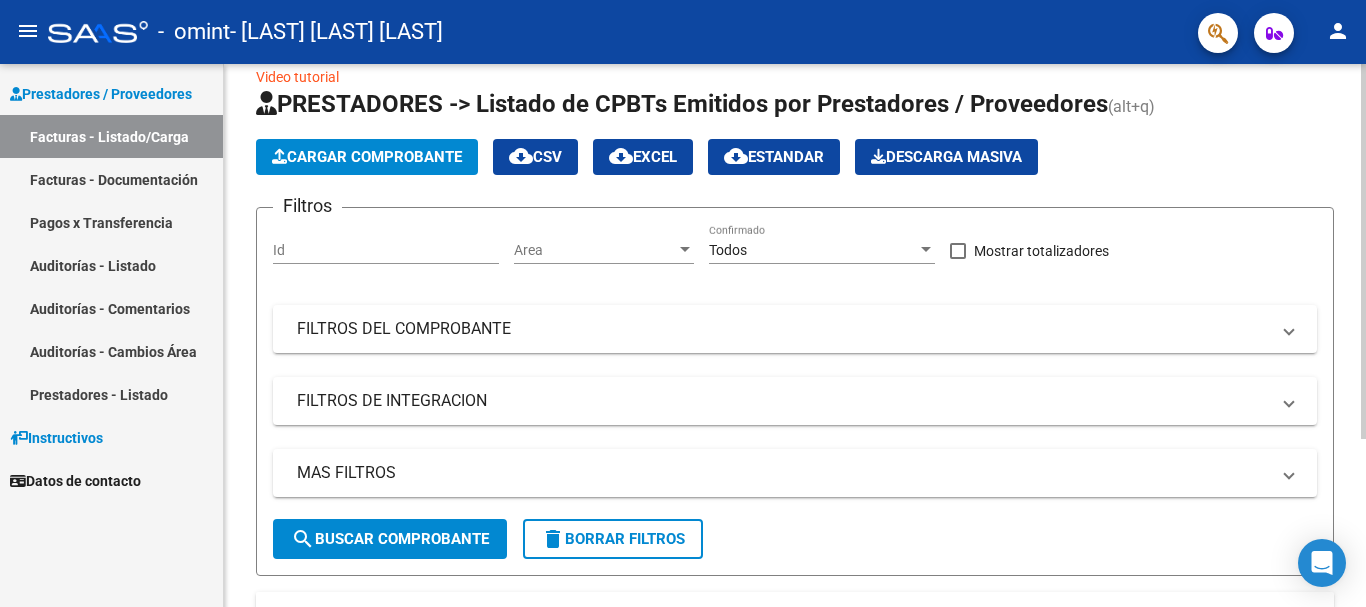 click on "Video tutorial   PRESTADORES -> Listado de CPBTs Emitidos por Prestadores / Proveedores (alt+q)   Cargar Comprobante
cloud_download  CSV  cloud_download  EXCEL  cloud_download  Estandar   Descarga Masiva
Filtros Id Area Area Todos Confirmado   Mostrar totalizadores   FILTROS DEL COMPROBANTE  Comprobante Tipo Comprobante Tipo Start date – End date Fec. Comprobante Desde / Hasta Días Emisión Desde(cant. días) Días Emisión Hasta(cant. días) CUIT / Razón Social Pto. Venta Nro. Comprobante Código SSS CAE Válido CAE Válido Todos Cargado Módulo Hosp. Todos Tiene facturacion Apócrifa Hospital Refes  FILTROS DE INTEGRACION  Período De Prestación Campos del Archivo de Rendición Devuelto x SSS (dr_envio) Todos Rendido x SSS (dr_envio) Tipo de Registro Tipo de Registro Período Presentación Período Presentación Campos del Legajo Asociado (preaprobación) Afiliado Legajo (cuil/nombre) Todos Solo facturas preaprobadas  MAS FILTROS  Todos Con Doc. Respaldatoria Todos Con Trazabilidad Todos – –" 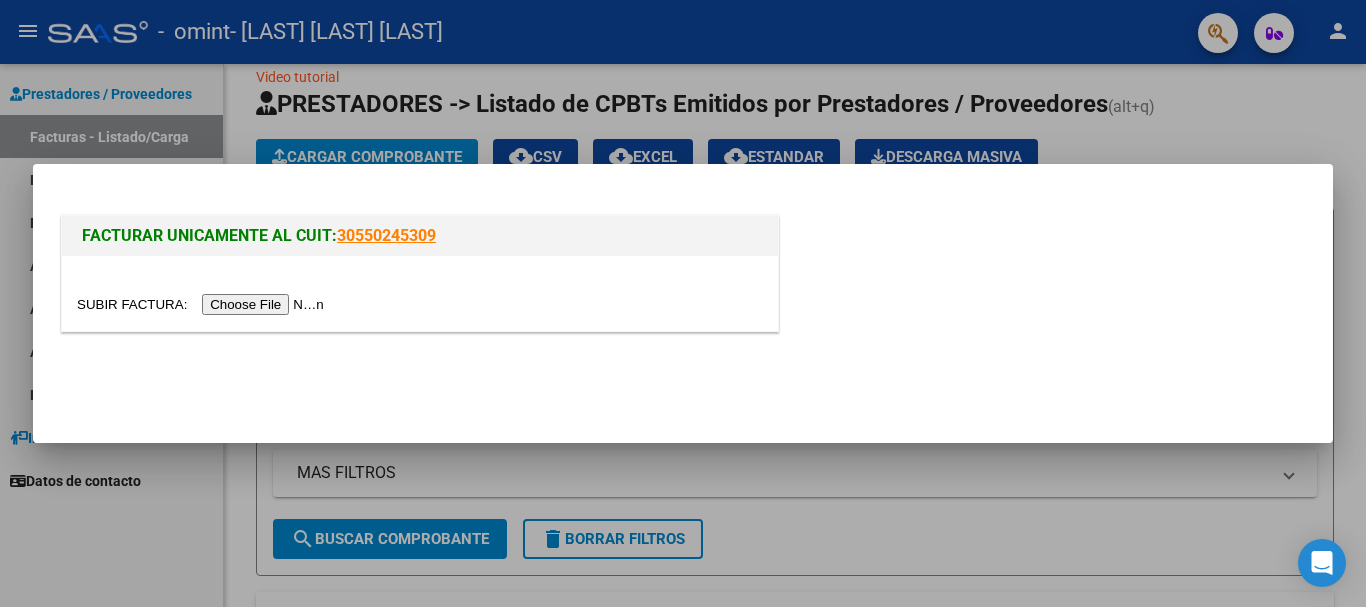 click at bounding box center [203, 304] 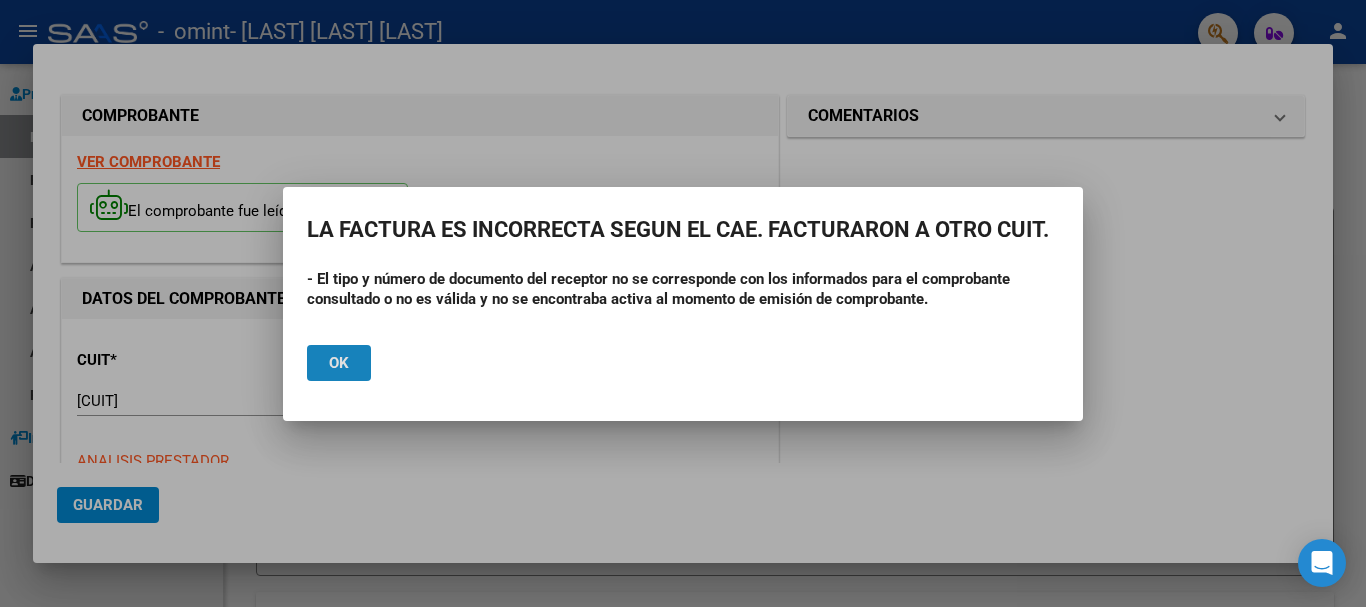click on "Ok" 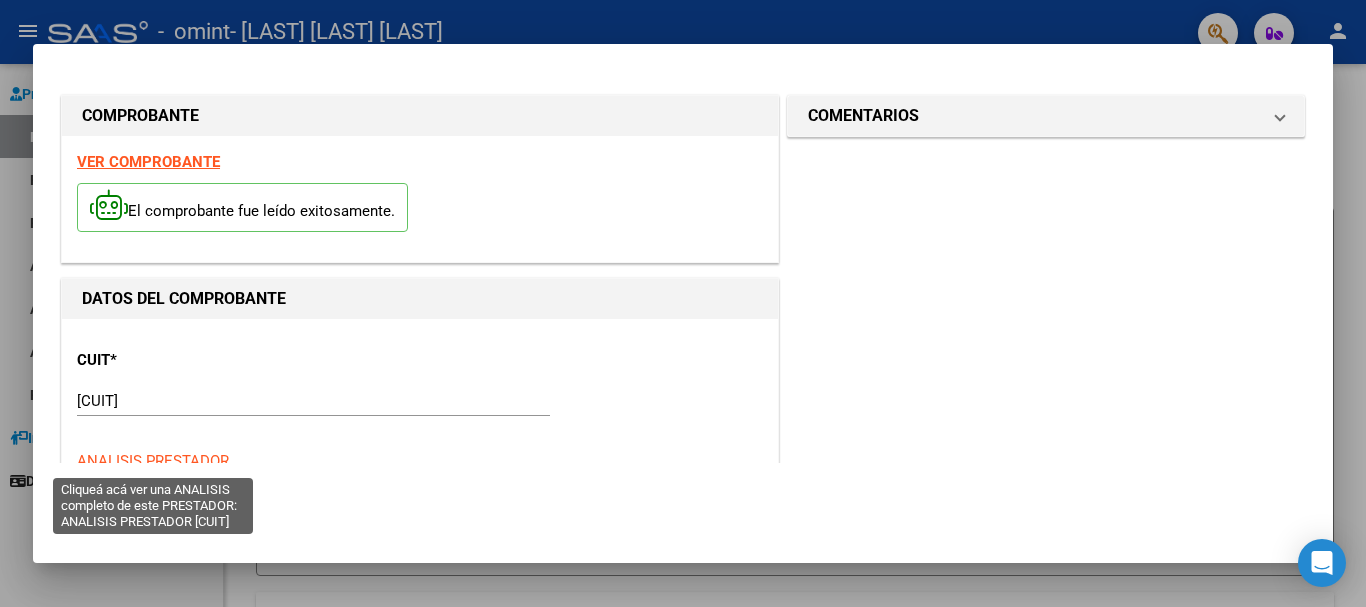 click on "ANALISIS PRESTADOR" at bounding box center (153, 461) 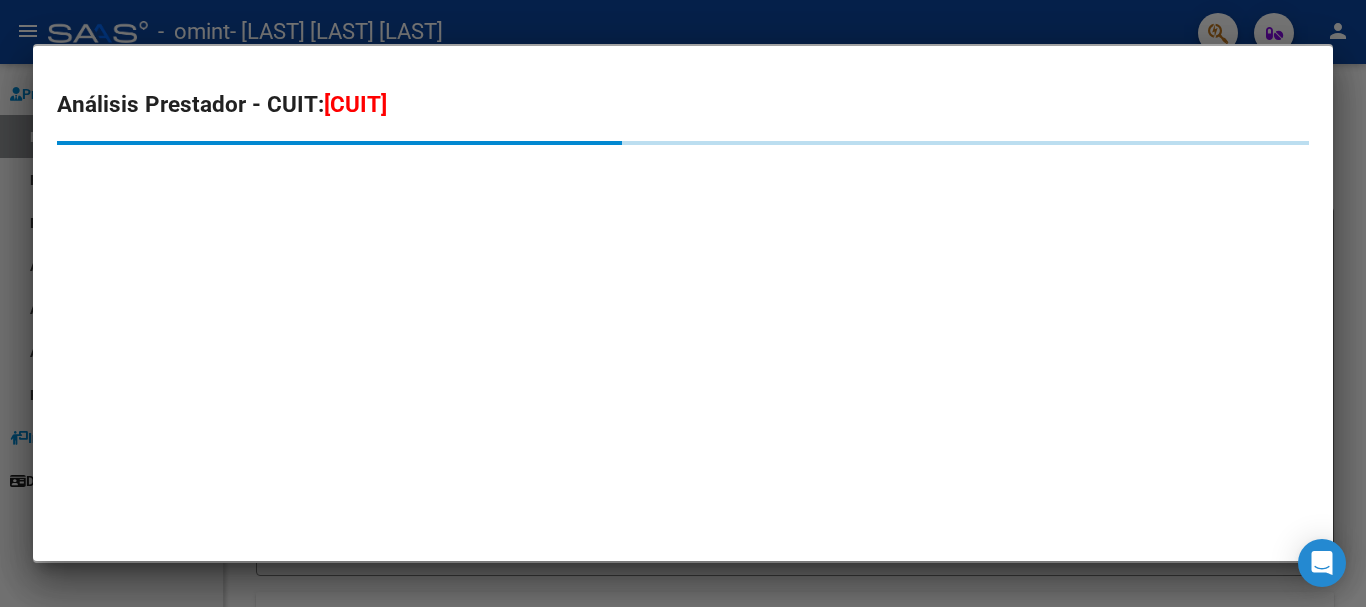 click on "Análisis Prestador - CUIT:  [CUIT]" at bounding box center (683, 304) 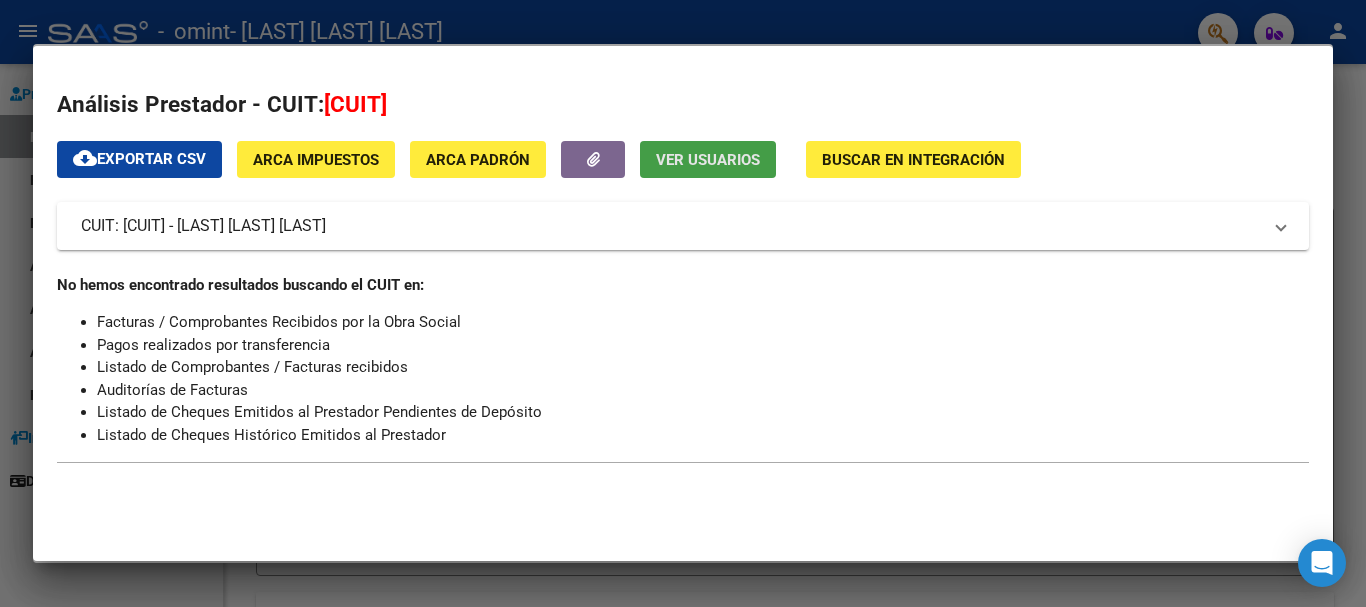 click on "Ver Usuarios" 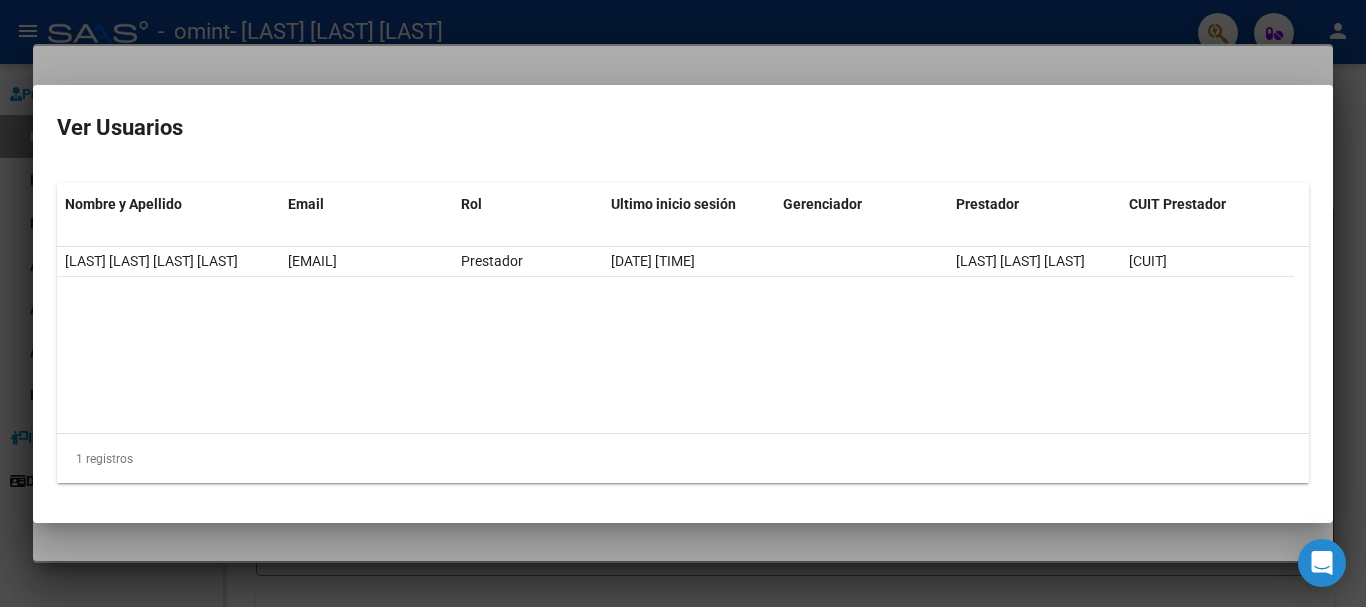 click at bounding box center [683, 303] 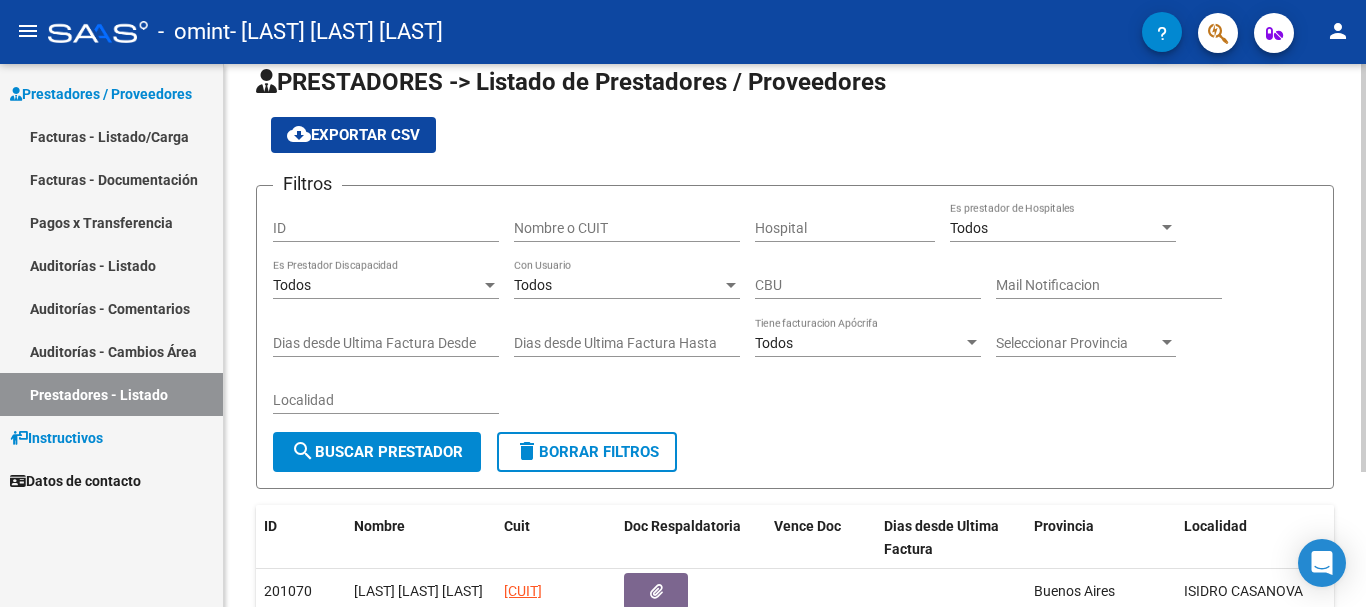 click on "ID" 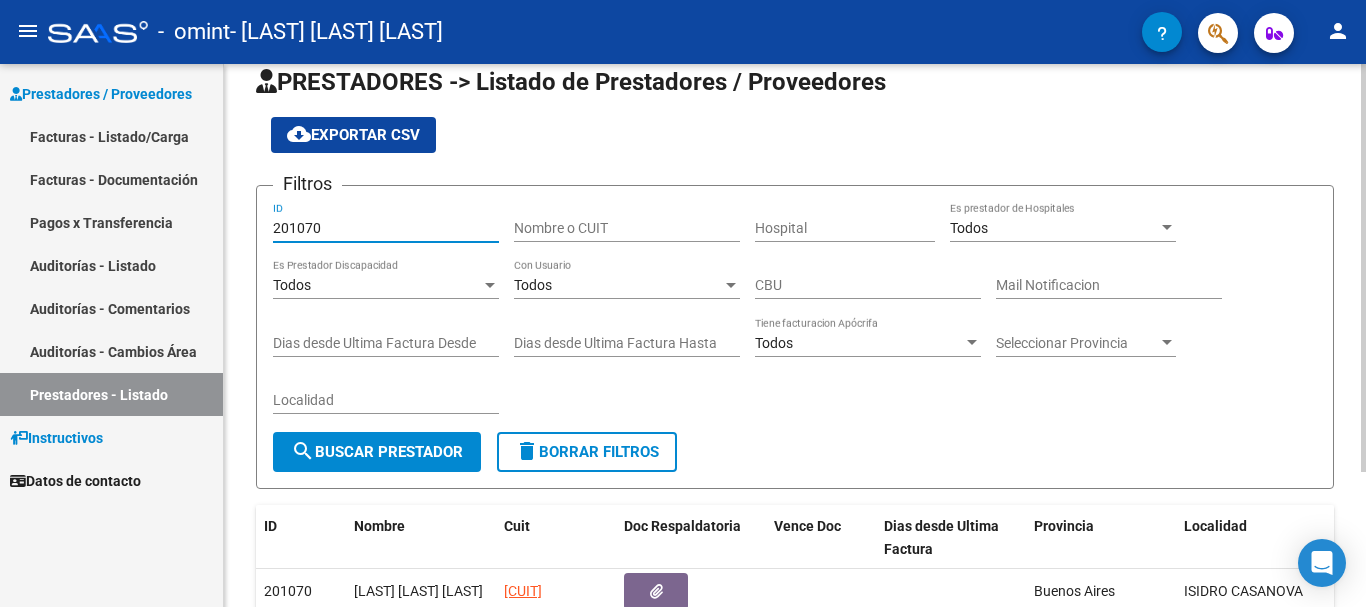type on "201070" 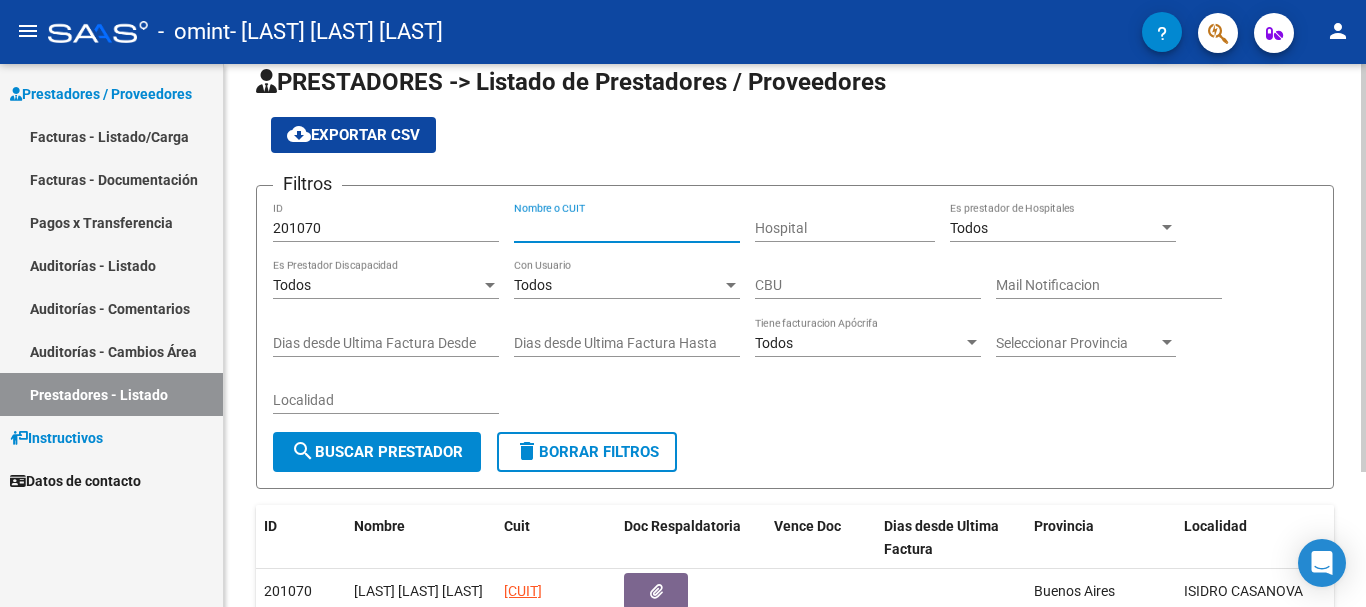 click on "Nombre o CUIT" at bounding box center [627, 228] 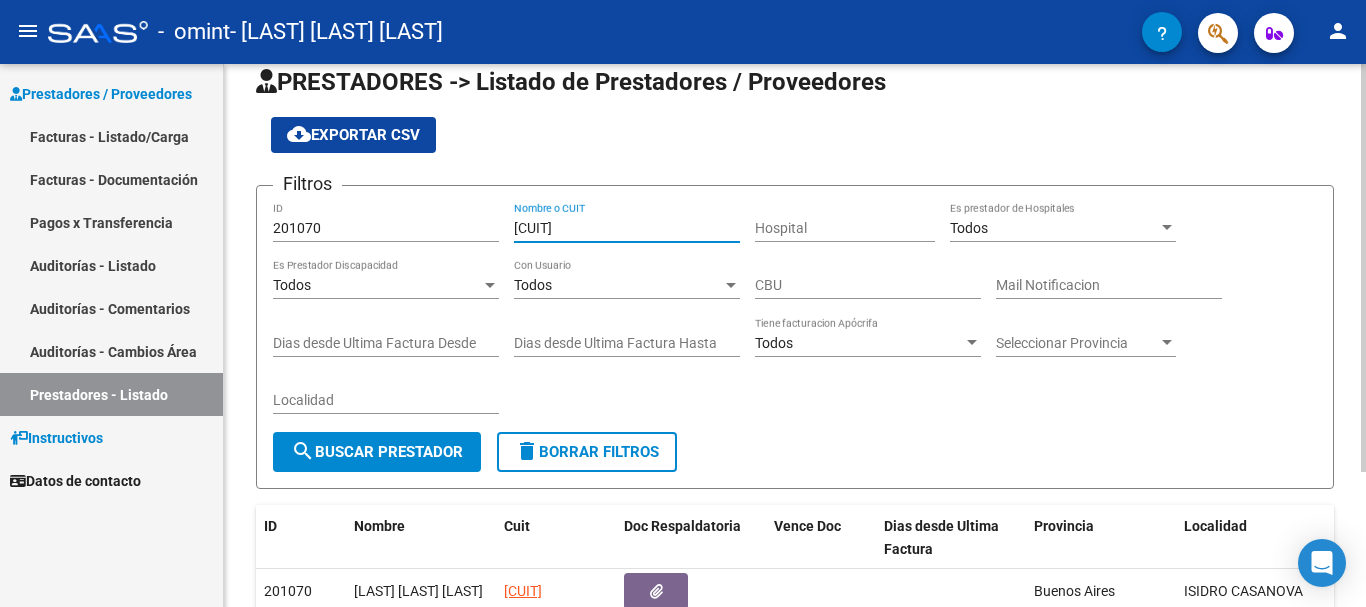 type on "[CUIT]" 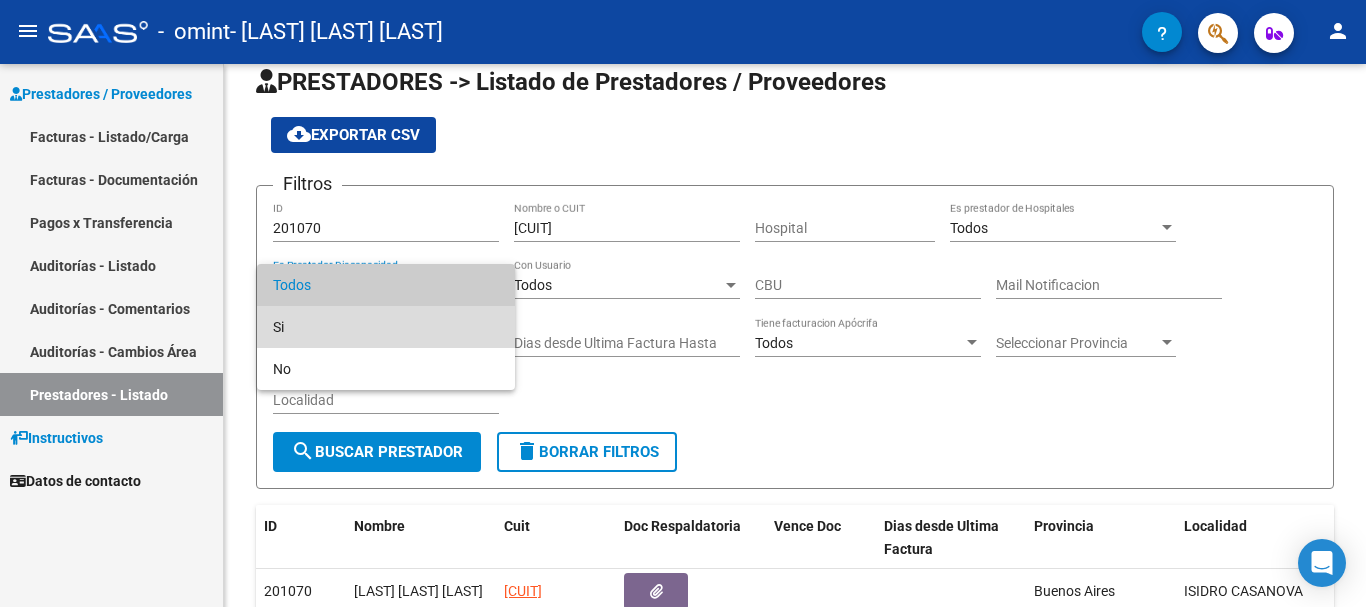 click on "Si" at bounding box center (386, 327) 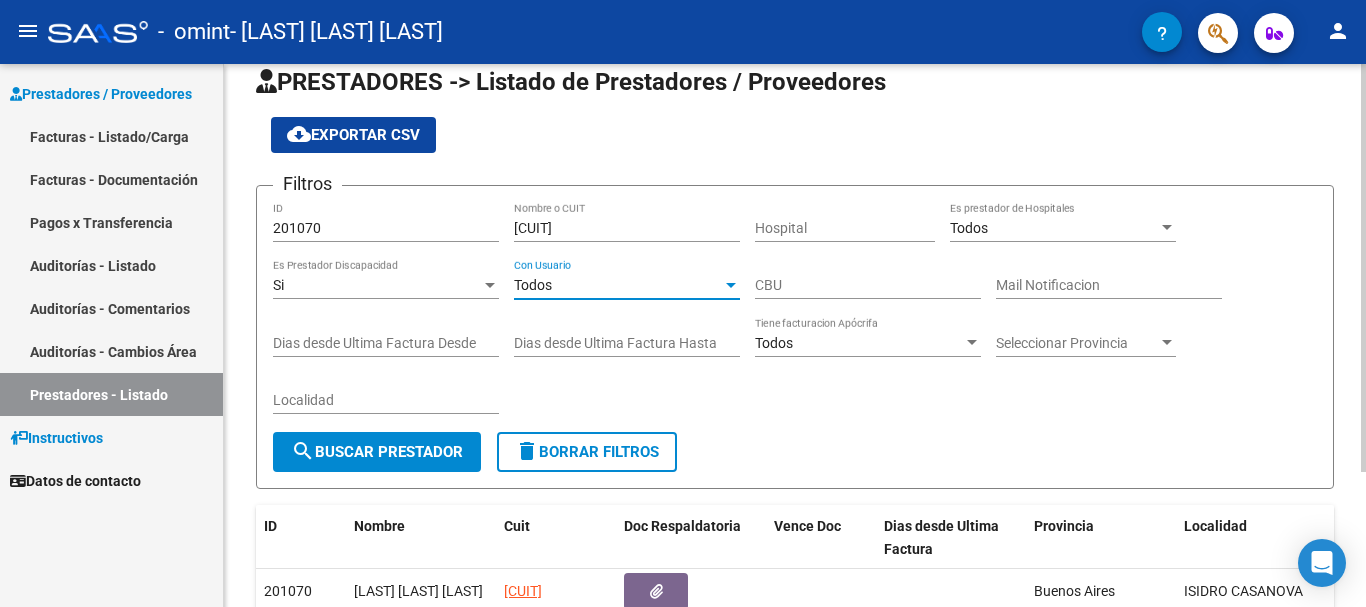 click at bounding box center (731, 285) 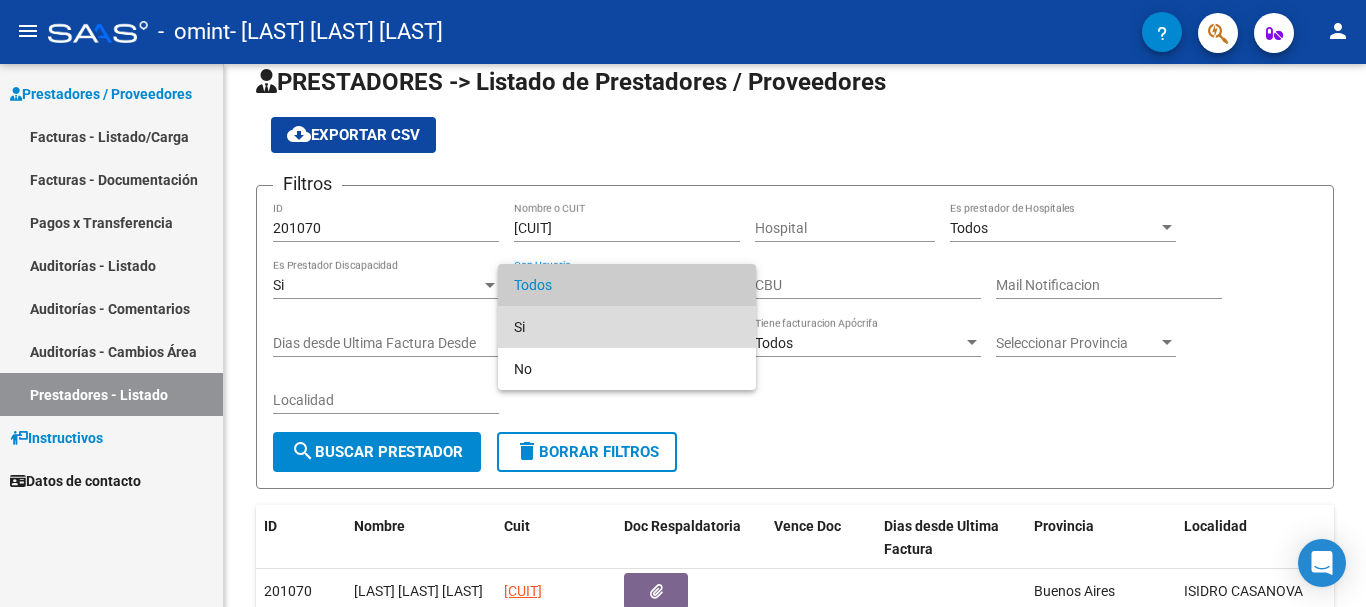 click on "Si" at bounding box center [627, 327] 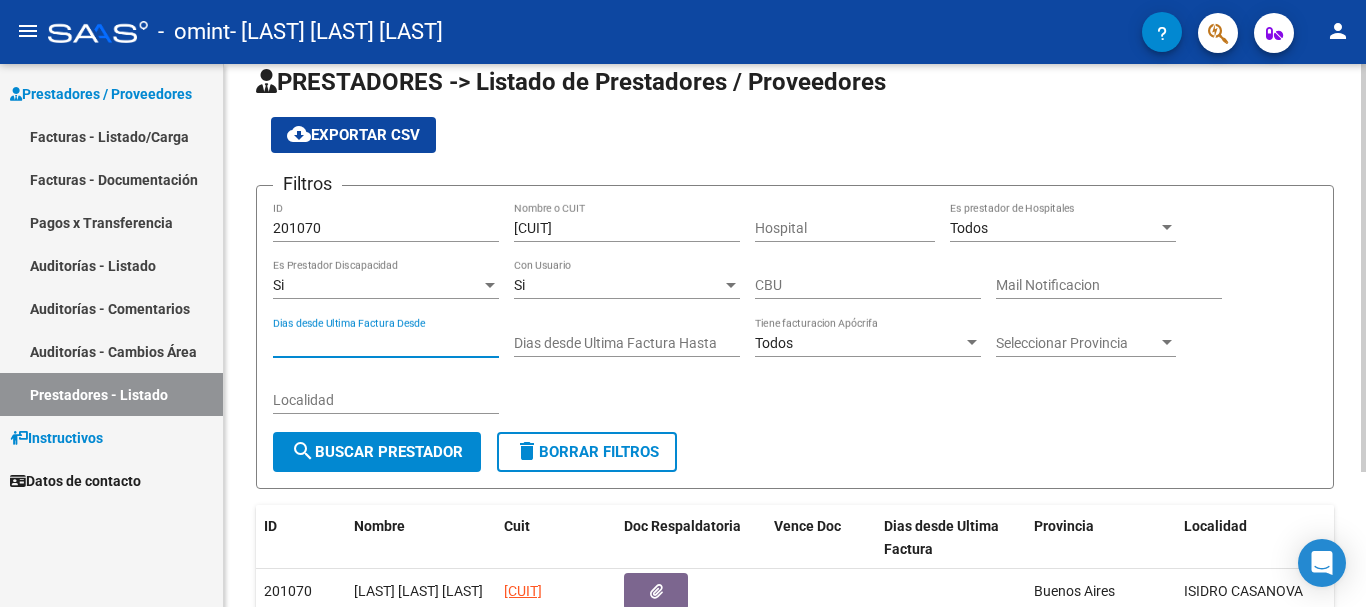 click on "Dias desde Ultima Factura Desde" at bounding box center (386, 343) 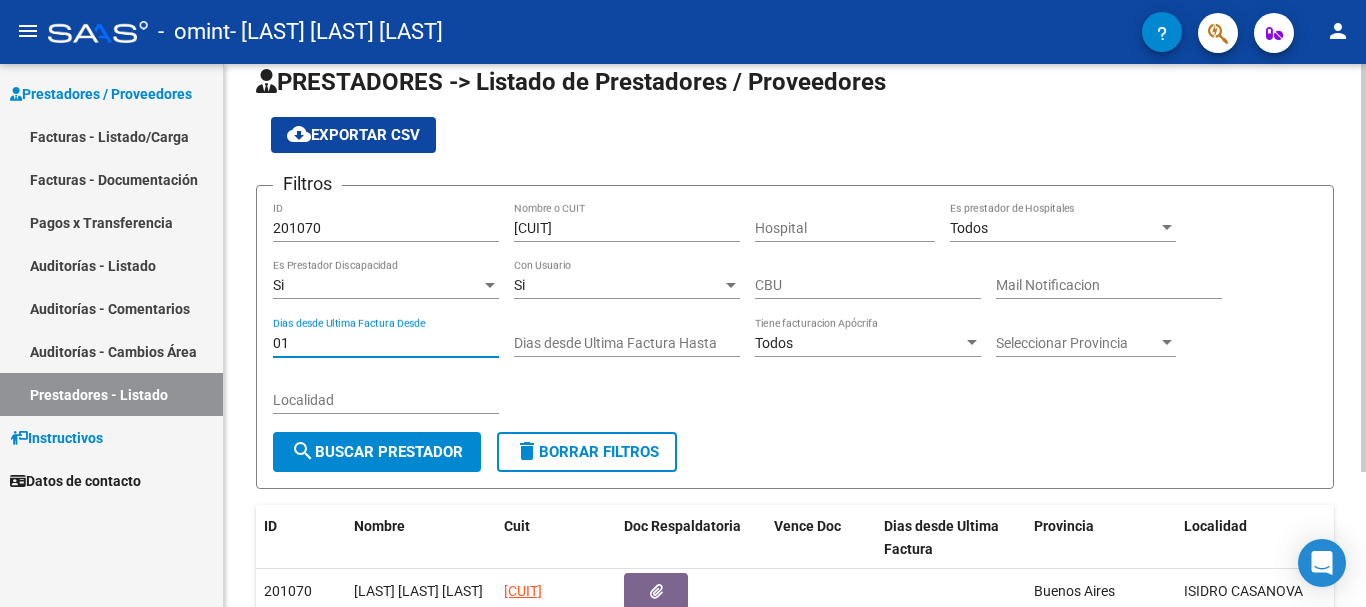 type on "0" 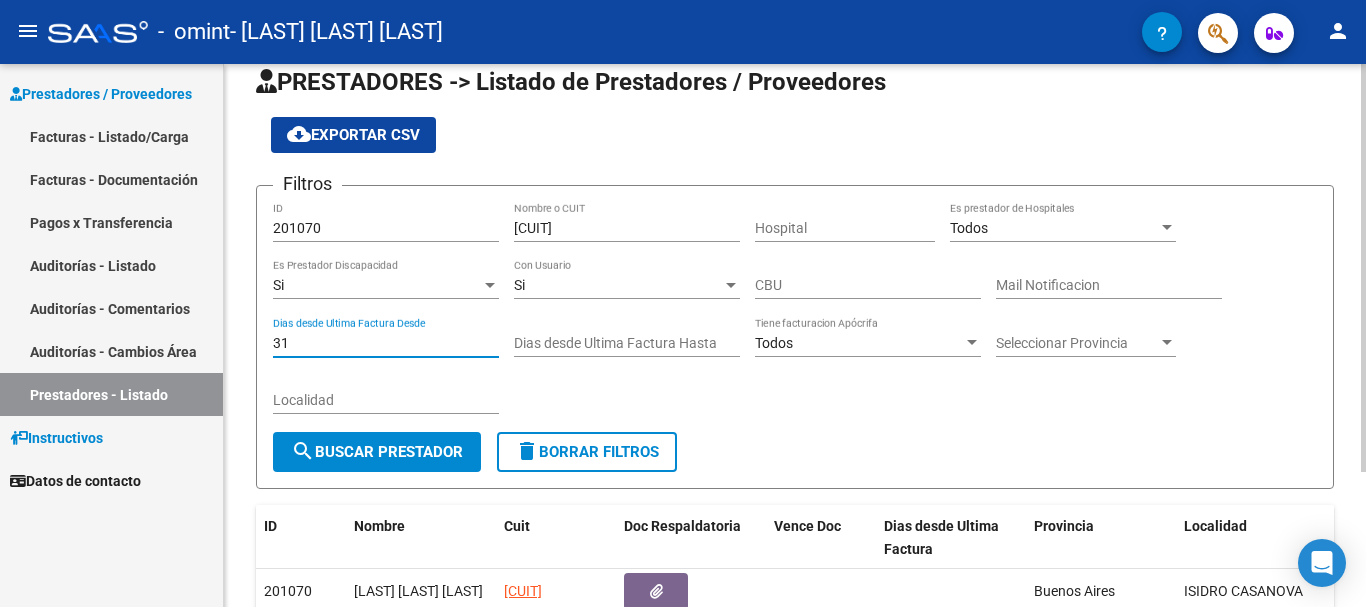 type on "31" 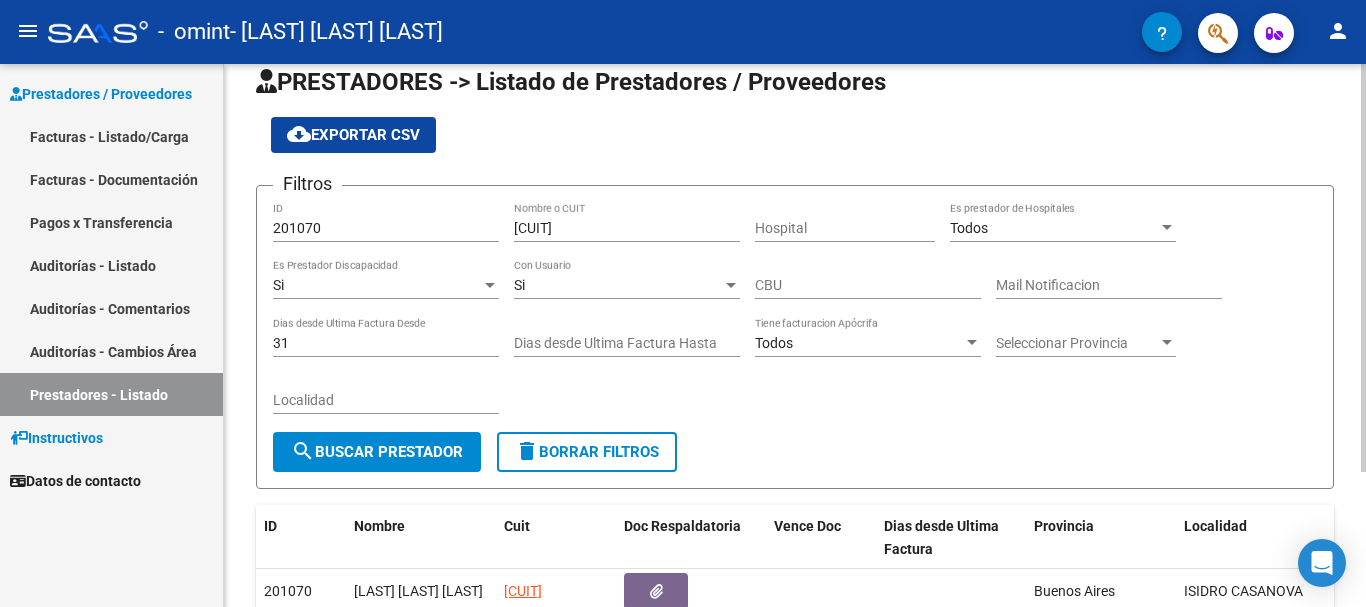 drag, startPoint x: 297, startPoint y: 330, endPoint x: 290, endPoint y: 340, distance: 12.206555 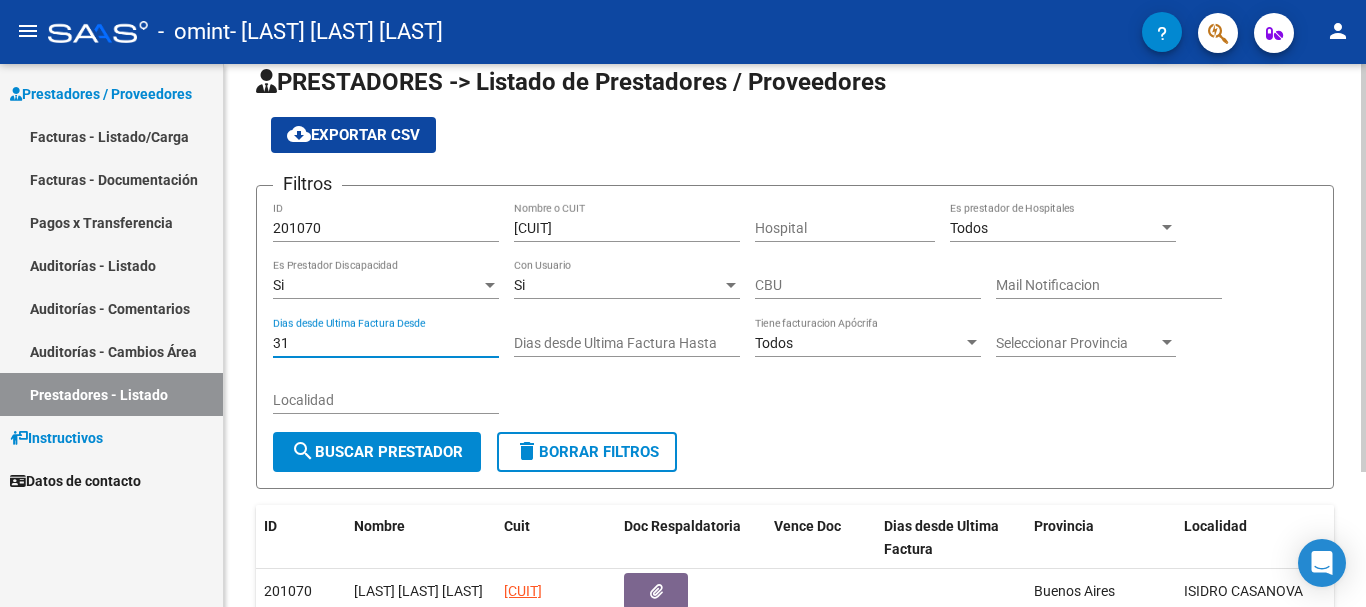 drag, startPoint x: 296, startPoint y: 338, endPoint x: 271, endPoint y: 338, distance: 25 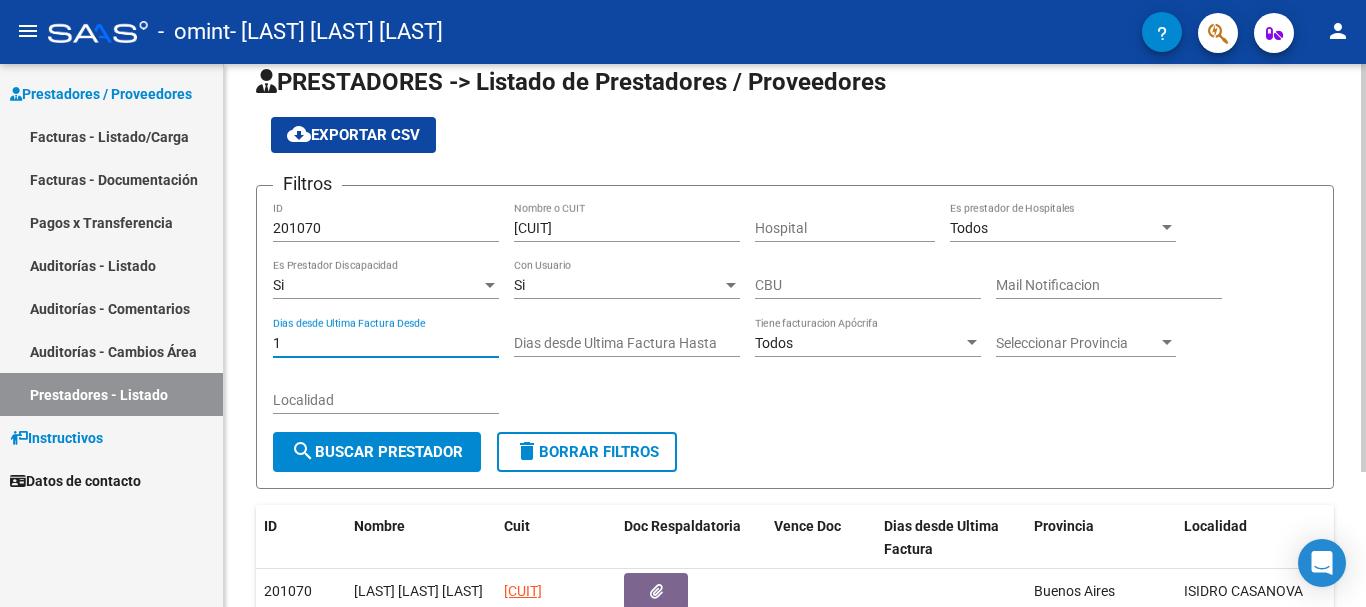 type on "1" 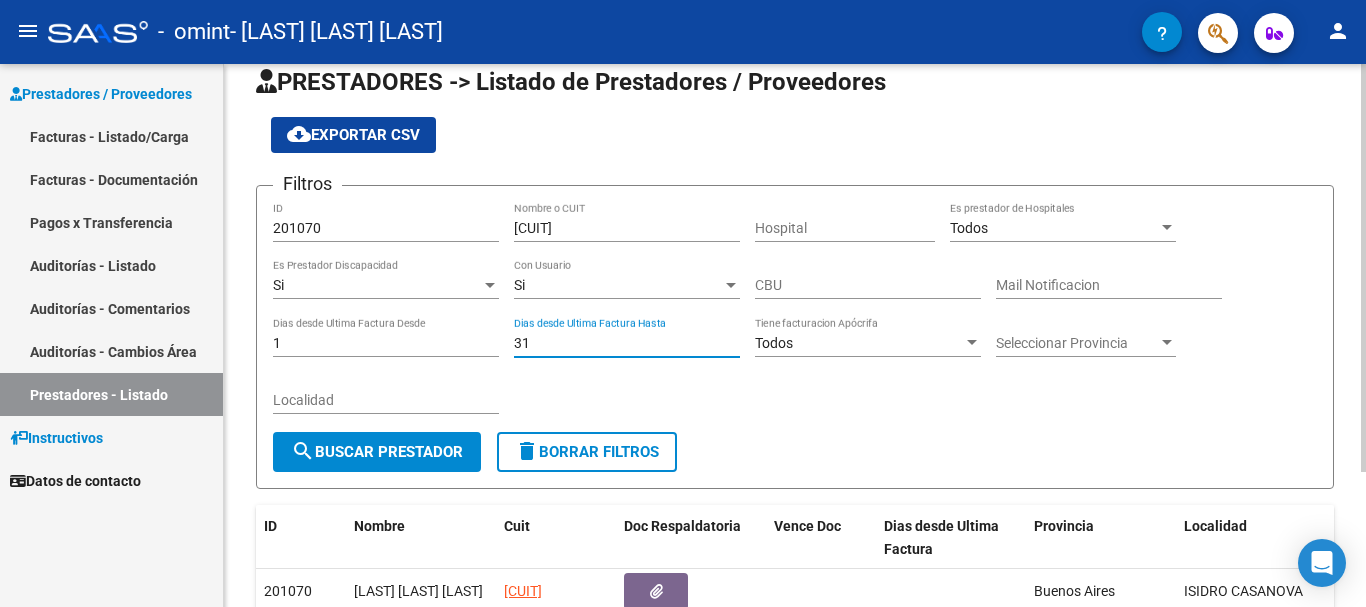 type on "31" 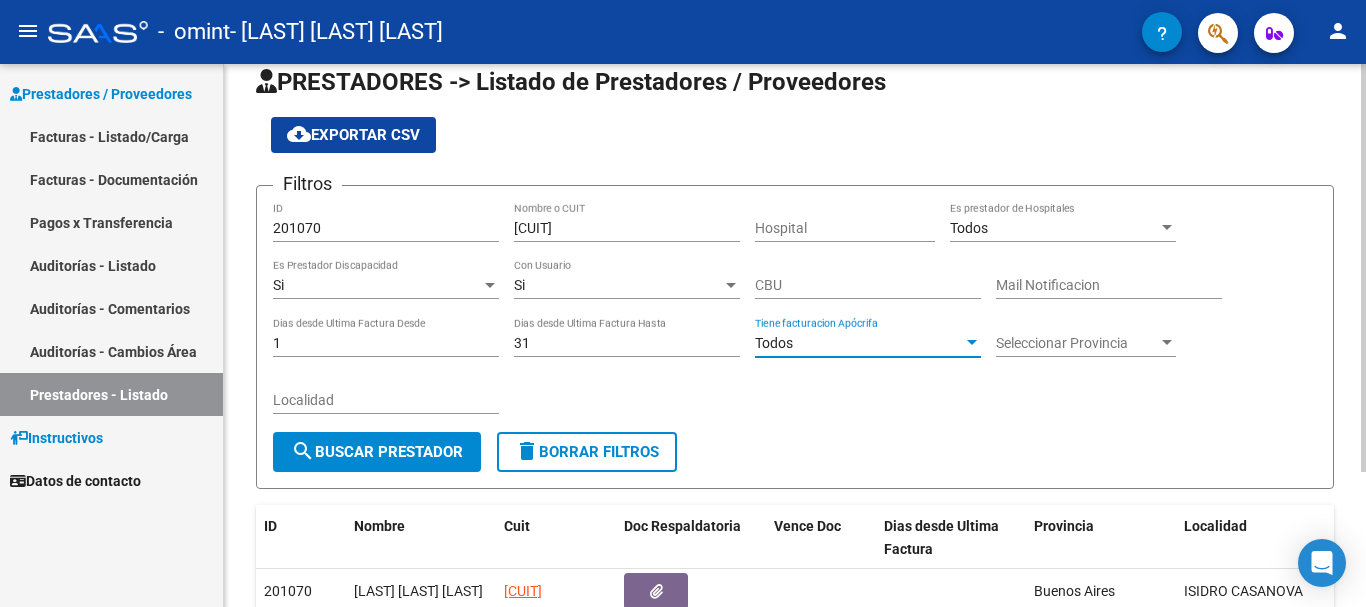 click at bounding box center (972, 342) 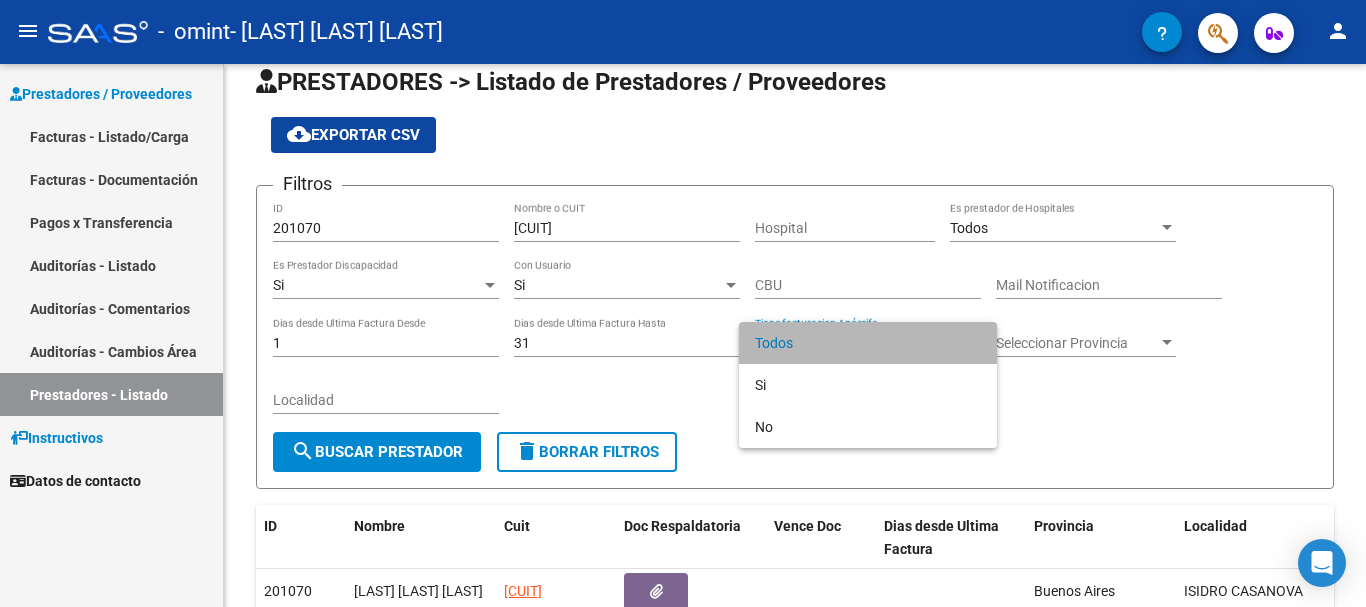click on "Todos" at bounding box center [868, 343] 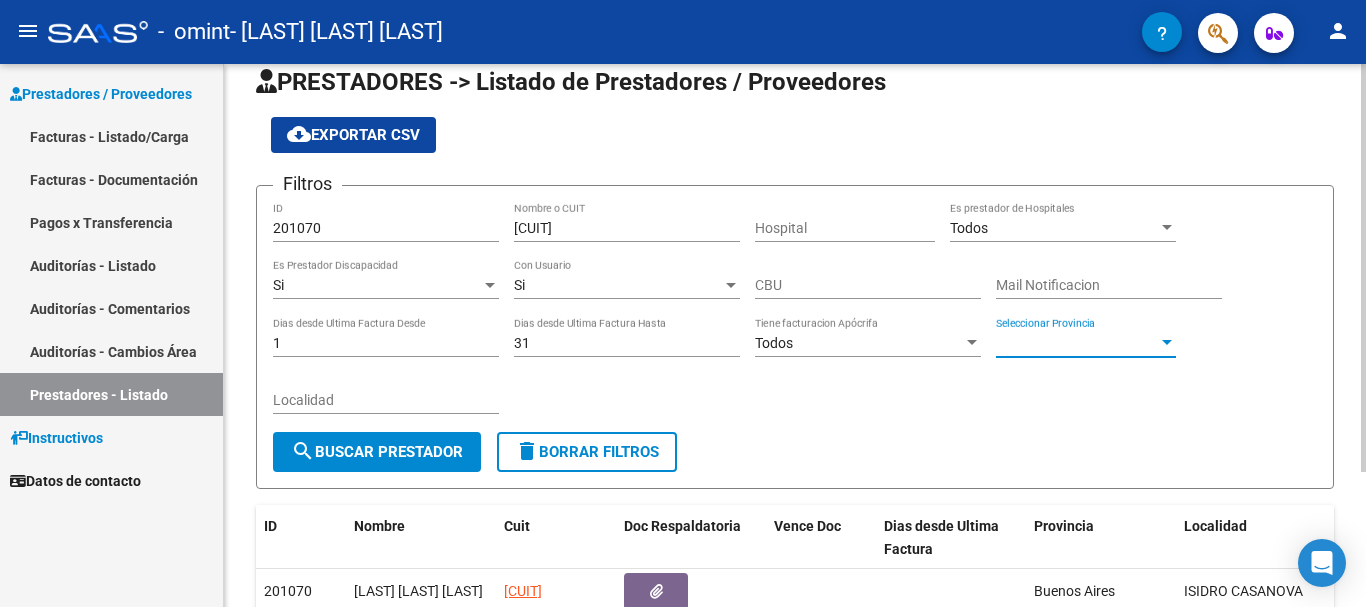 click at bounding box center [1167, 342] 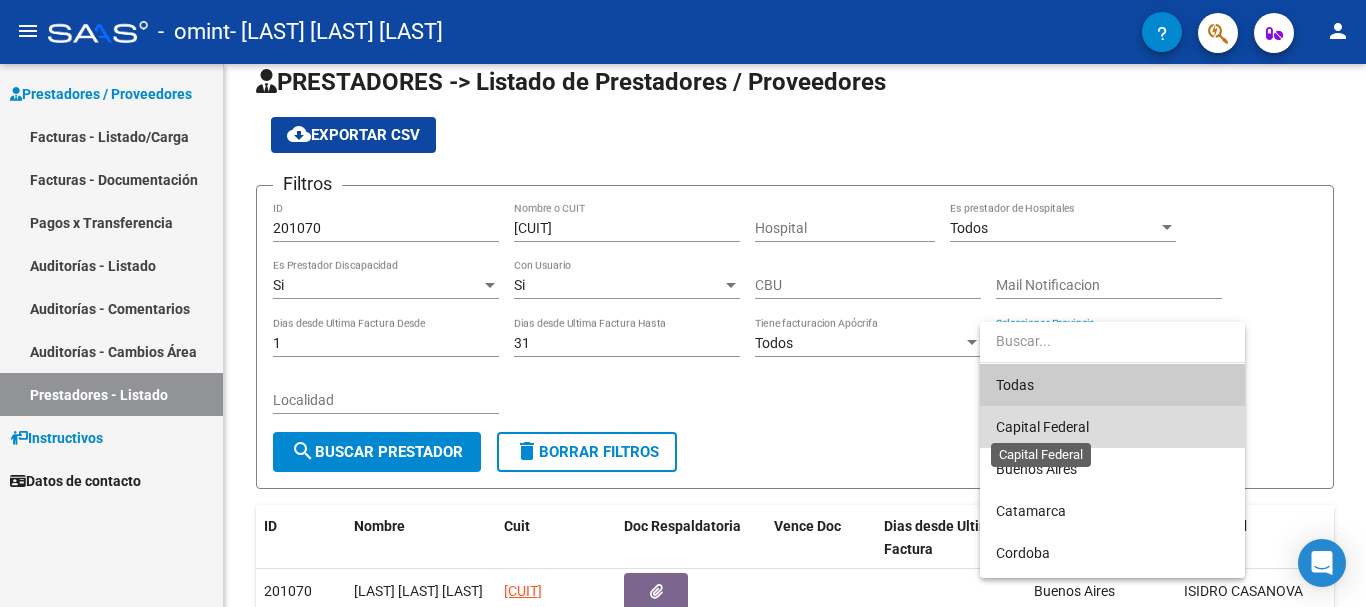 click on "Capital Federal" at bounding box center [1042, 427] 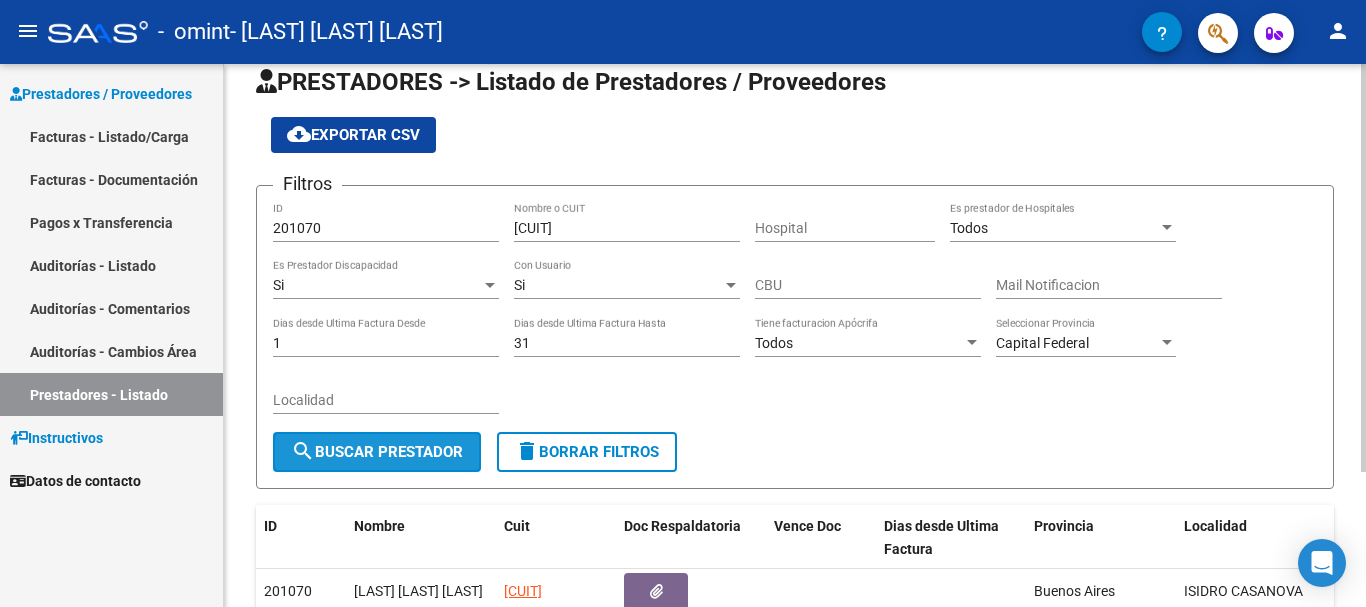 click on "search  Buscar Prestador" 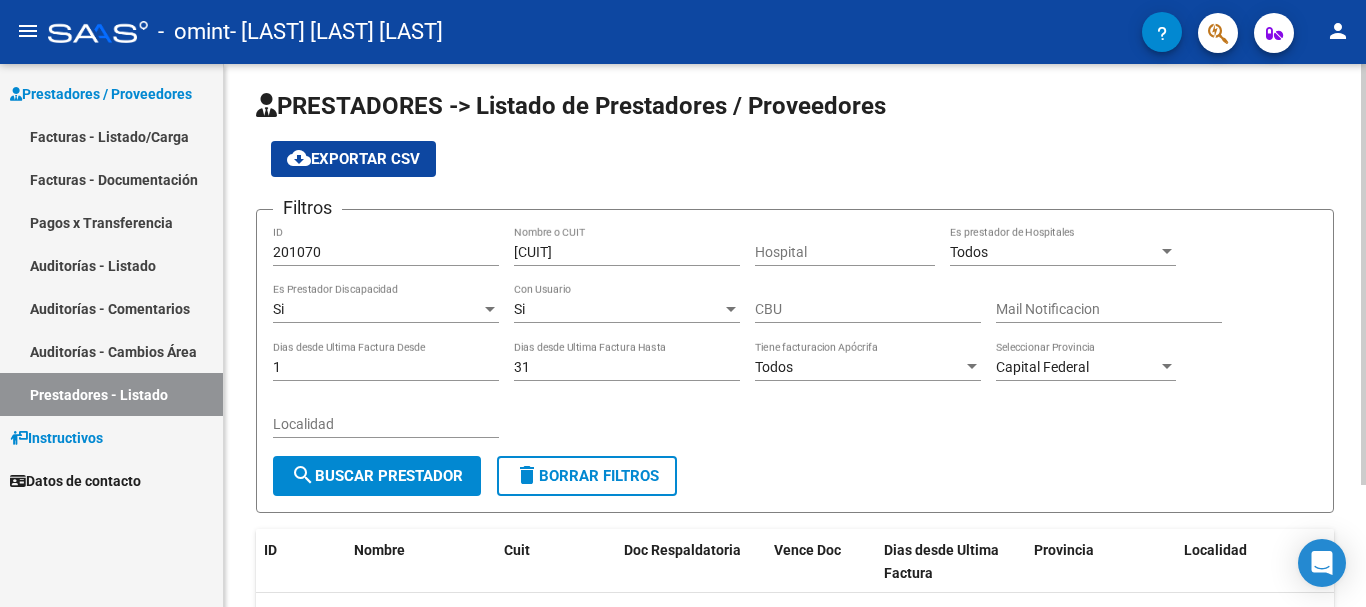 scroll, scrollTop: 2, scrollLeft: 0, axis: vertical 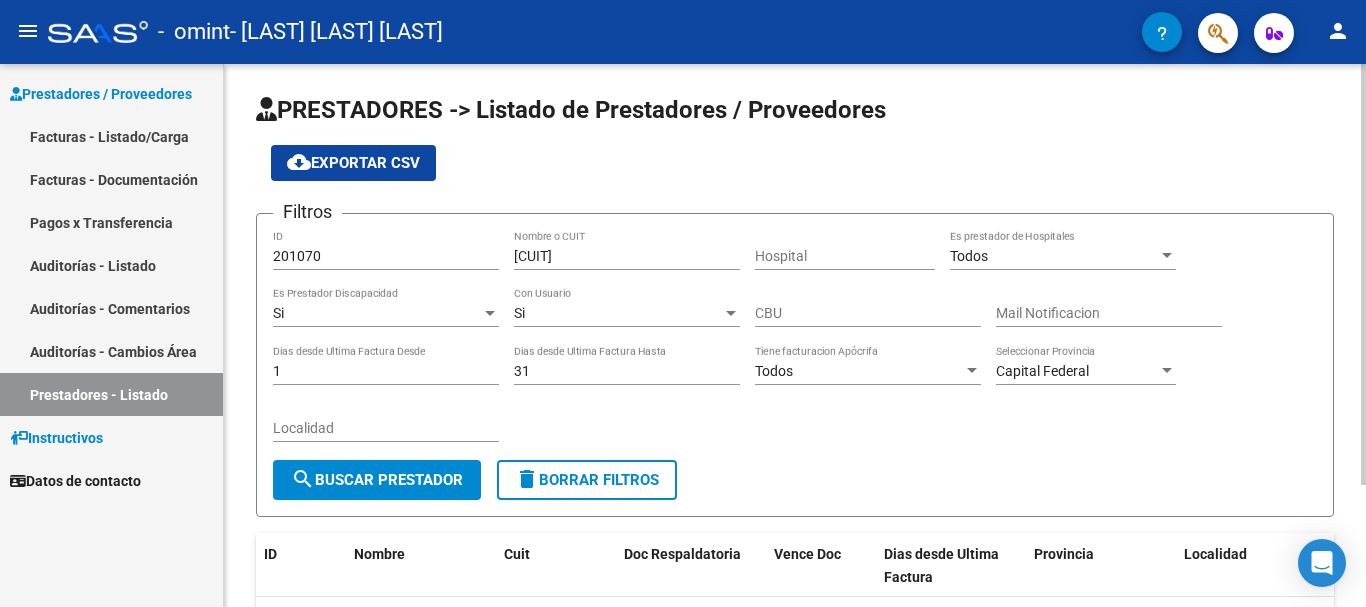 click 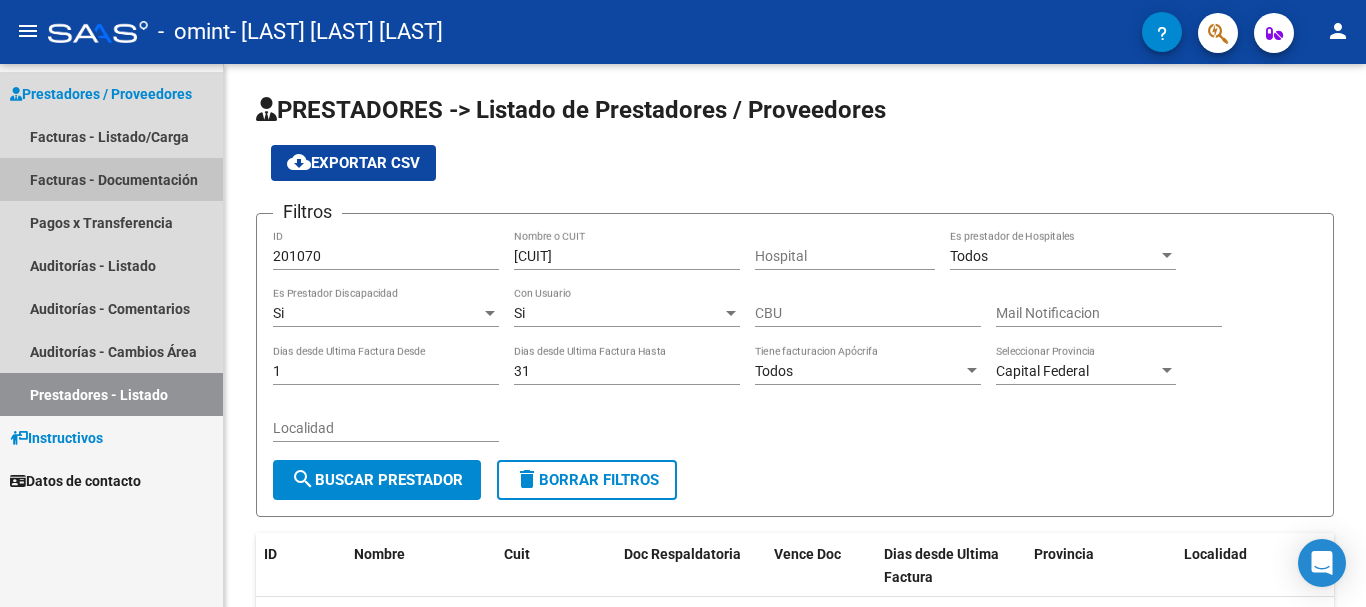 click on "Facturas - Documentación" at bounding box center [111, 179] 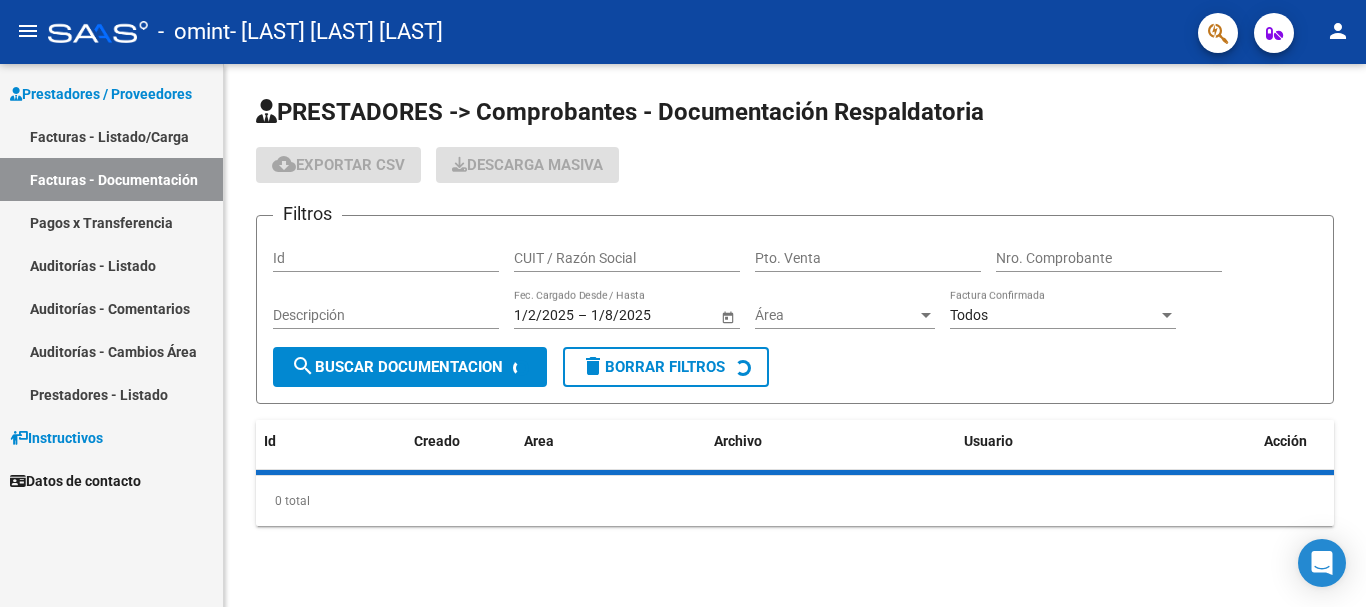 scroll, scrollTop: 0, scrollLeft: 0, axis: both 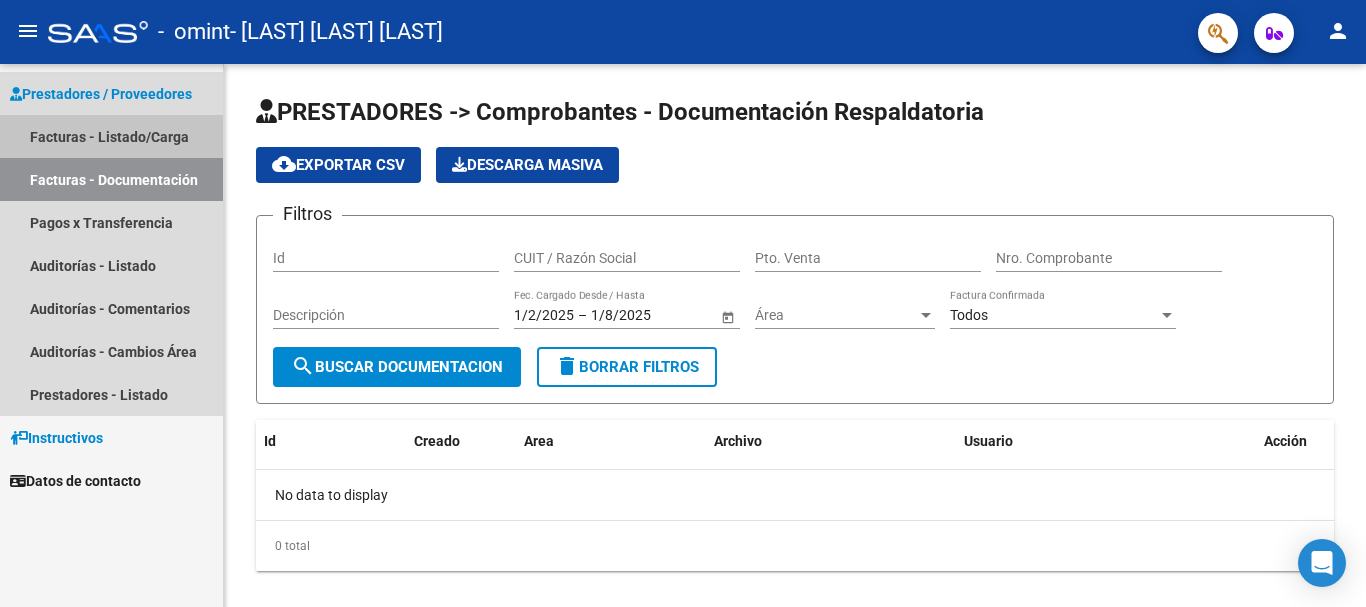 click on "Facturas - Listado/Carga" at bounding box center (111, 136) 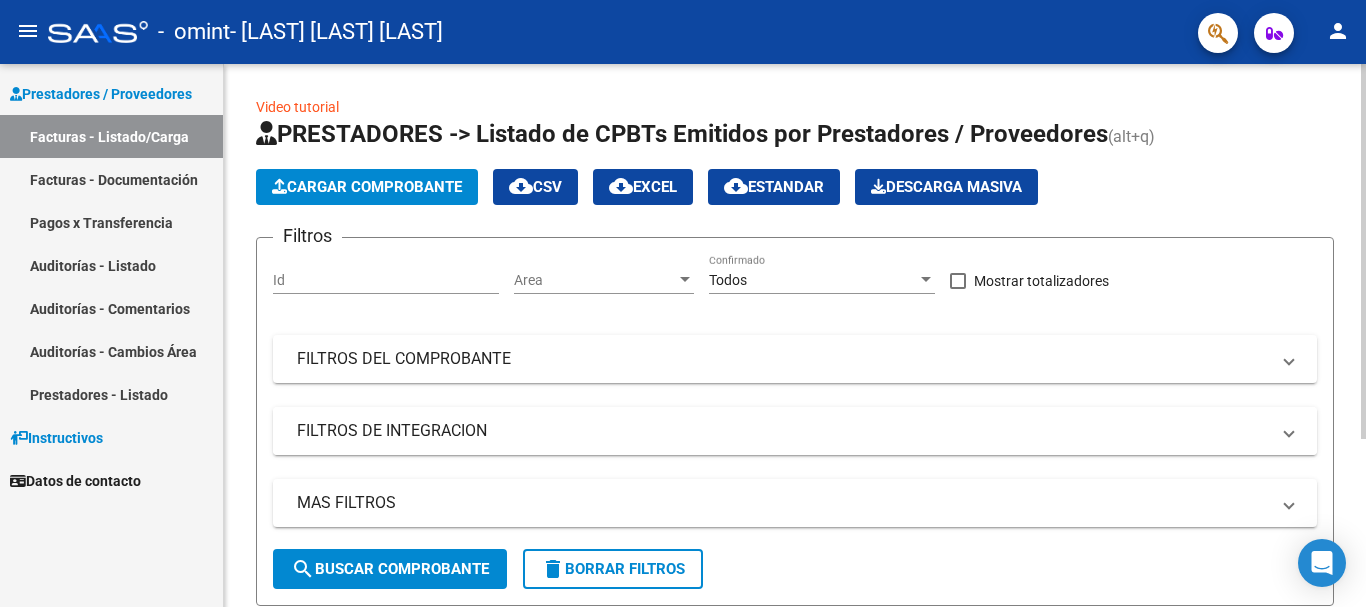 click at bounding box center [1289, 431] 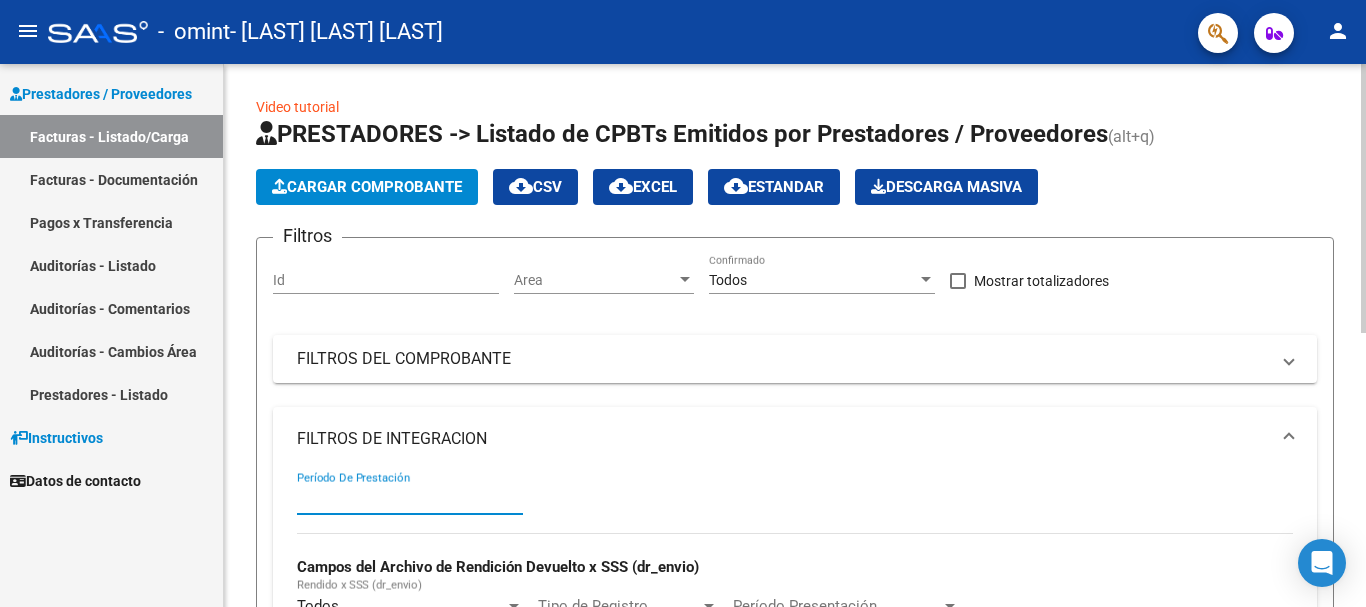 click on "Período De Prestación" at bounding box center [410, 499] 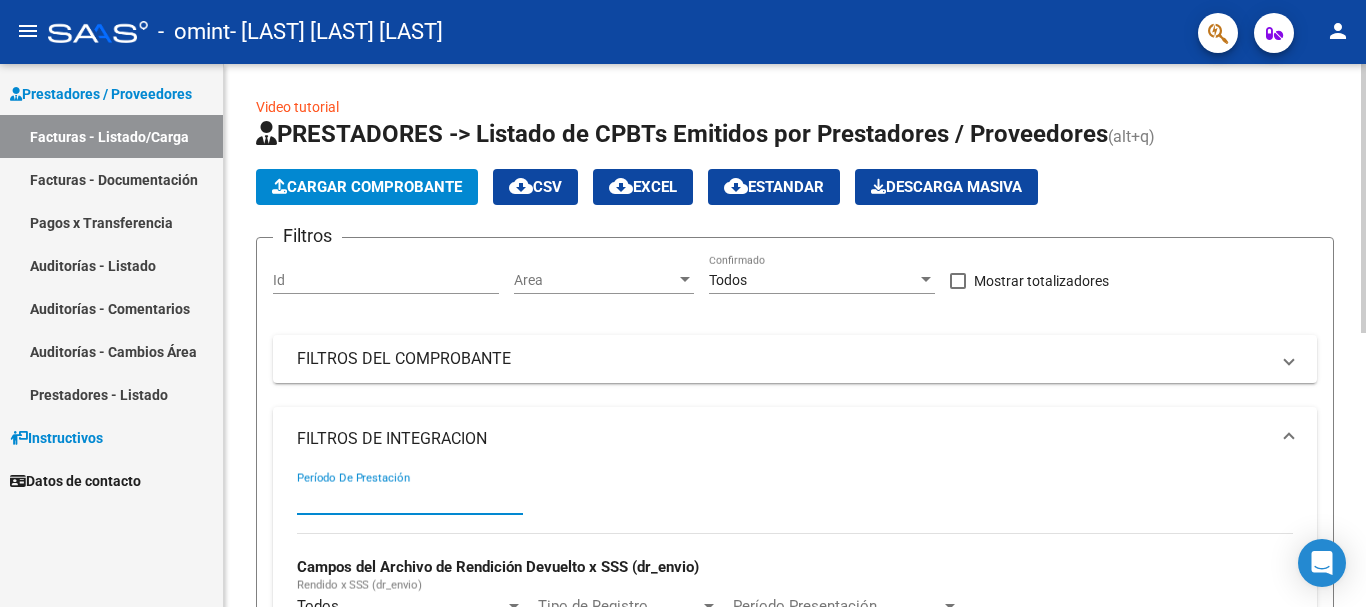 click on "Id" 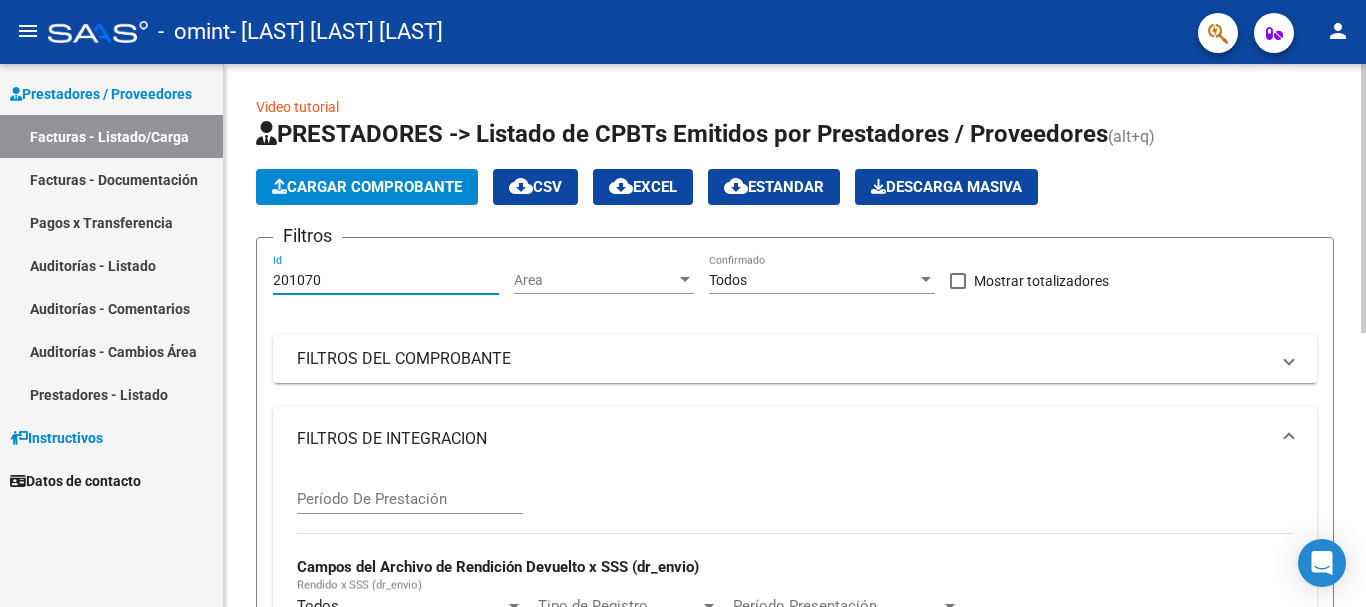 type on "201070" 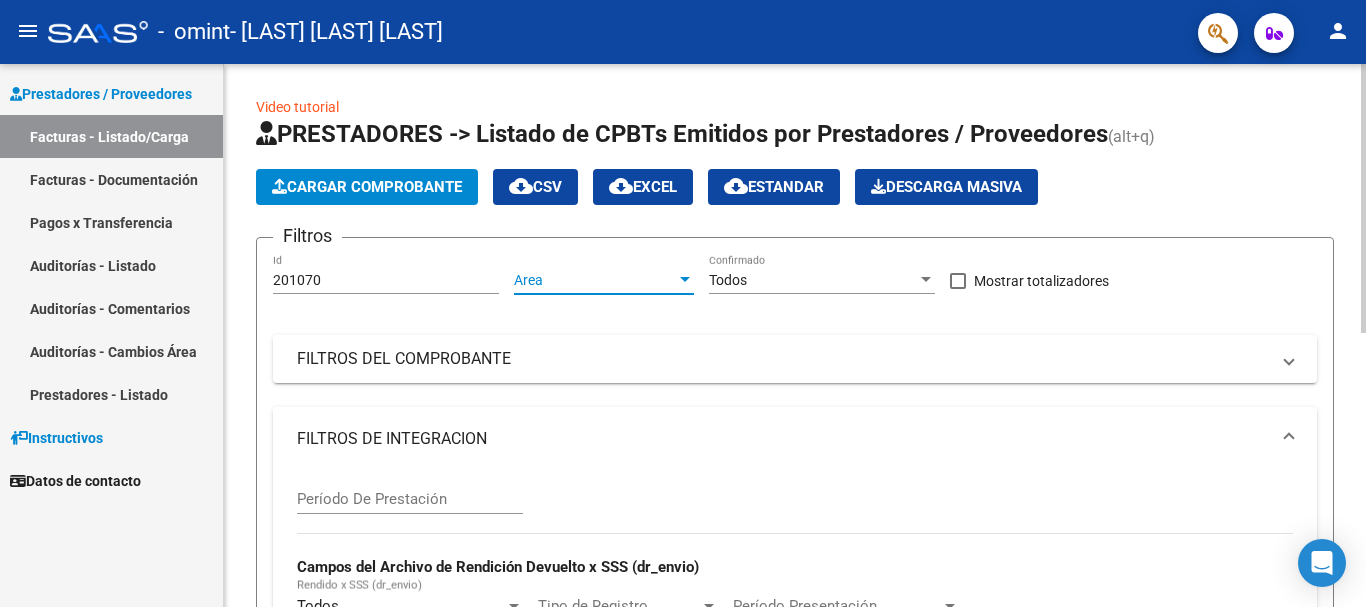 click at bounding box center (685, 279) 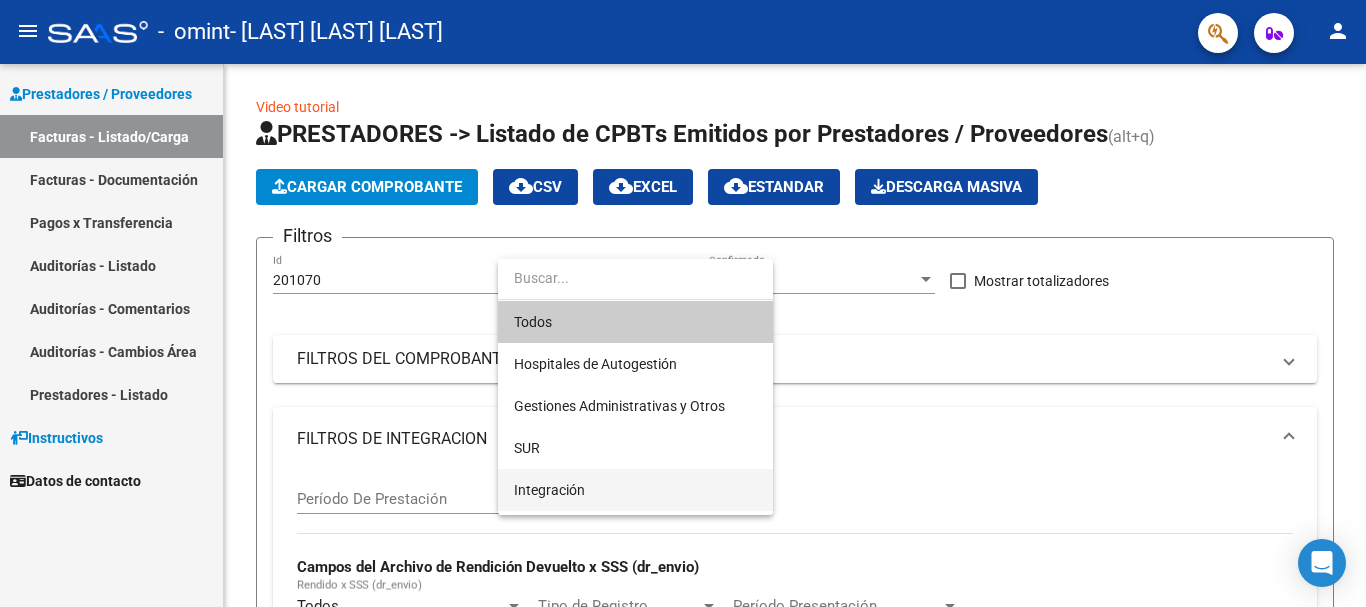 click on "Integración" at bounding box center (635, 490) 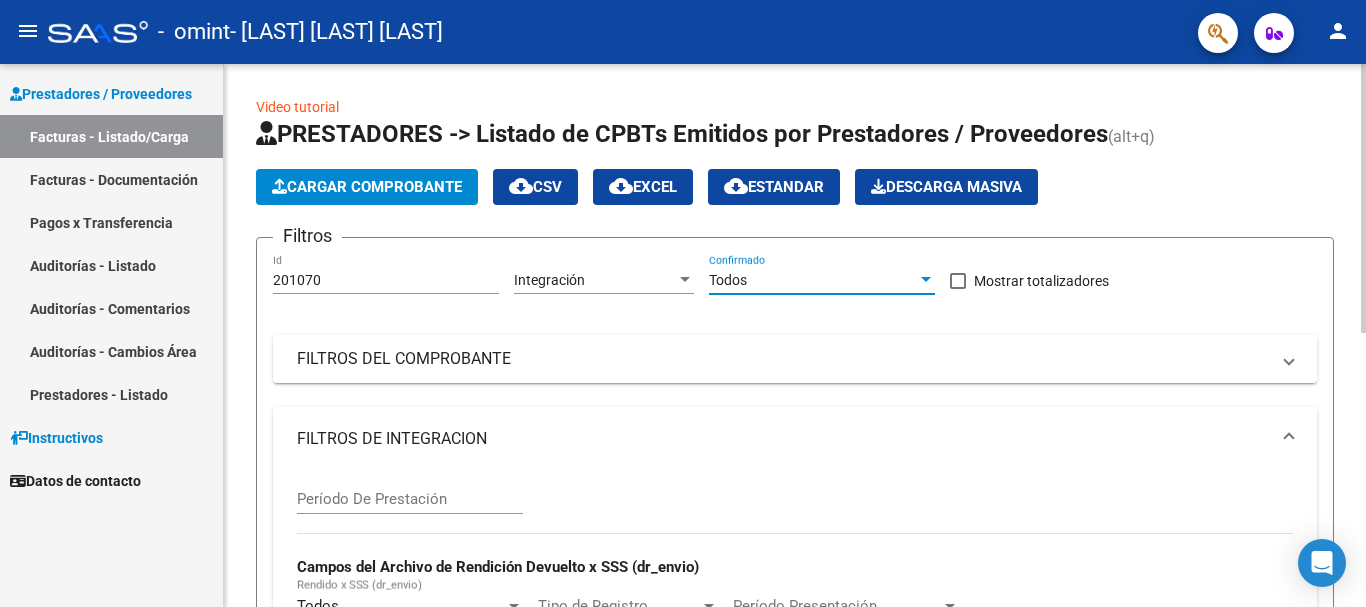 click at bounding box center [926, 280] 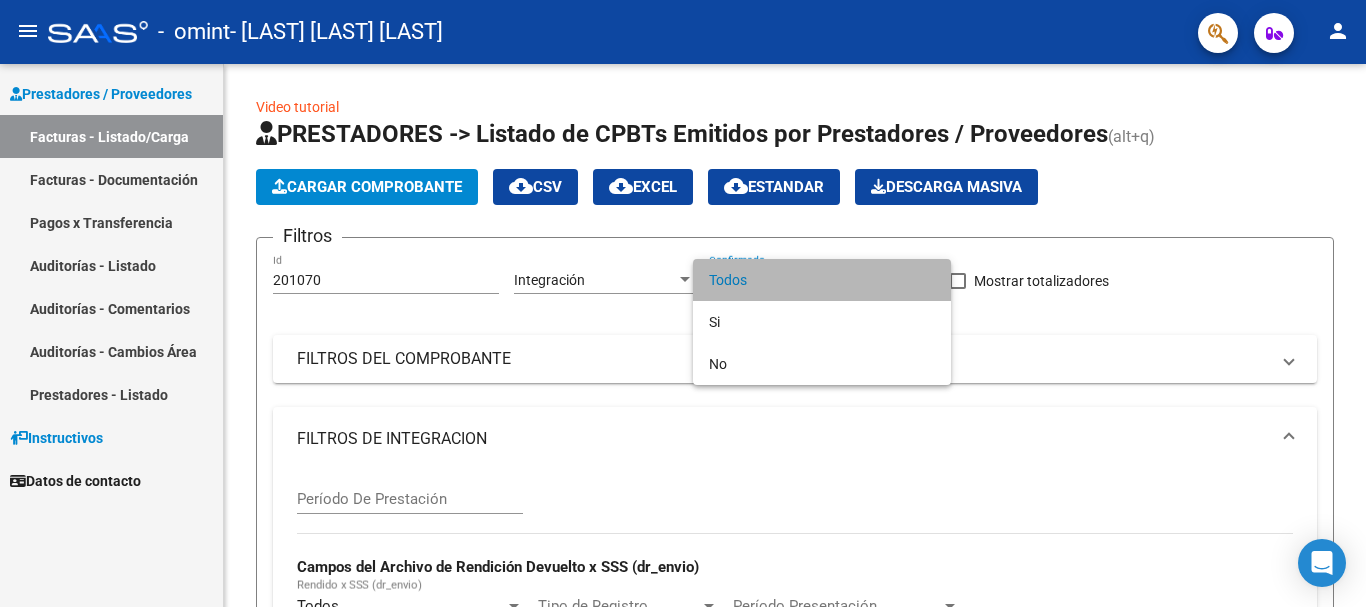 click on "Todos" at bounding box center [822, 280] 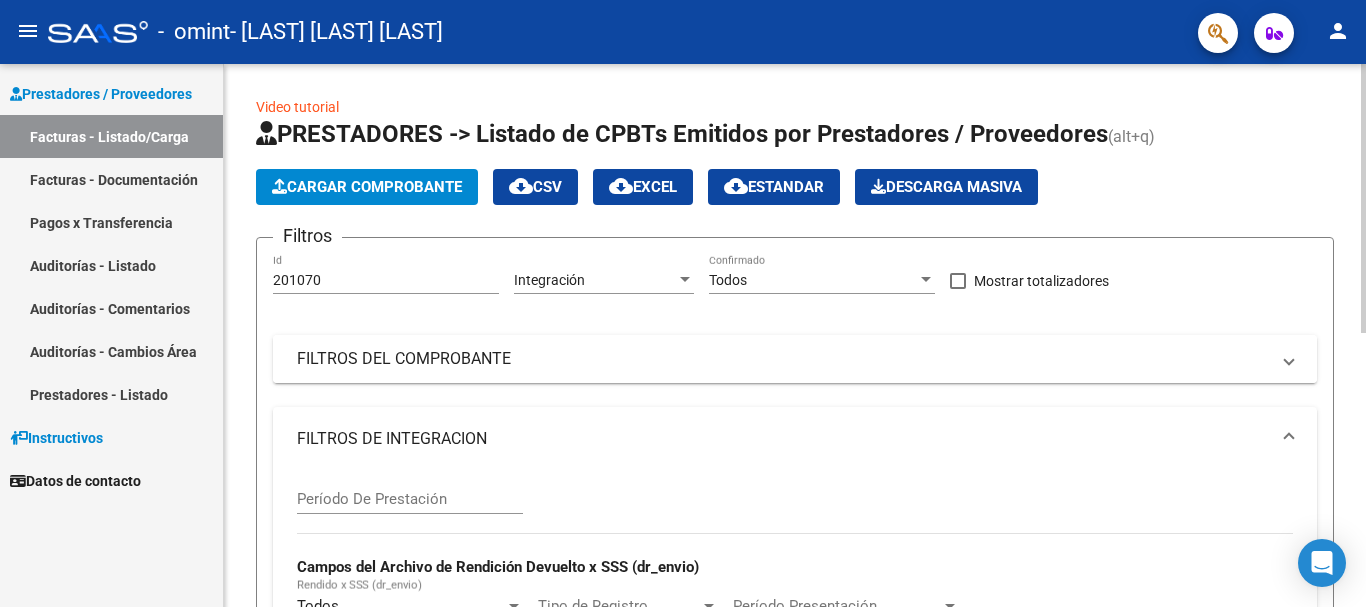 click on "FILTROS DEL COMPROBANTE" at bounding box center (791, 359) 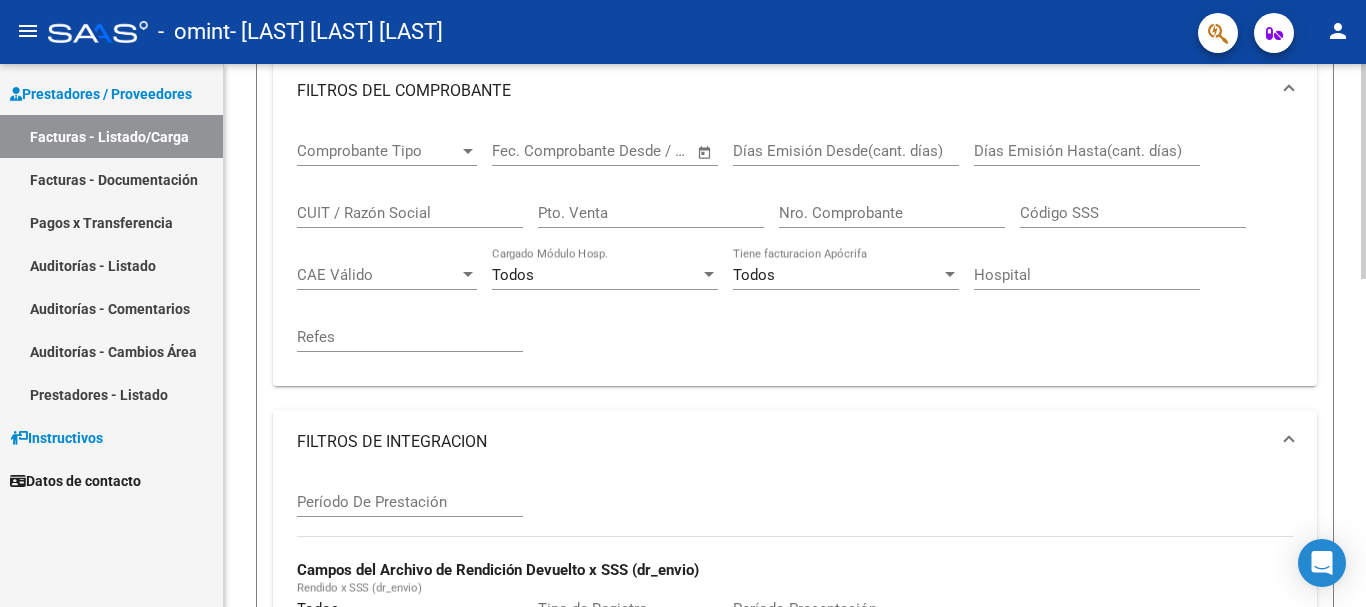 scroll, scrollTop: 278, scrollLeft: 0, axis: vertical 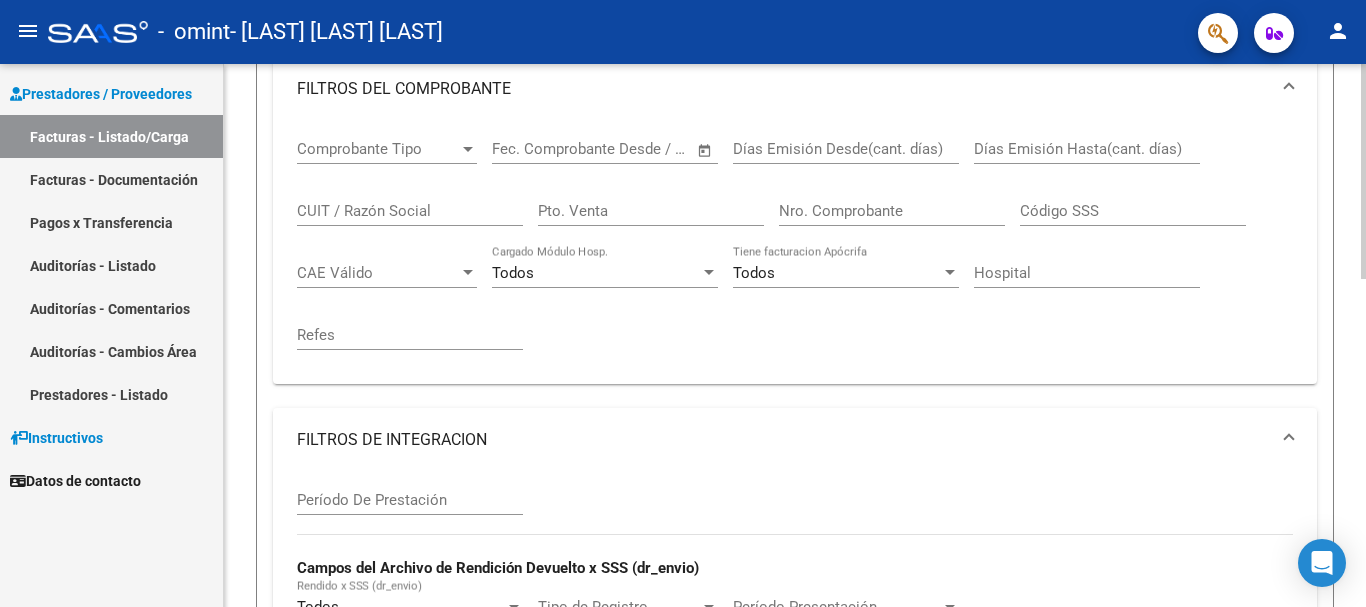 click on "Video tutorial   PRESTADORES -> Listado de CPBTs Emitidos por Prestadores / Proveedores (alt+q)   Cargar Comprobante
cloud_download  CSV  cloud_download  EXCEL  cloud_download  Estandar   Descarga Masiva
Filtros [NUMBER] Id Integración Area Todos Confirmado   Mostrar totalizadores   FILTROS DEL COMPROBANTE  Comprobante Tipo Comprobante Tipo Start date – End date Fec. Comprobante Desde / Hasta Días Emisión Desde(cant. días) Días Emisión Hasta(cant. días) CUIT / Razón Social Pto. Venta Nro. Comprobante Código SSS CAE Válido CAE Válido Todos Cargado Módulo Hosp. Todos Tiene facturacion Apócrifa Hospital Refes  FILTROS DE INTEGRACION  Período De Prestación Campos del Archivo de Rendición Devuelto x SSS (dr_envio) Todos Rendido x SSS (dr_envio) Tipo de Registro Tipo de Registro Período Presentación Período Presentación Campos del Legajo Asociado (preaprobación) Afiliado Legajo (cuil/nombre) Todos Solo facturas preaprobadas  MAS FILTROS  Todos Con Doc. Respaldatoria Todos Con Trazabilidad" 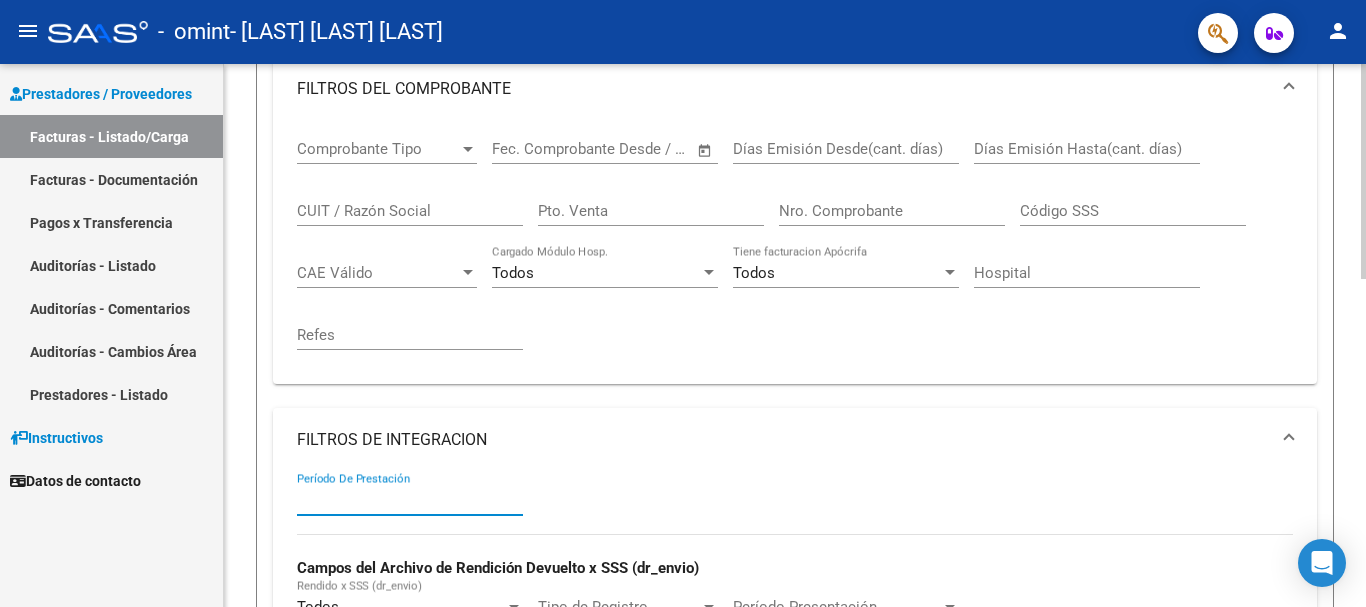 click on "Período De Prestación" at bounding box center (410, 500) 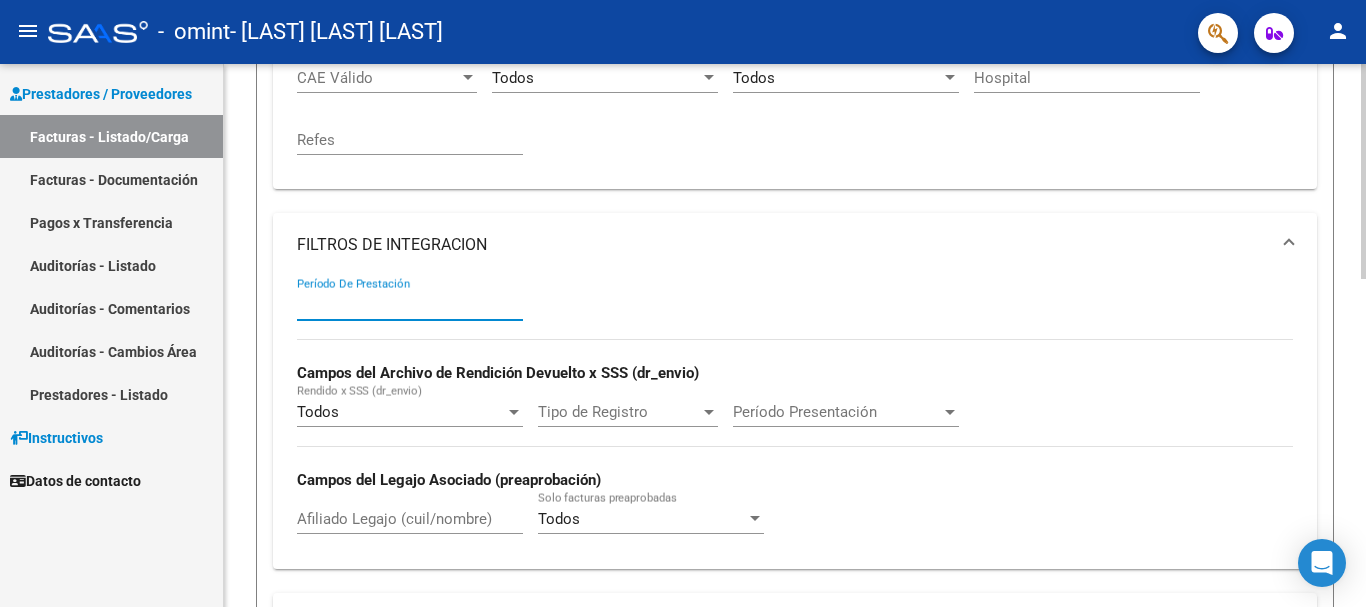 scroll, scrollTop: 475, scrollLeft: 0, axis: vertical 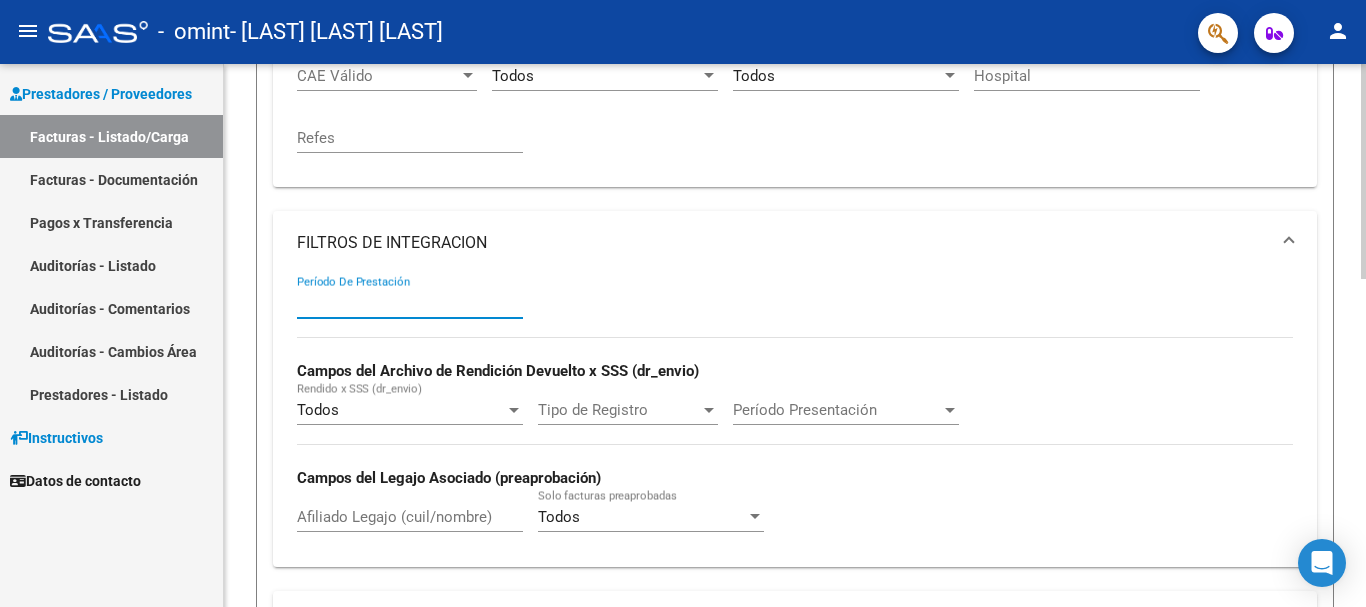 click 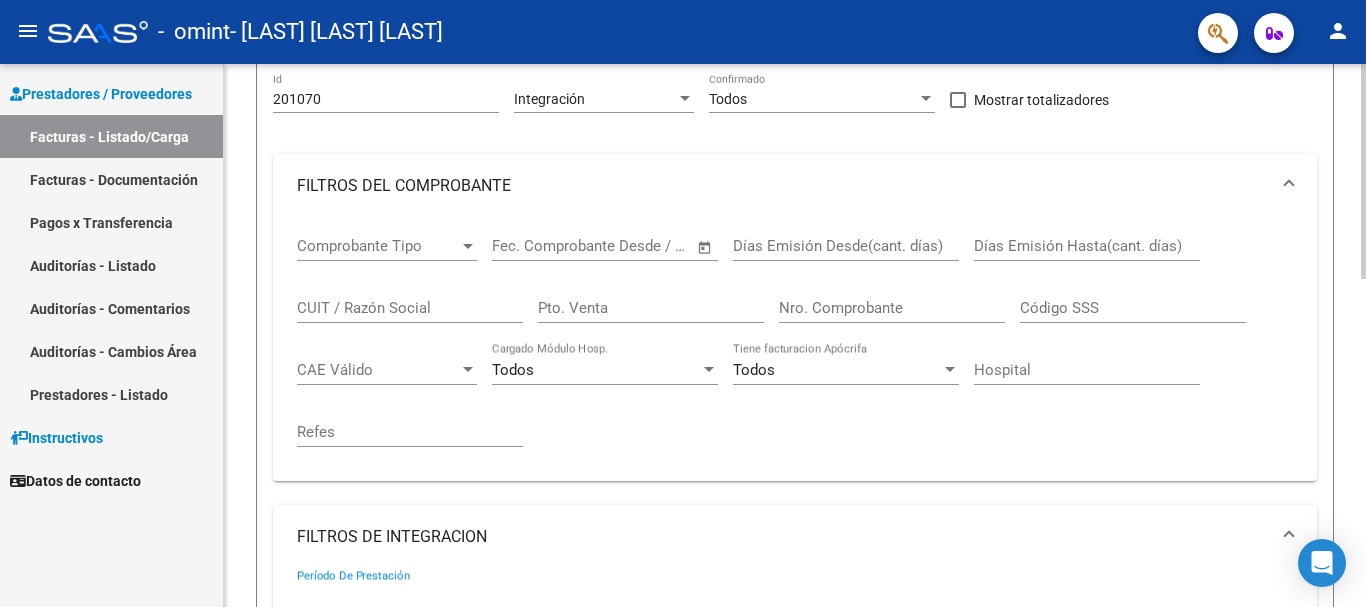scroll, scrollTop: 179, scrollLeft: 0, axis: vertical 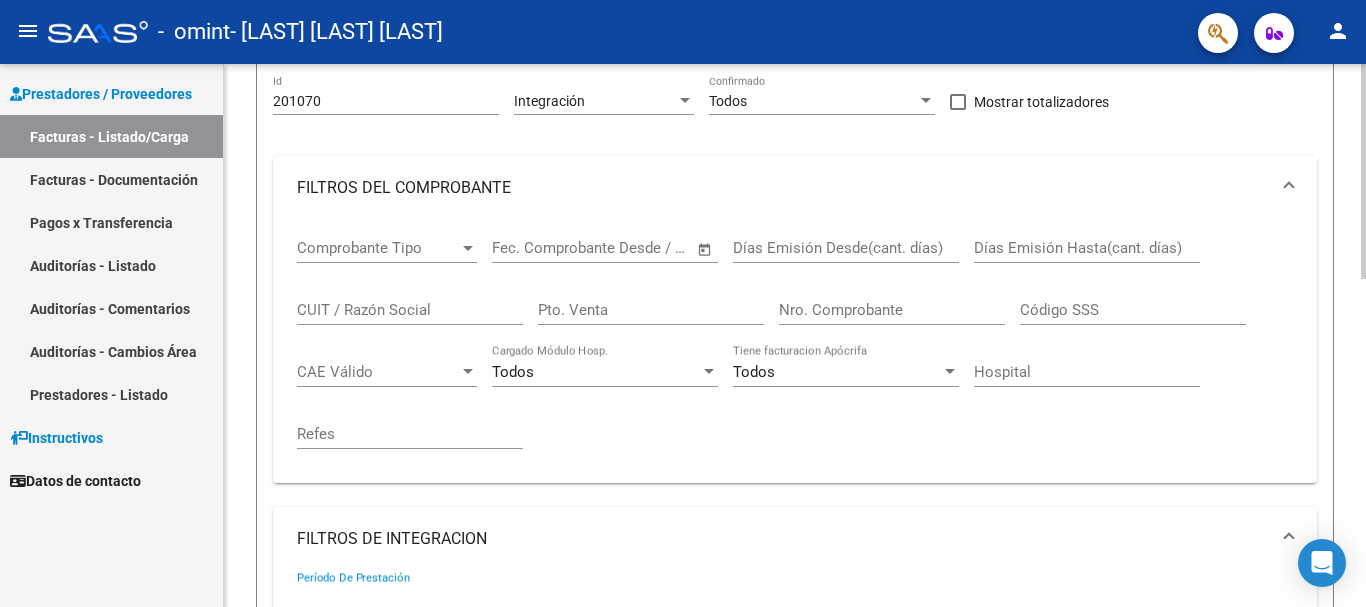 click on "Video tutorial   PRESTADORES -> Listado de CPBTs Emitidos por Prestadores / Proveedores (alt+q)   Cargar Comprobante
cloud_download  CSV  cloud_download  EXCEL  cloud_download  Estandar   Descarga Masiva
Filtros [NUMBER] Id Integración Area Todos Confirmado   Mostrar totalizadores   FILTROS DEL COMPROBANTE  Comprobante Tipo Comprobante Tipo Start date – End date Fec. Comprobante Desde / Hasta Días Emisión Desde(cant. días) Días Emisión Hasta(cant. días) CUIT / Razón Social Pto. Venta Nro. Comprobante Código SSS CAE Válido CAE Válido Todos Cargado Módulo Hosp. Todos Tiene facturacion Apócrifa Hospital Refes  FILTROS DE INTEGRACION  Período De Prestación Campos del Archivo de Rendición Devuelto x SSS (dr_envio) Todos Rendido x SSS (dr_envio) Tipo de Registro Tipo de Registro Período Presentación Período Presentación Campos del Legajo Asociado (preaprobación) Afiliado Legajo (cuil/nombre) Todos Solo facturas preaprobadas  MAS FILTROS  Todos Con Doc. Respaldatoria Todos Con Trazabilidad" 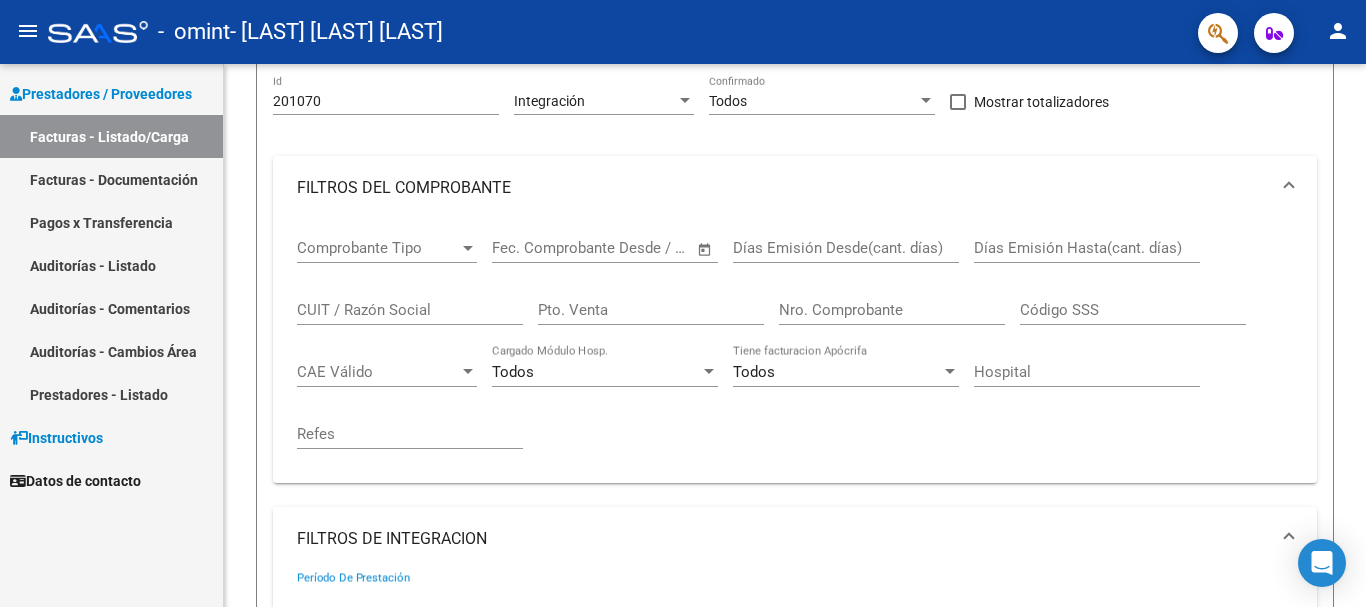 click on "Prestadores / Proveedores" at bounding box center (101, 94) 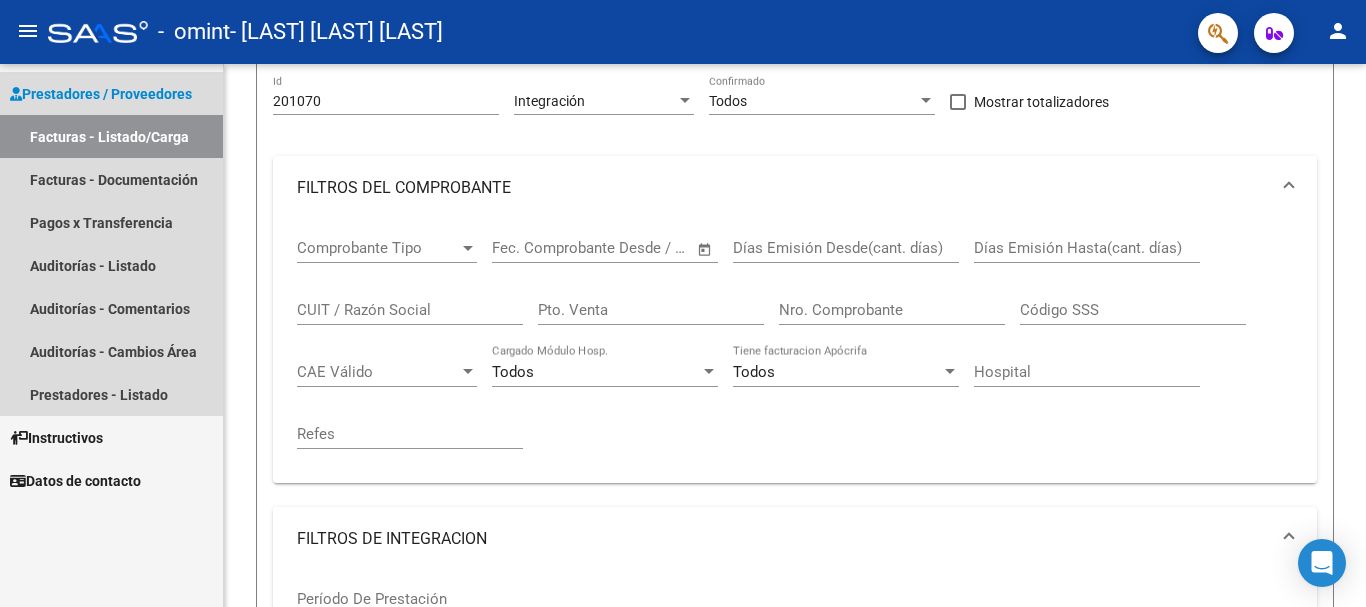 click on "Prestadores / Proveedores" at bounding box center [101, 94] 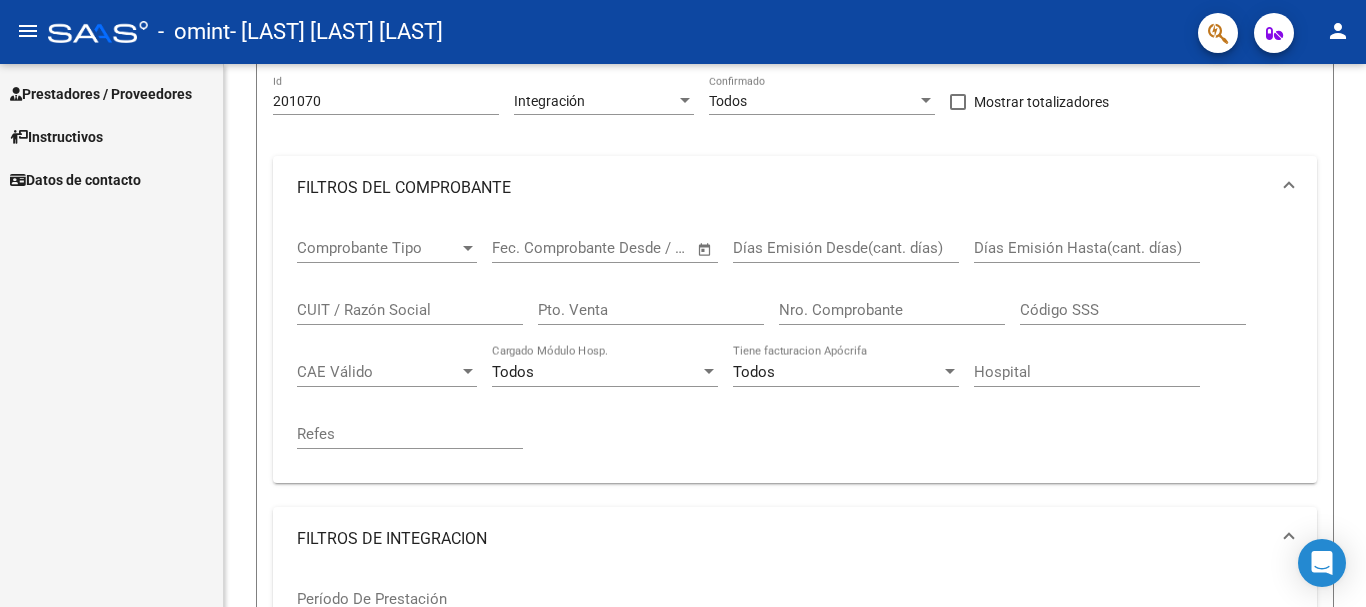 click on "Instructivos" at bounding box center [56, 137] 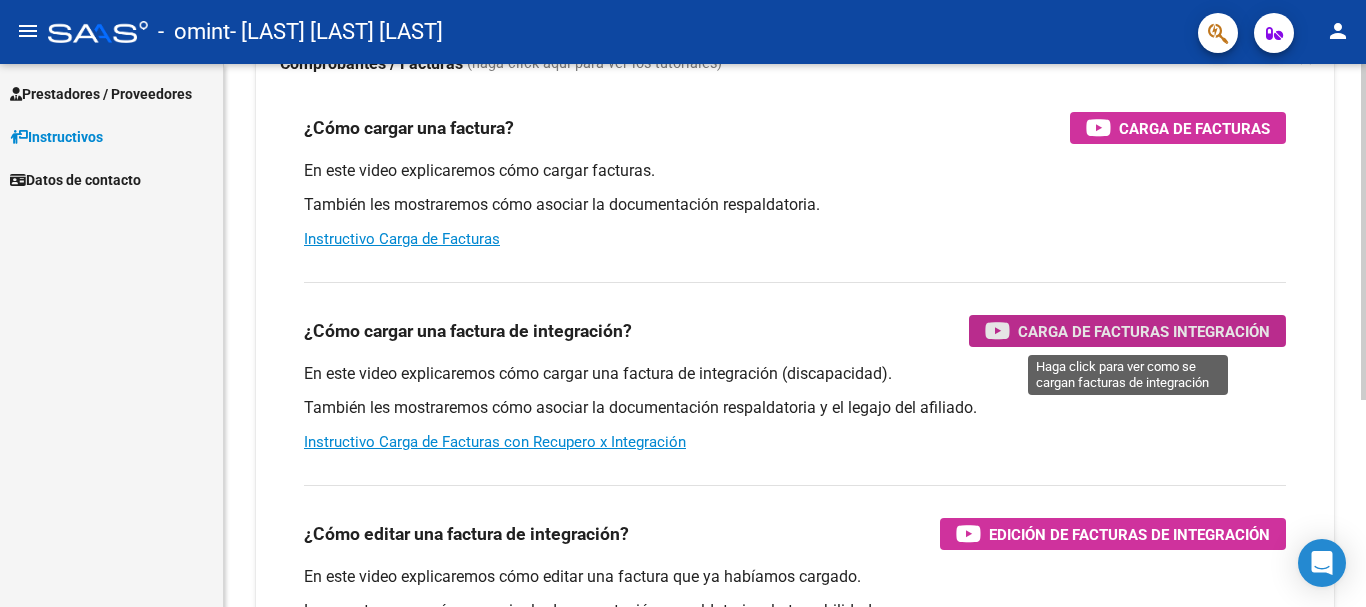click on "Carga de Facturas Integración" at bounding box center (1144, 331) 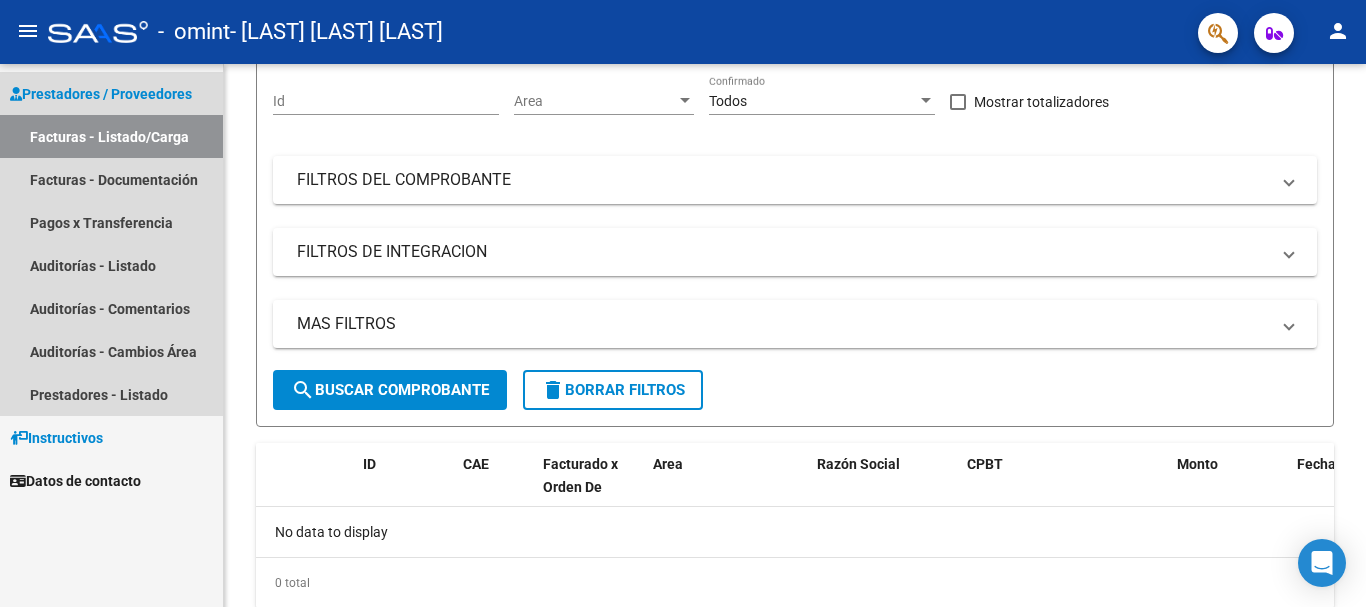 click on "Facturas - Listado/Carga" at bounding box center [111, 136] 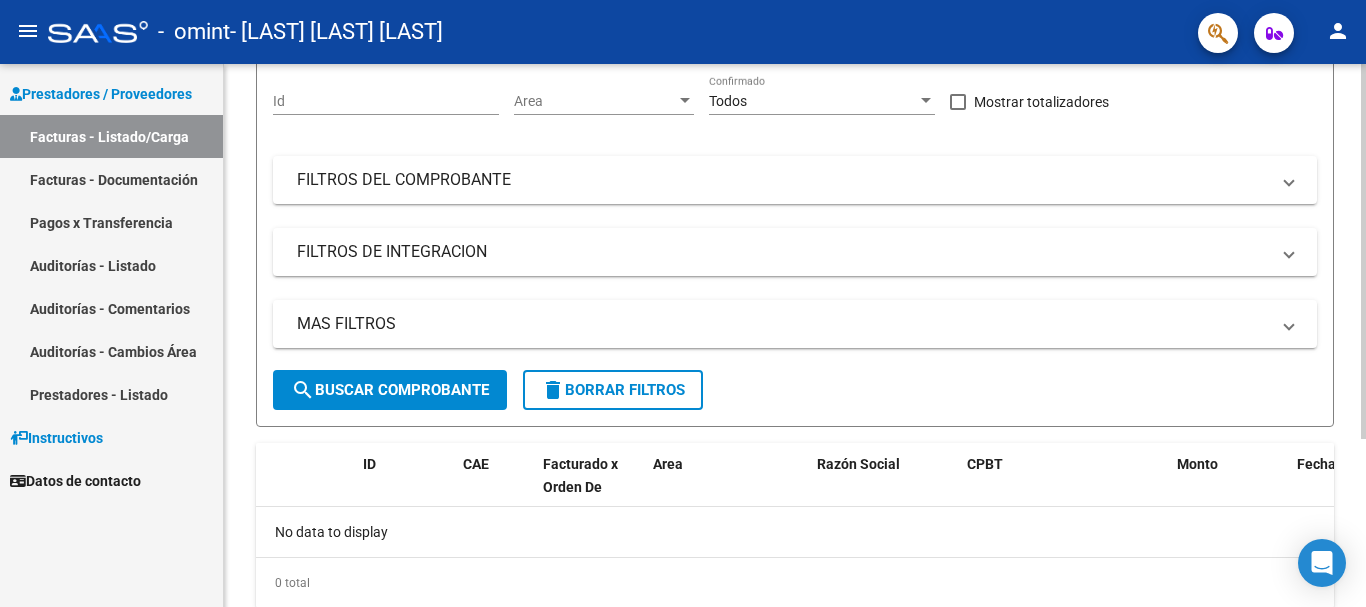 scroll, scrollTop: 0, scrollLeft: 0, axis: both 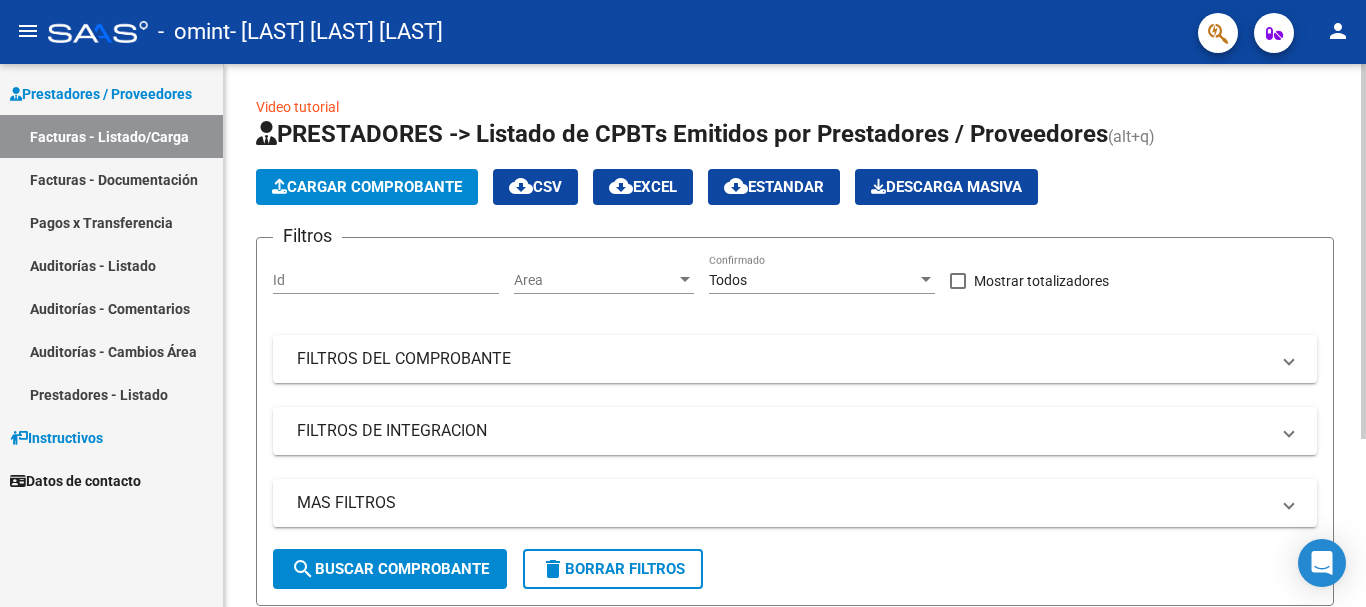 click 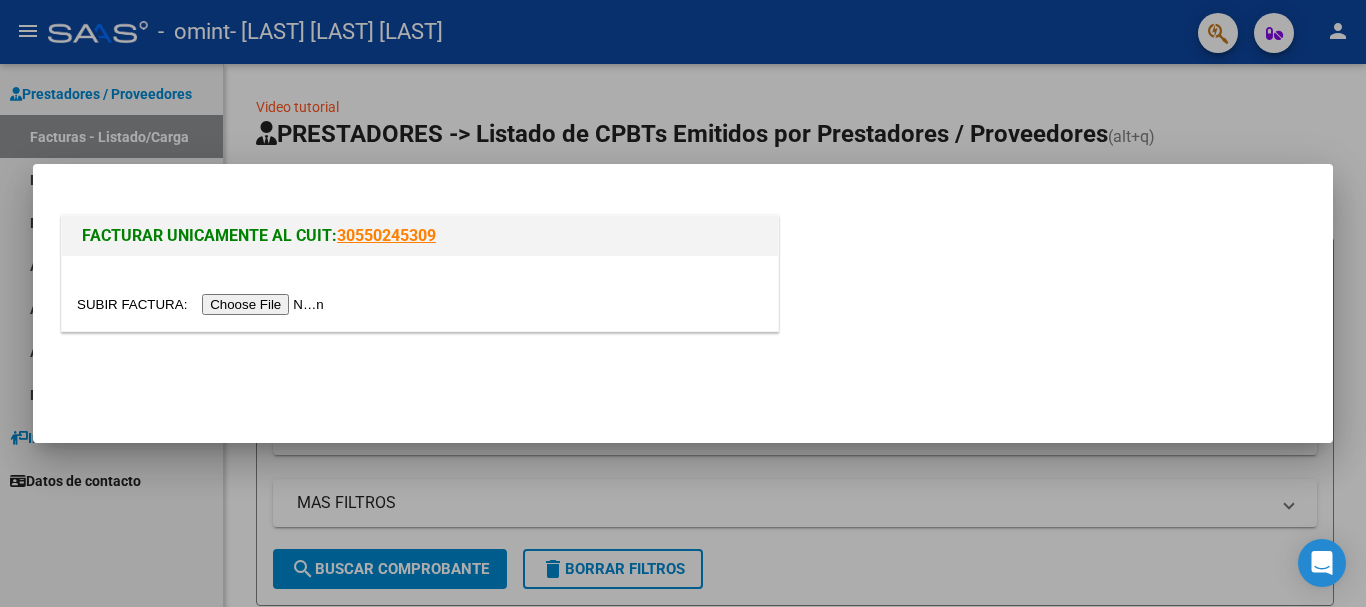 click at bounding box center (203, 304) 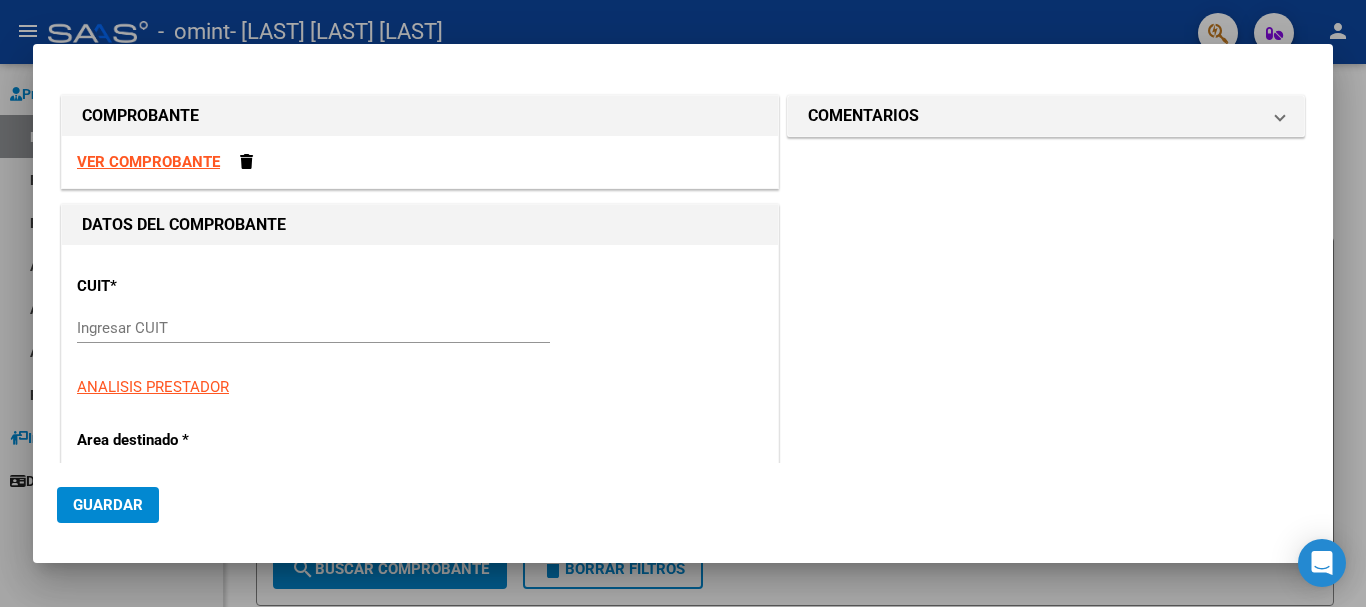click on "Ingresar CUIT" at bounding box center (313, 328) 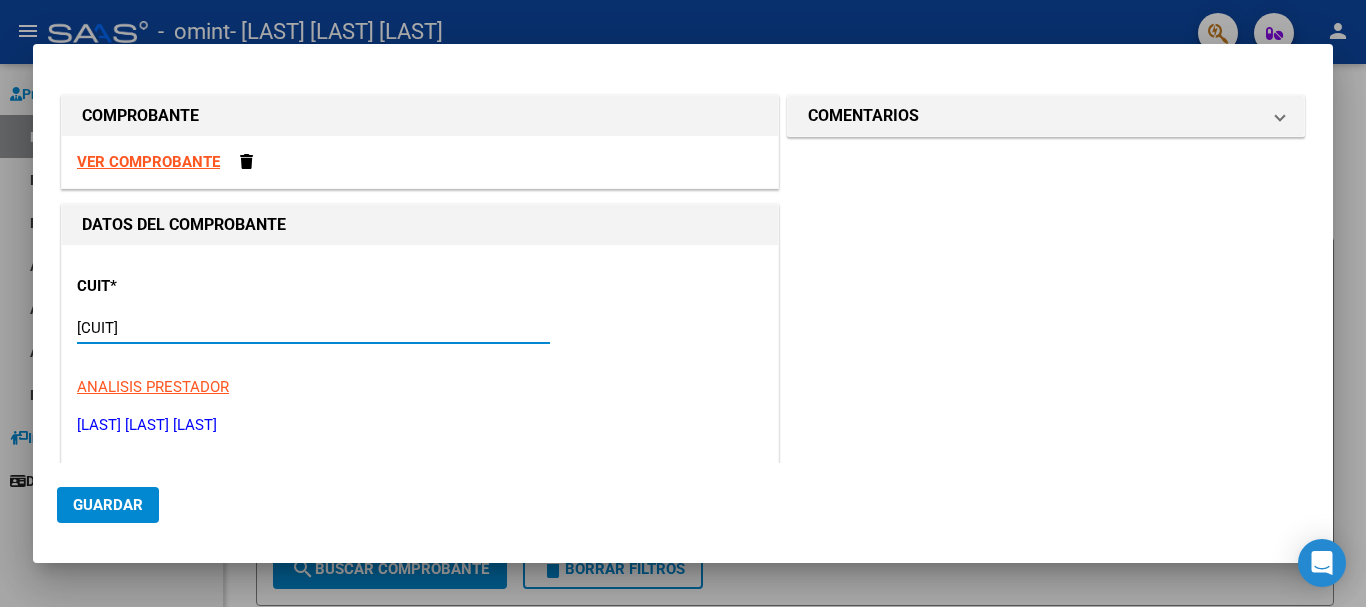 type on "[CUIT]" 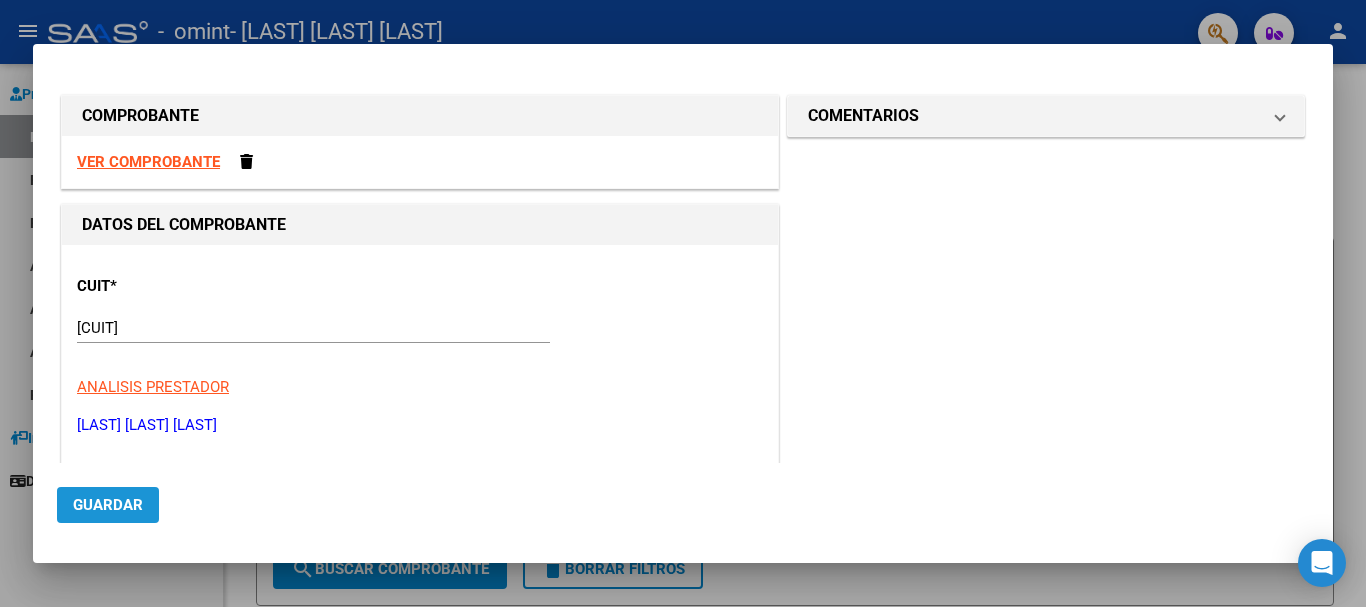 click on "Guardar" 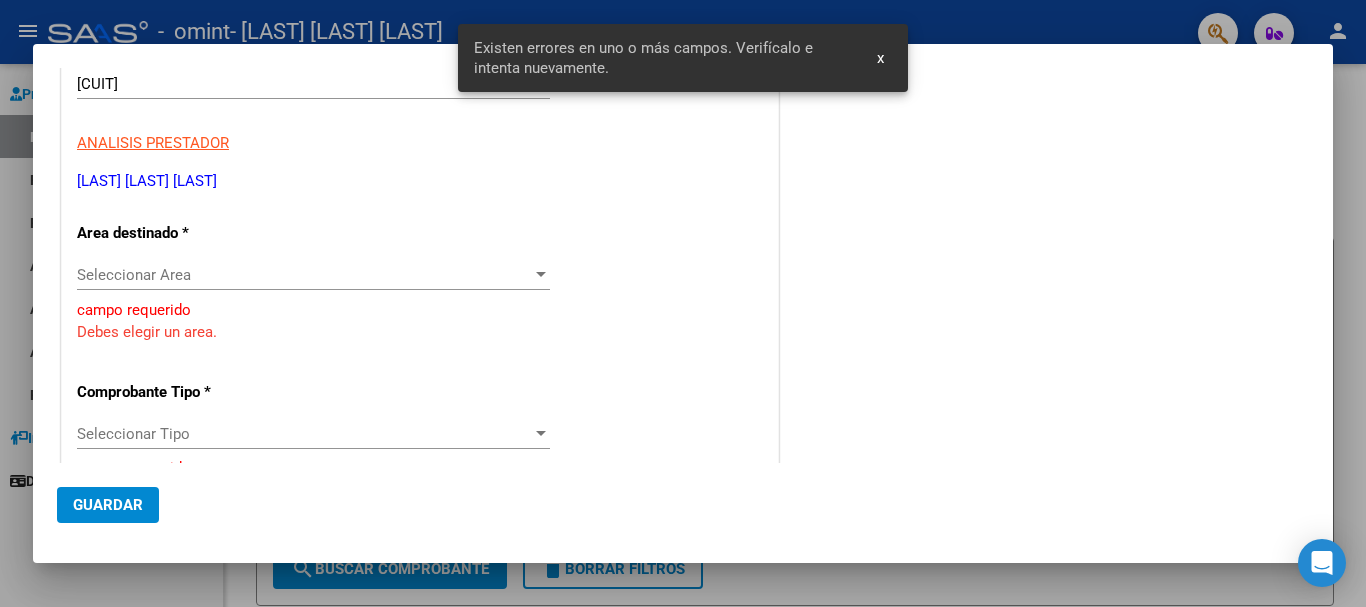 click on "CUIT  *   [CUIT] Ingresar CUIT  ANALISIS PRESTADOR  [LAST] [LAST] [LAST]  ARCA Padrón  Area destinado * Seleccionar Area Seleccionar Area campo requerido  Debes elegir un area.   Comprobante Tipo * Seleccionar Tipo Seleccionar Tipo campo requerido  Debes elegir un tipo.  Punto de Venta  *   Ingresar el Nro.   El campo es requerido Número  *   Ingresar el Nro.   El campo es requerido Monto  *   $ [AMOUNT] Ingresar el monto   El campo es requerido Fecha del Cpbt.  *   Ingresar la fecha   Ingrese una fecha válida CAE / CAEA (no ingrese CAI)    Ingresar el CAE o CAEA (no ingrese CAI)  Fecha de Vencimiento    Ingresar la fecha  Ref. Externa    Ingresar la ref.  N° Liquidación    Ingresar el N° Liquidación" at bounding box center [420, 784] 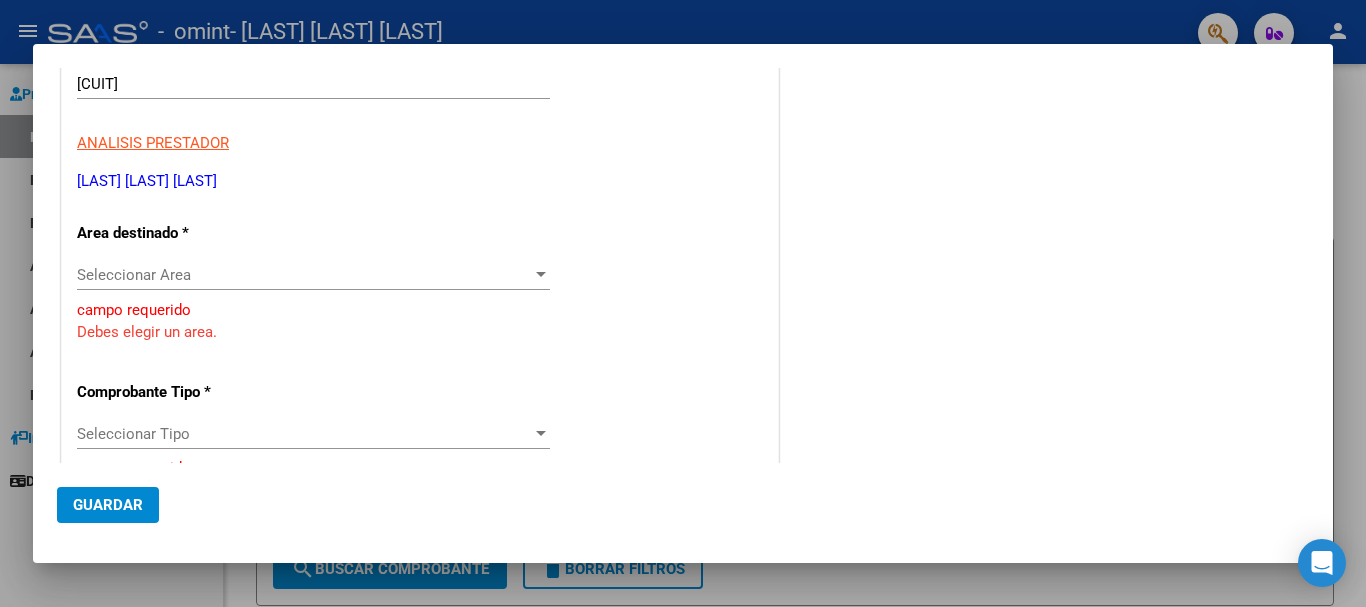 click on "CUIT  *   [CUIT] Ingresar CUIT  ANALISIS PRESTADOR  [LAST] [LAST] [LAST]  ARCA Padrón  Area destinado * Seleccionar Area Seleccionar Area campo requerido  Debes elegir un area.   Comprobante Tipo * Seleccionar Tipo Seleccionar Tipo campo requerido  Debes elegir un tipo.  Punto de Venta  *   Ingresar el Nro.   El campo es requerido Número  *   Ingresar el Nro.   El campo es requerido Monto  *   $ [AMOUNT] Ingresar el monto   El campo es requerido Fecha del Cpbt.  *   Ingresar la fecha   Ingrese una fecha válida CAE / CAEA (no ingrese CAI)    Ingresar el CAE o CAEA (no ingrese CAI)  Fecha de Vencimiento    Ingresar la fecha  Ref. Externa    Ingresar la ref.  N° Liquidación    Ingresar el N° Liquidación" at bounding box center (420, 784) 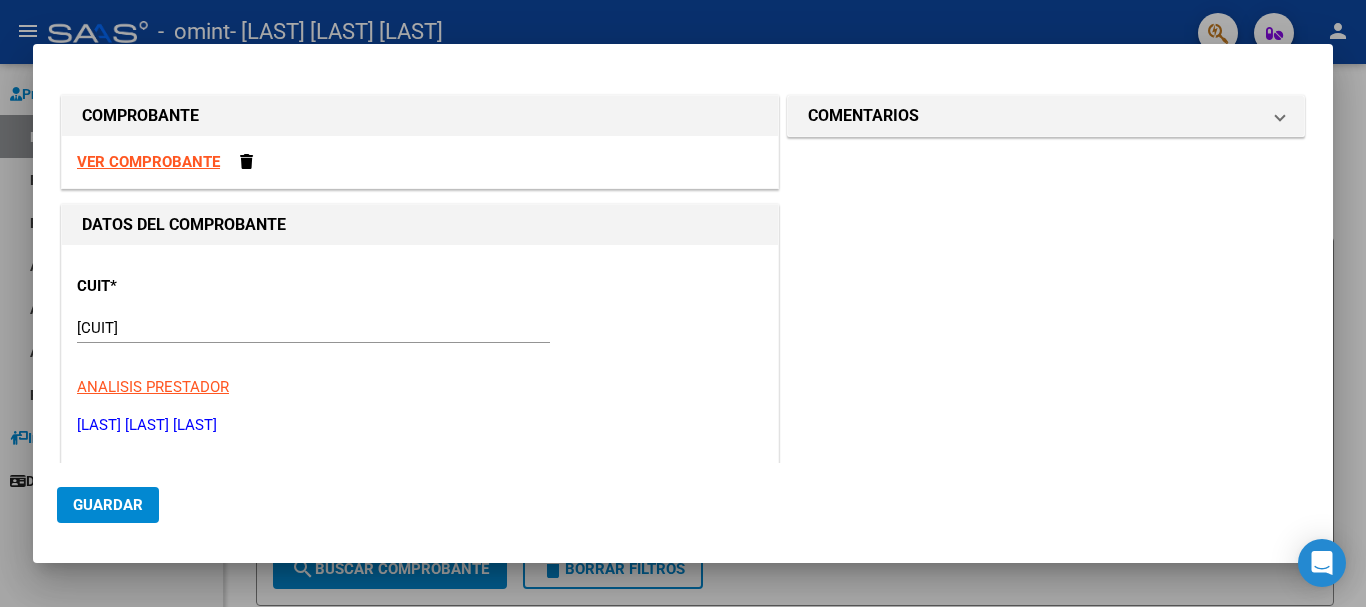 click on "VER COMPROBANTE" at bounding box center (148, 162) 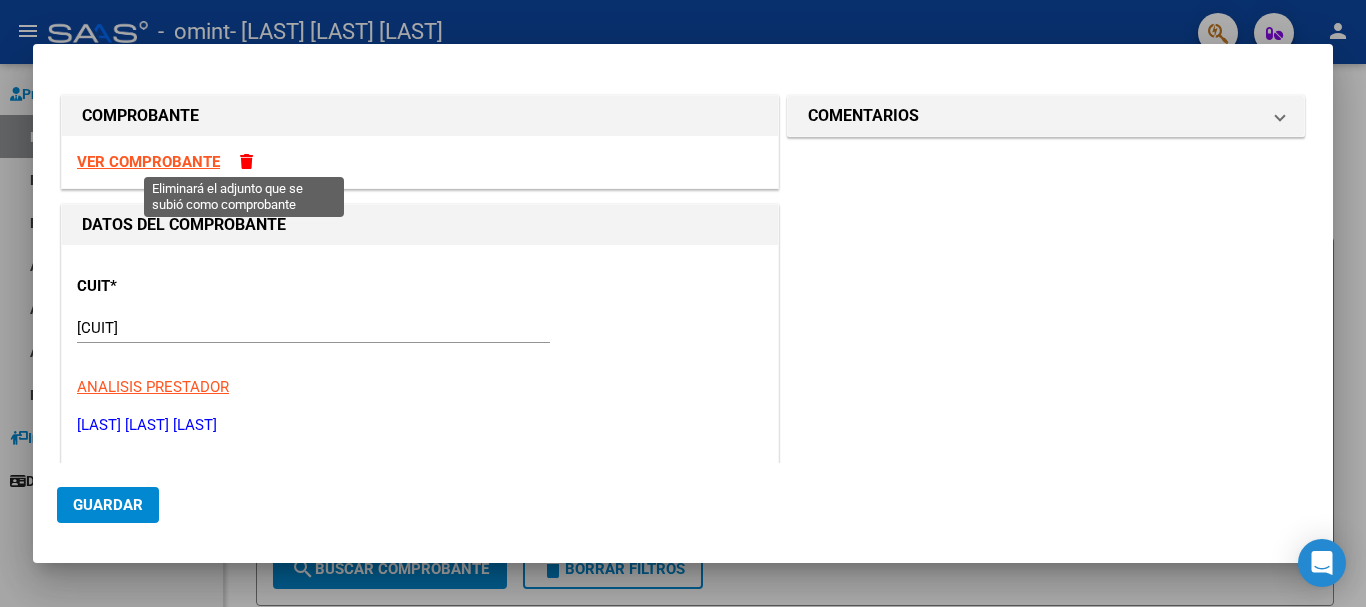 click at bounding box center [246, 161] 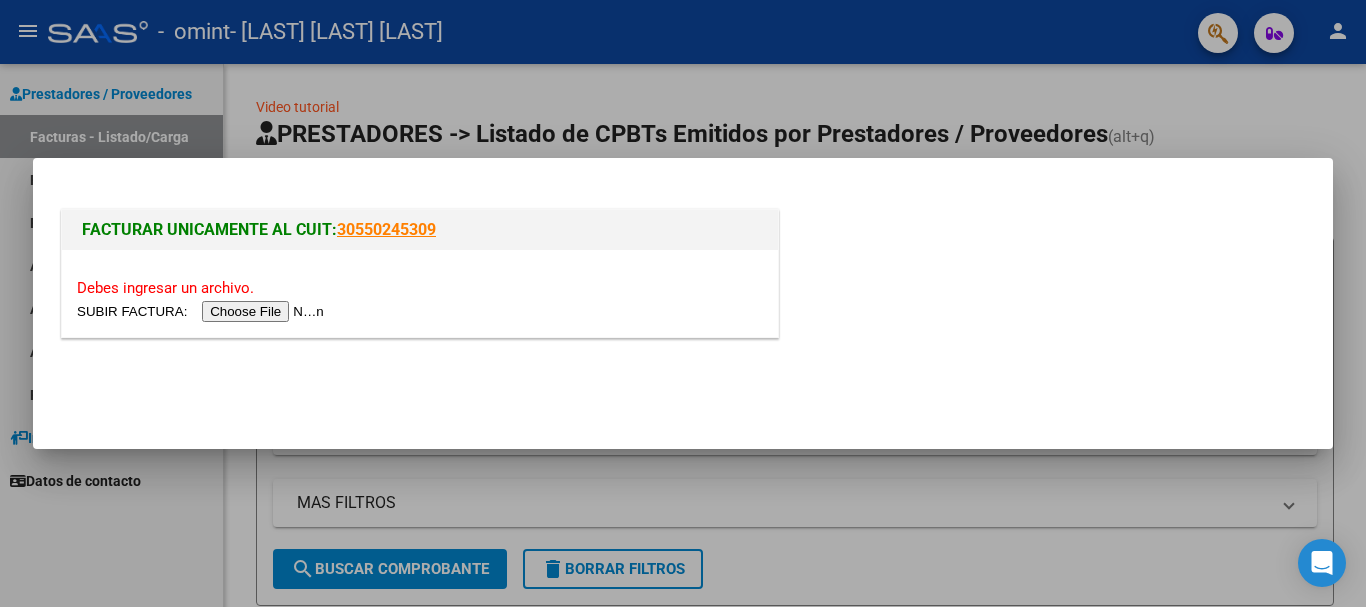 click at bounding box center [203, 311] 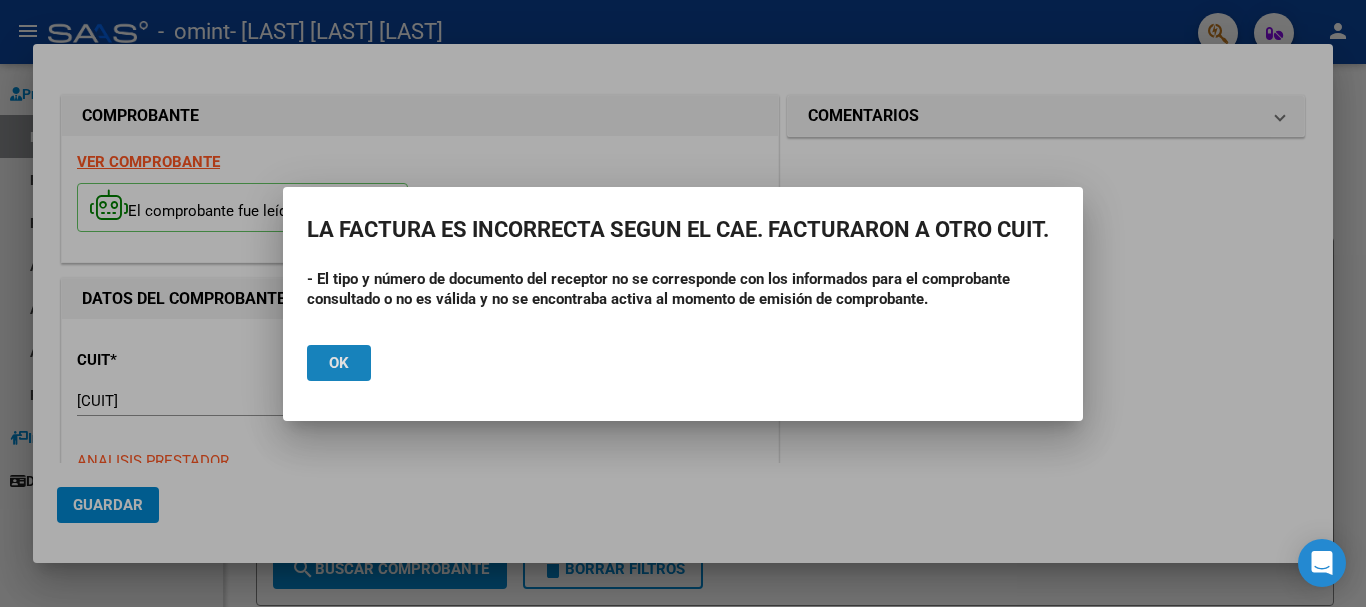 click on "Ok" 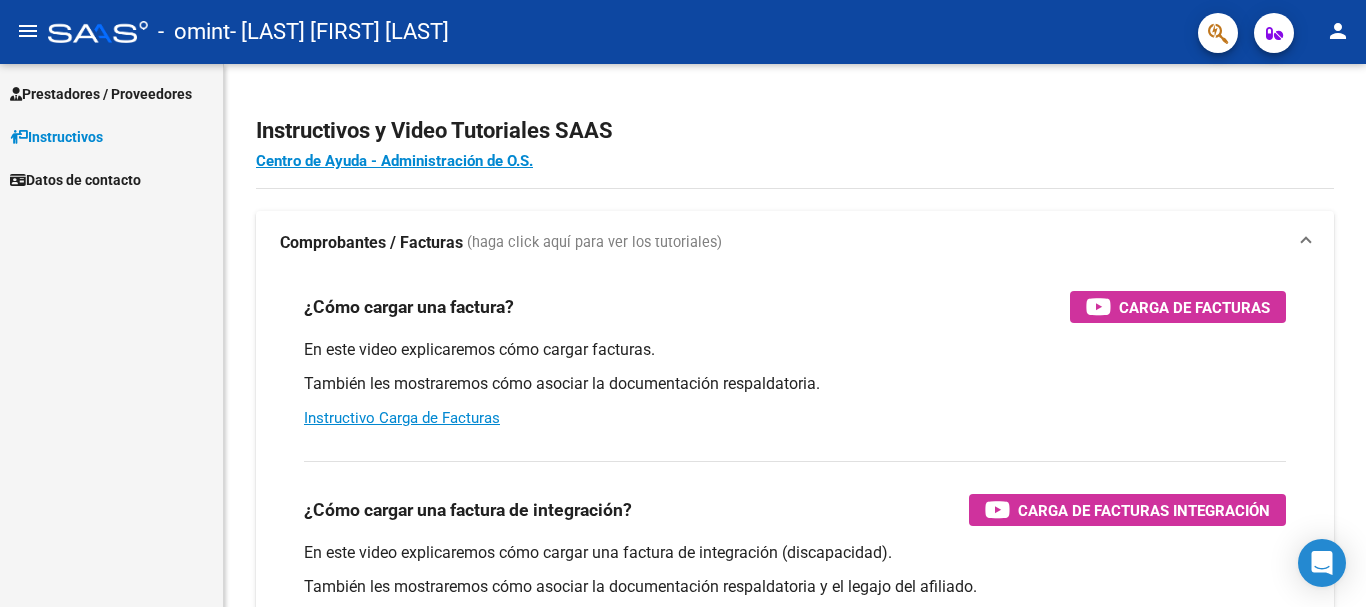 scroll, scrollTop: 0, scrollLeft: 0, axis: both 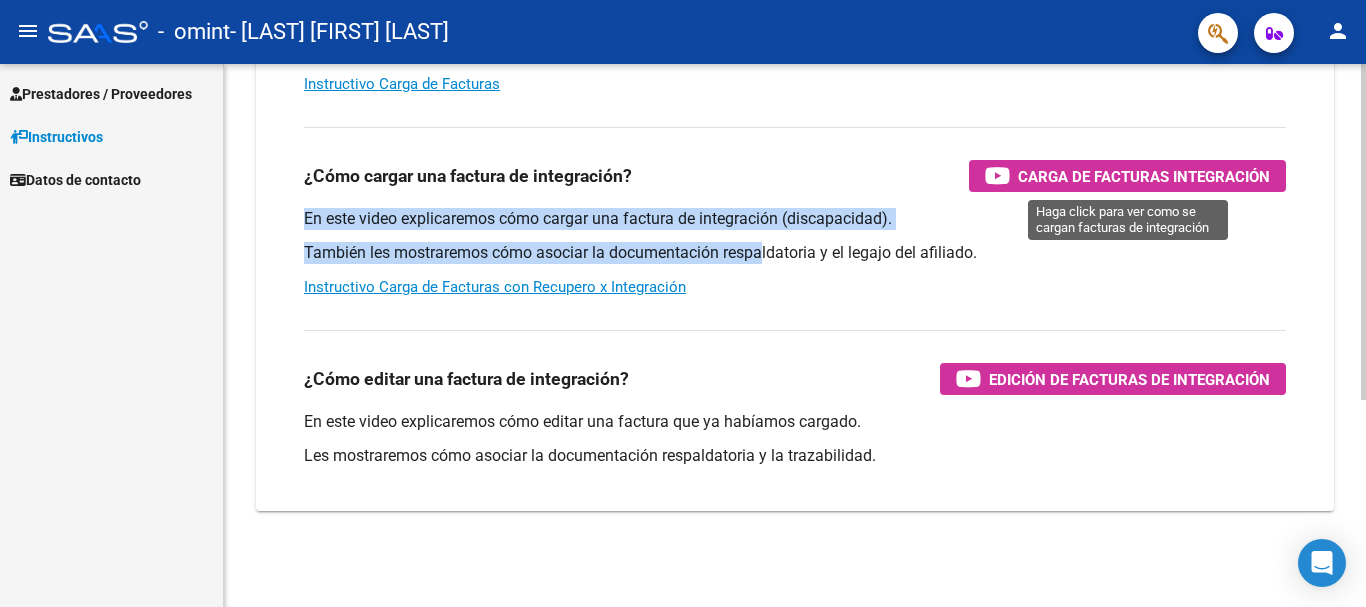 drag, startPoint x: 0, startPoint y: 0, endPoint x: 1171, endPoint y: 186, distance: 1185.6799 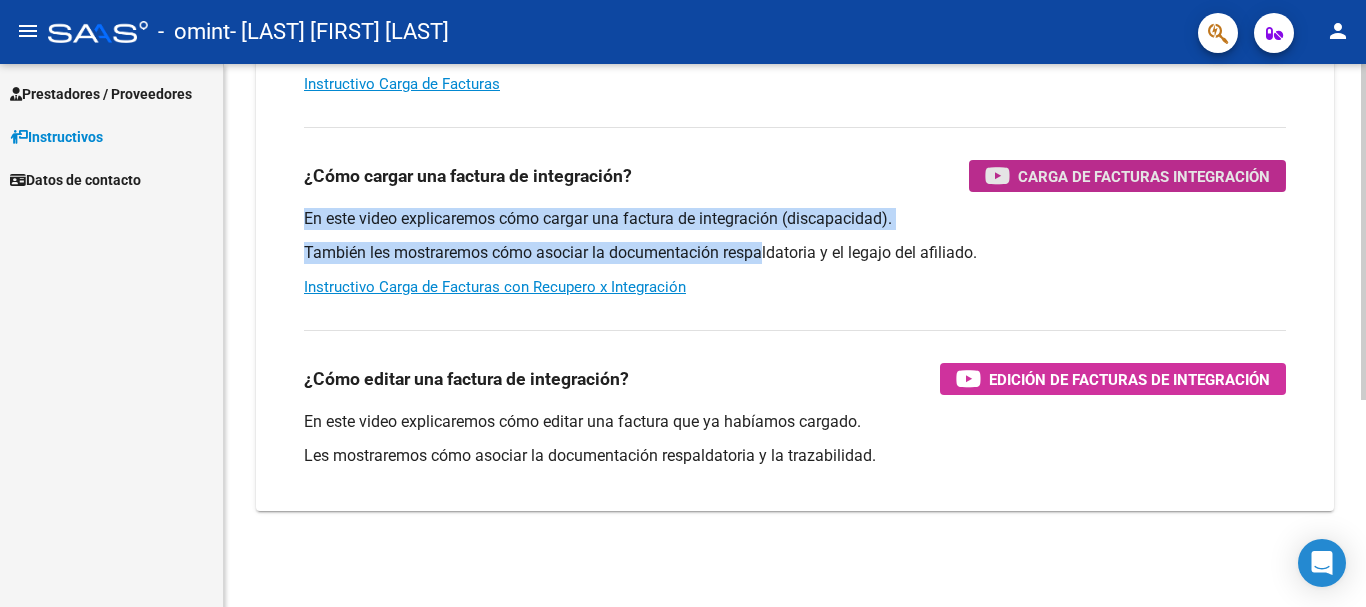 click on "Carga de Facturas Integración" at bounding box center [1144, 176] 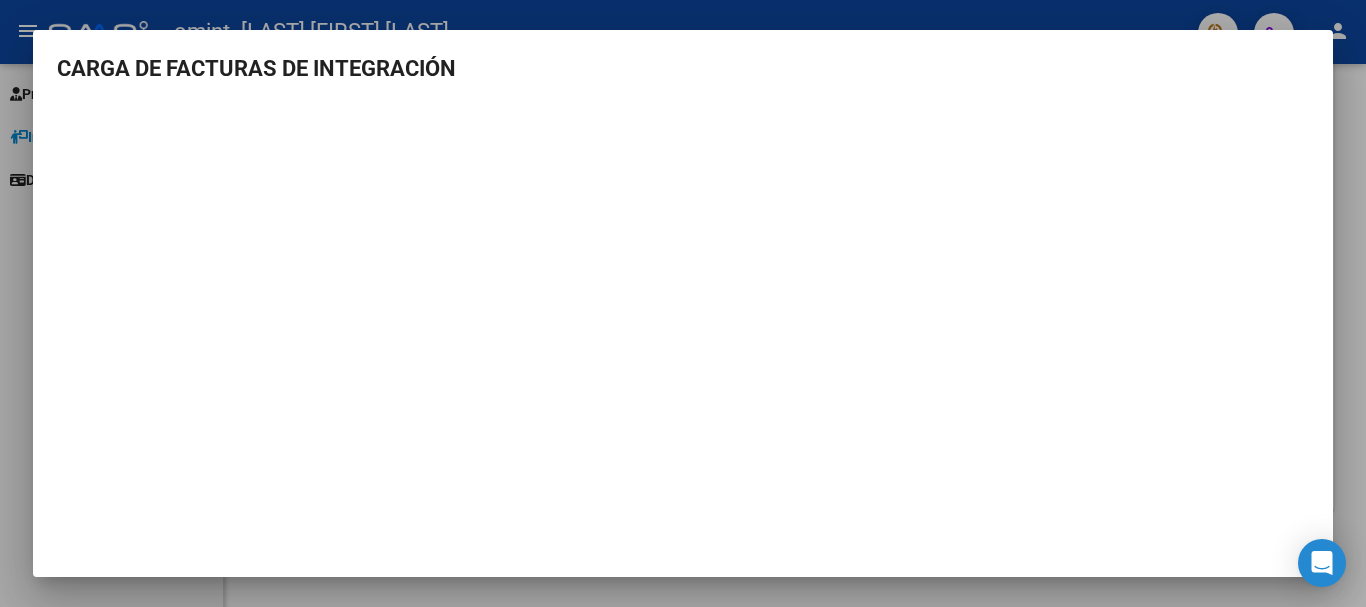 scroll, scrollTop: 2, scrollLeft: 0, axis: vertical 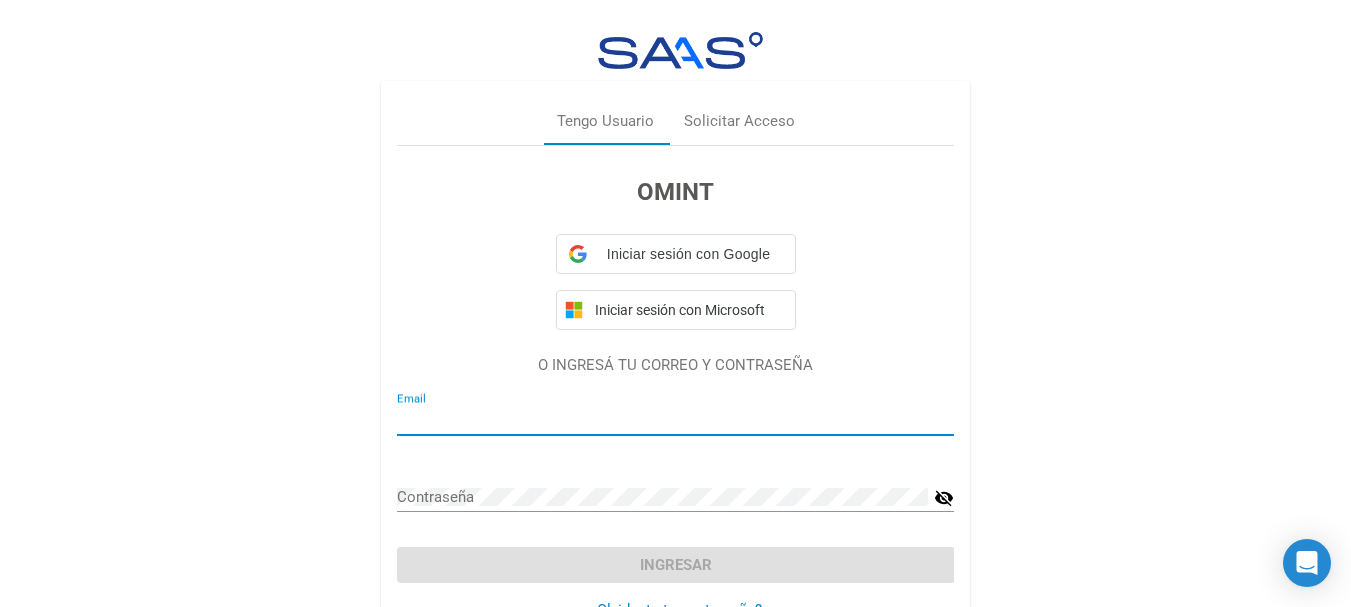 type on "[EMAIL]" 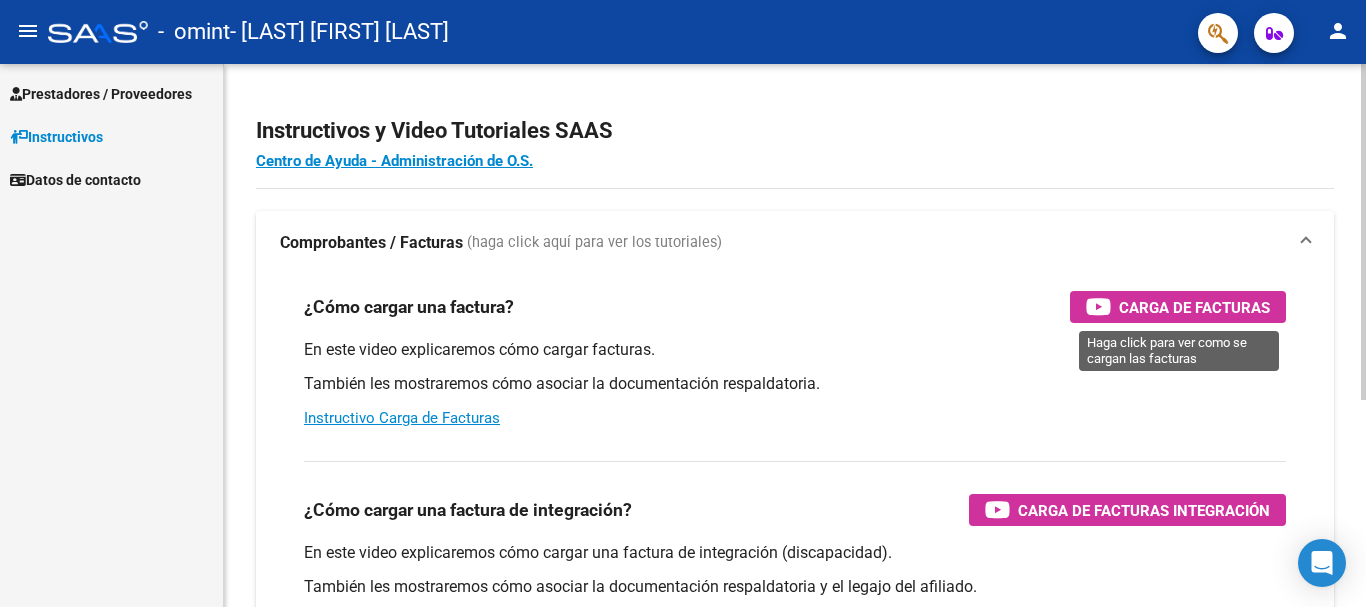 click on "Carga de Facturas" at bounding box center (1194, 307) 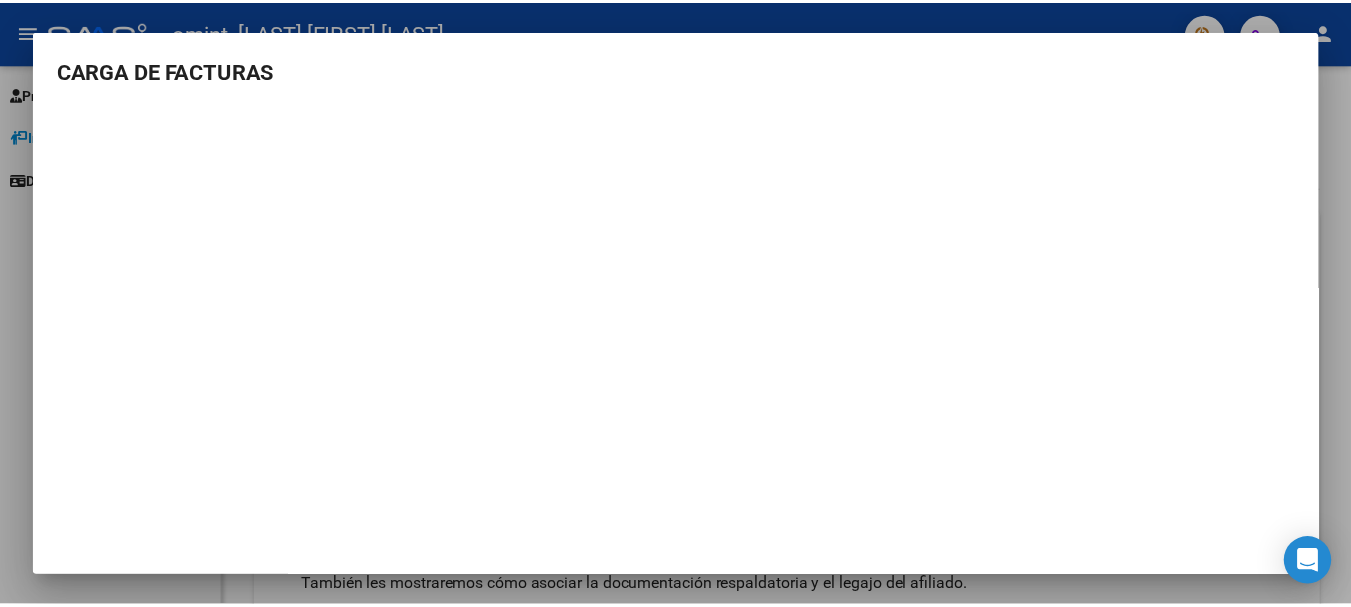 scroll, scrollTop: 2, scrollLeft: 0, axis: vertical 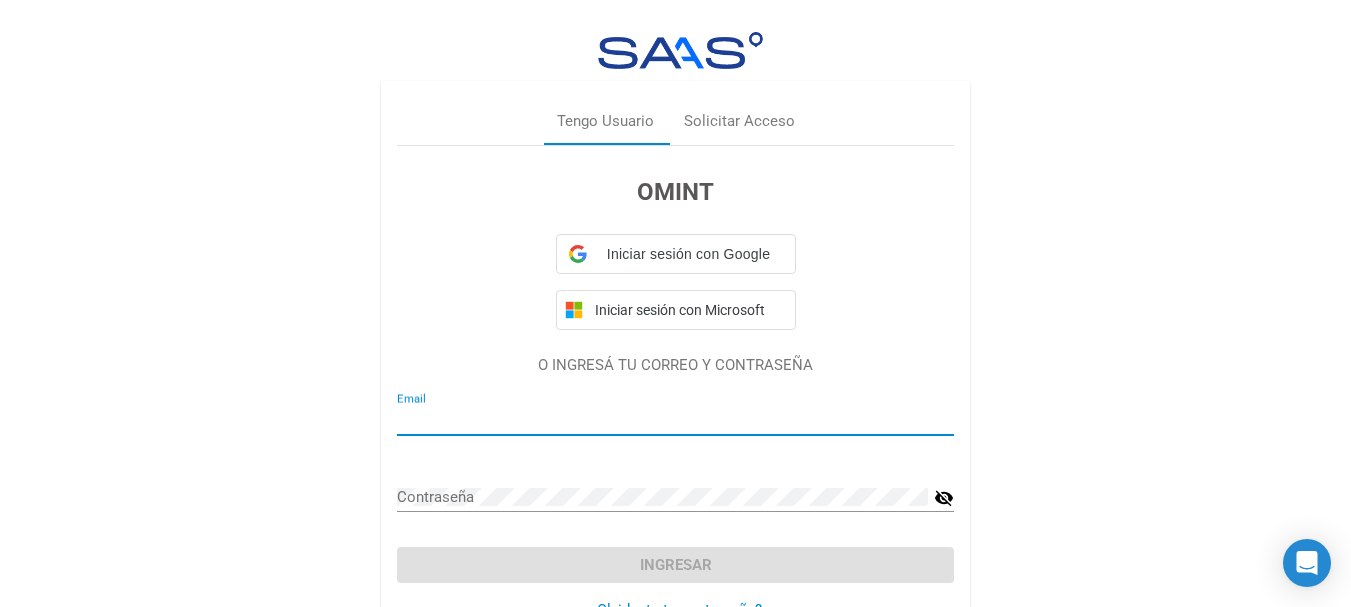 type on "[EMAIL]" 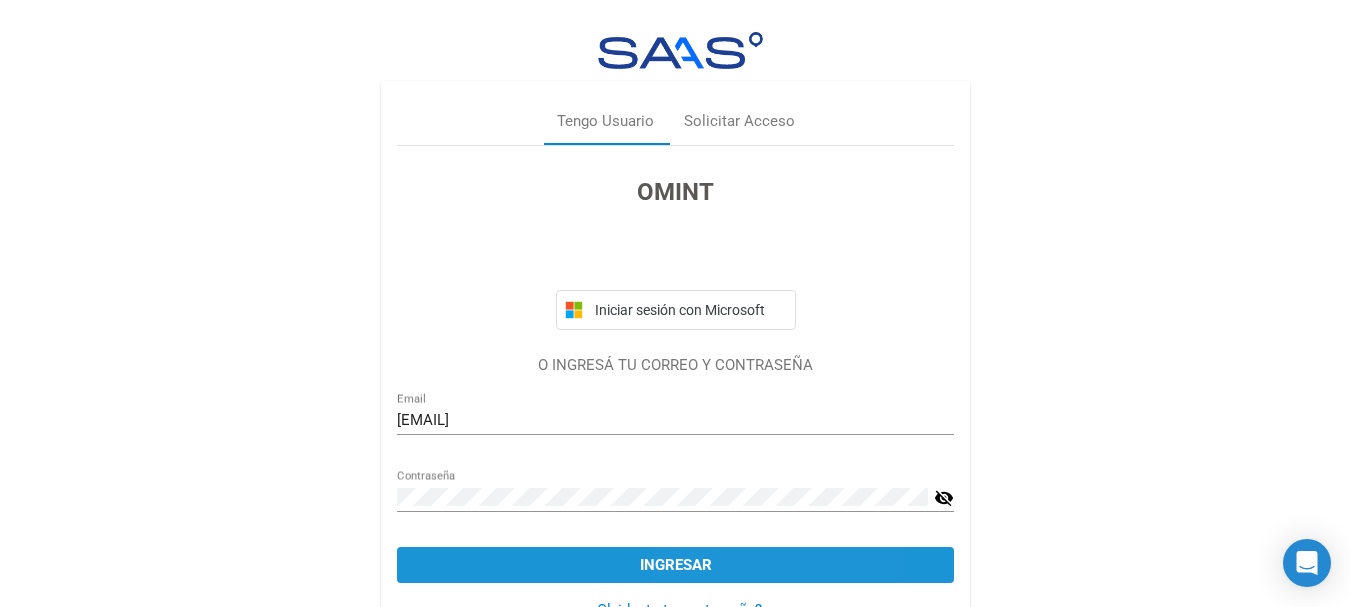click on "Ingresar" at bounding box center [675, 565] 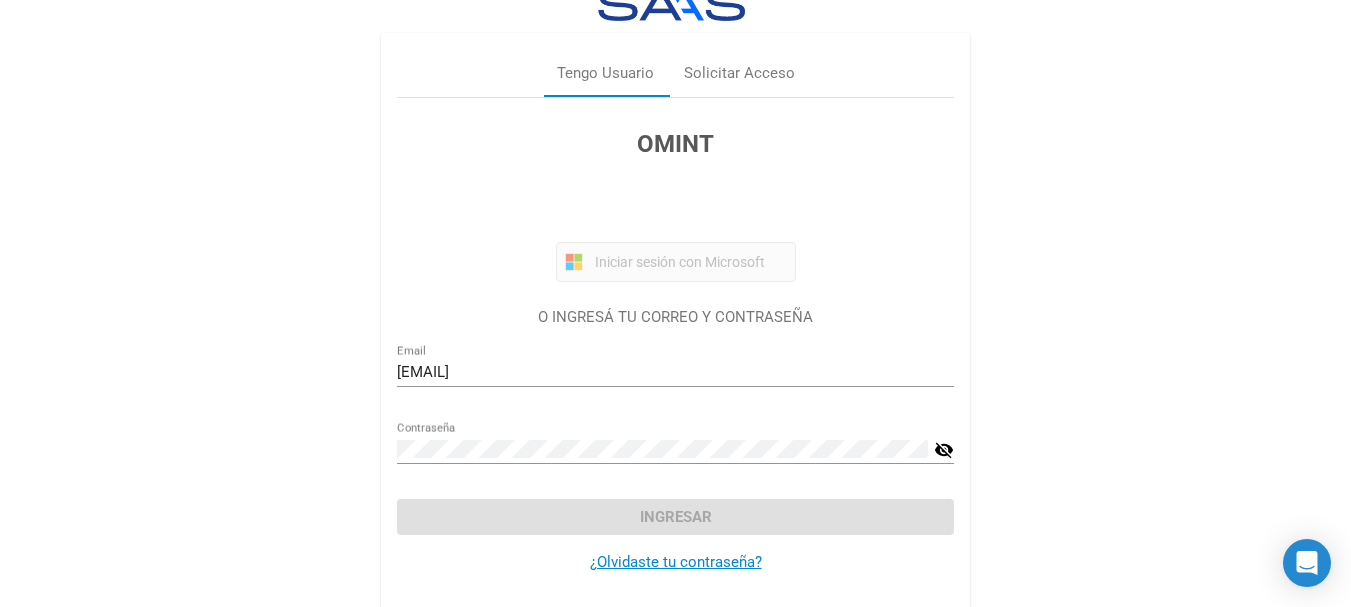 scroll, scrollTop: 62, scrollLeft: 0, axis: vertical 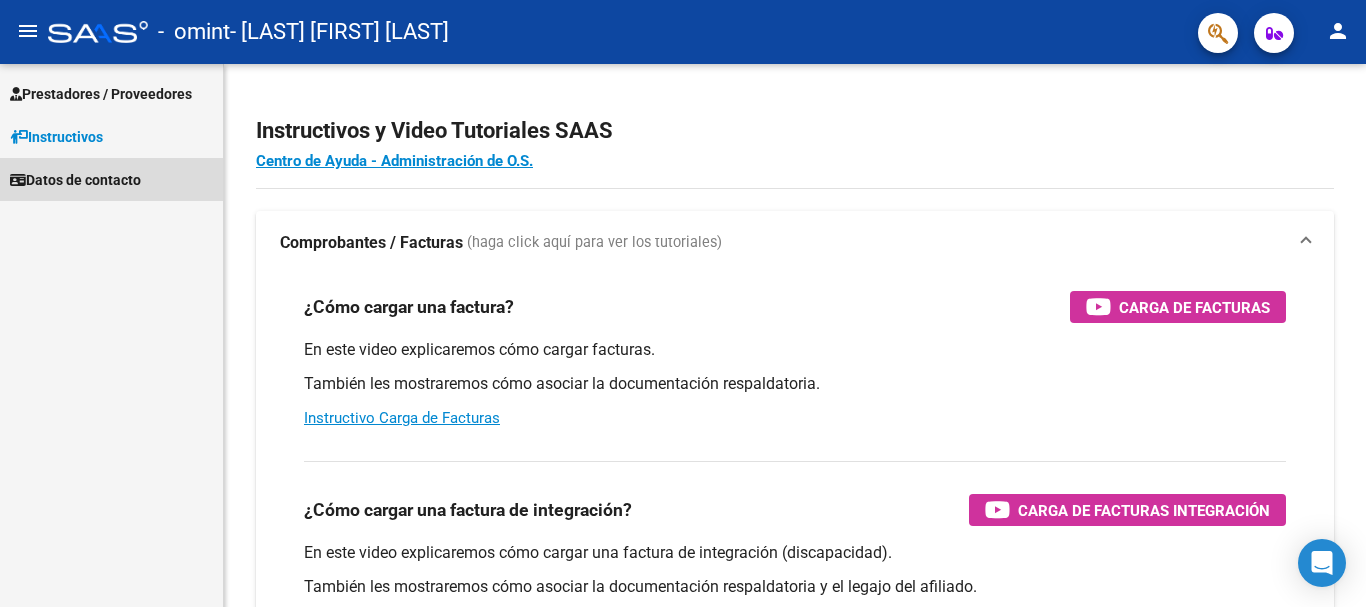 click on "Datos de contacto" at bounding box center (75, 180) 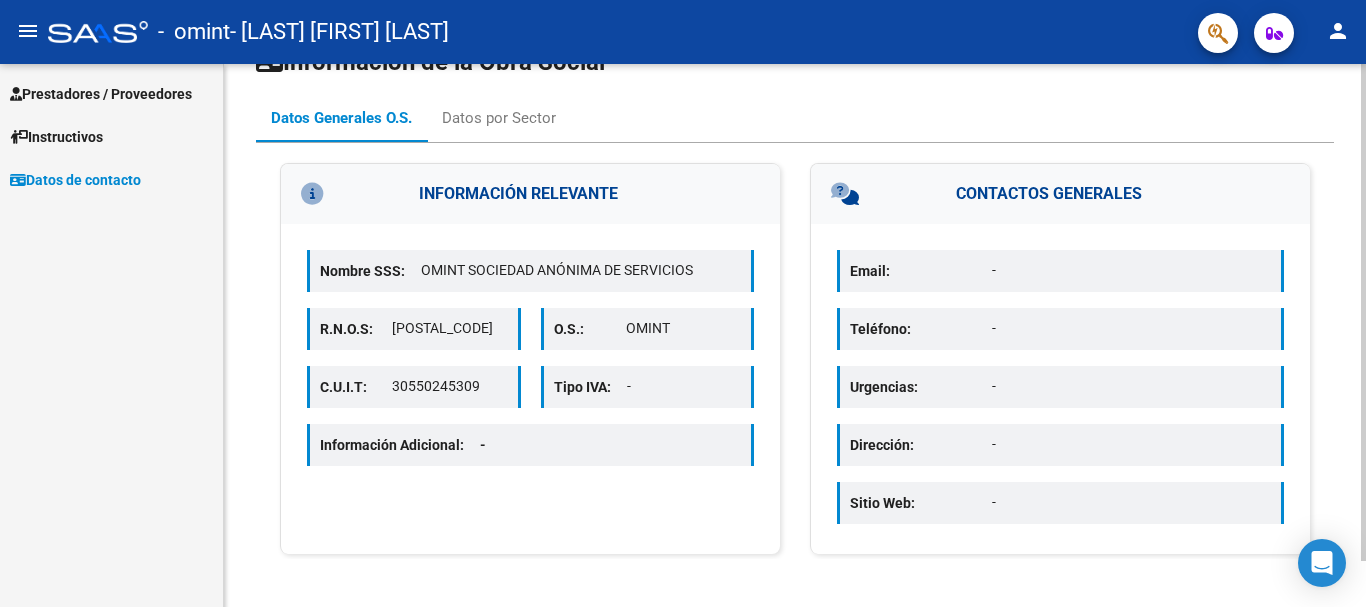 scroll, scrollTop: 0, scrollLeft: 0, axis: both 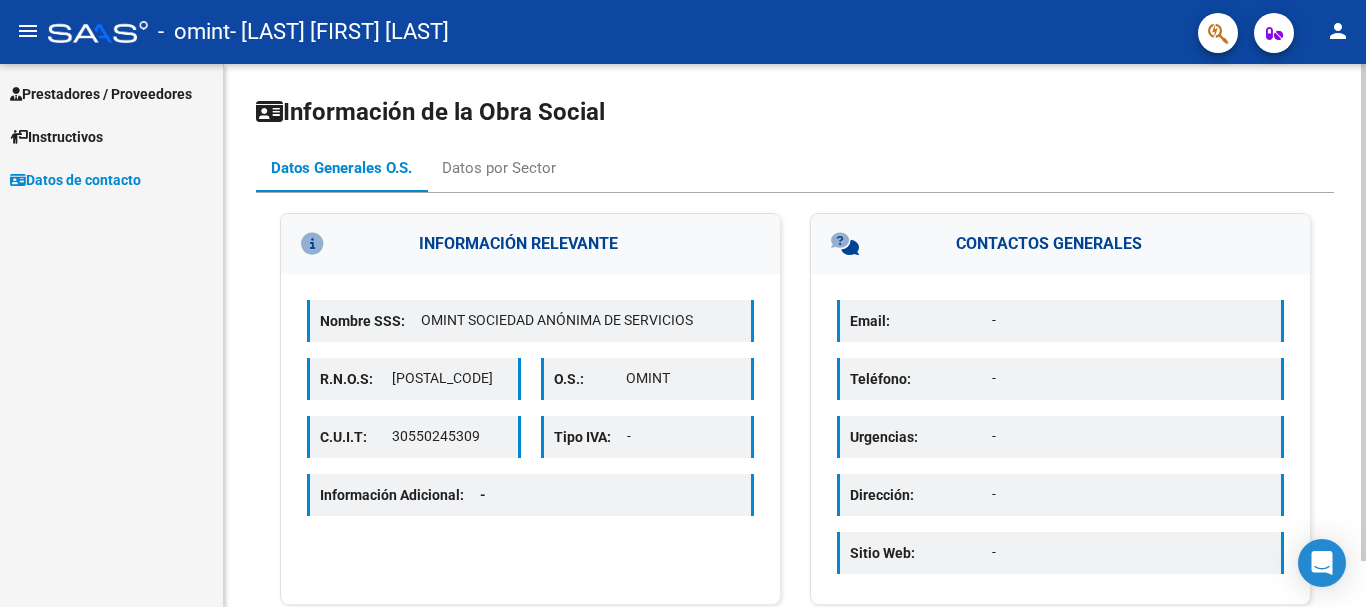 click 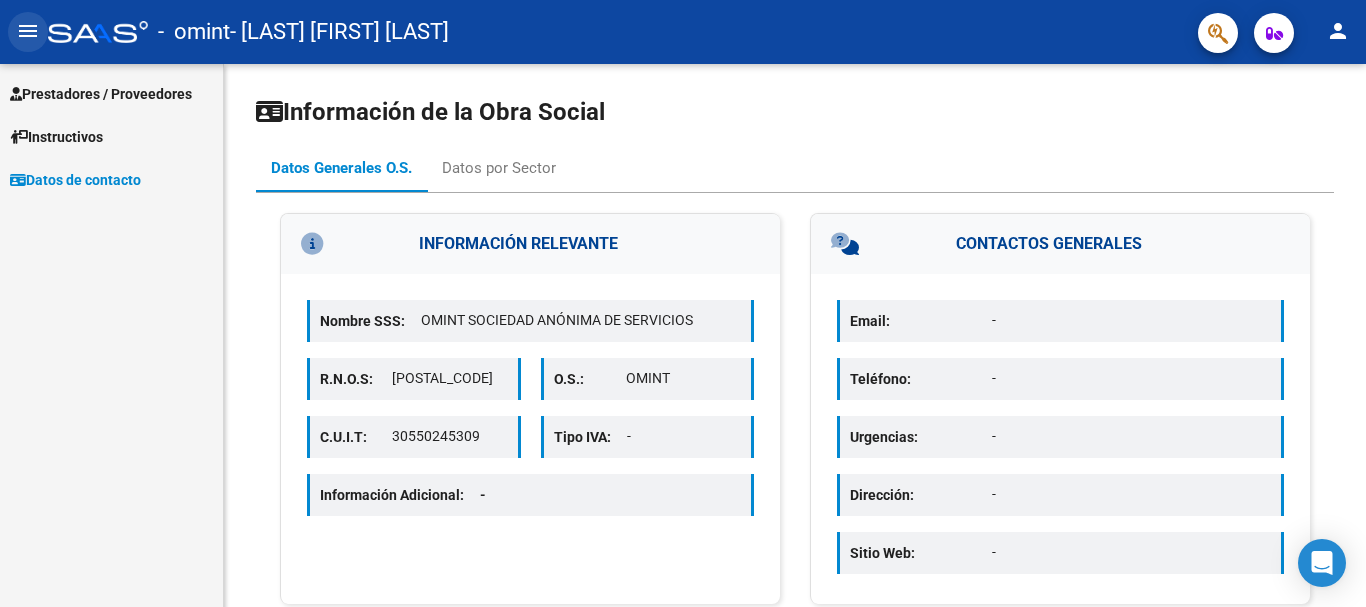 click on "menu" 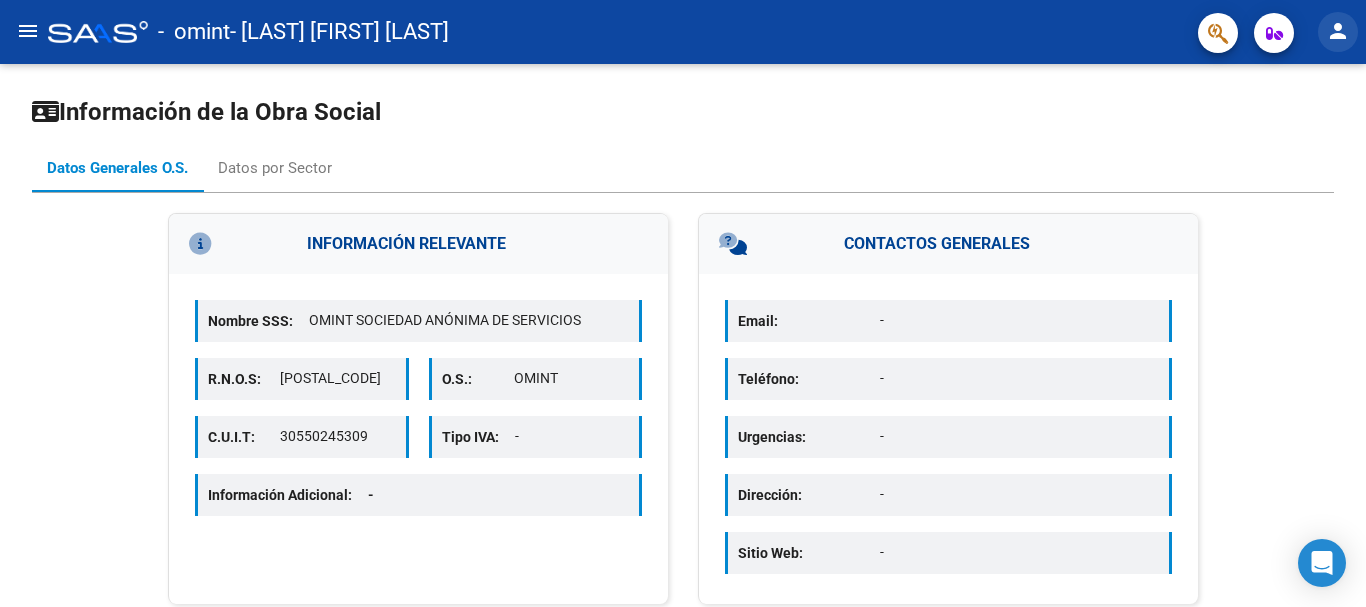 click on "person" 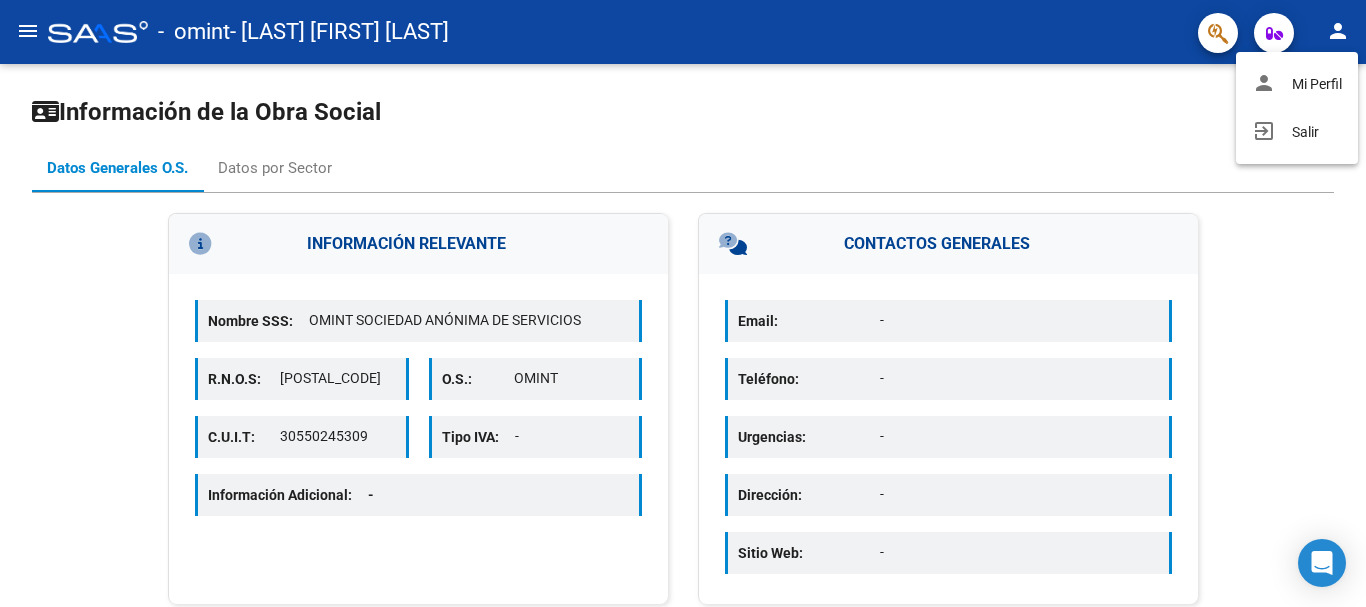 click at bounding box center [683, 303] 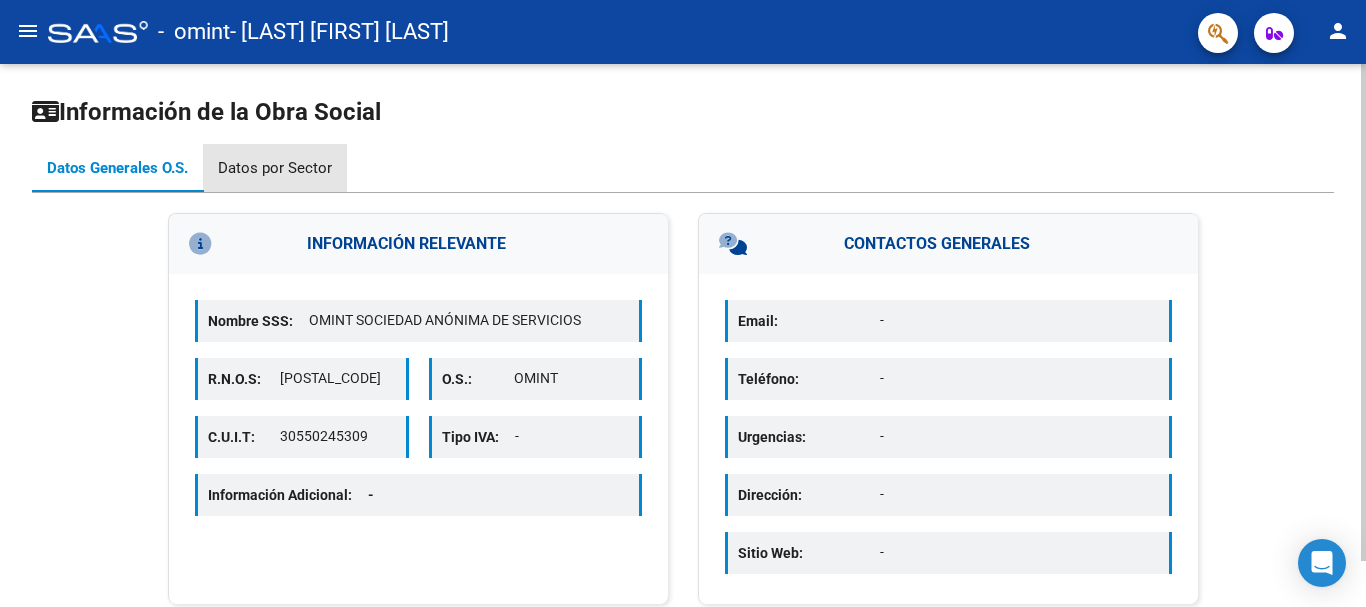 click on "Datos por Sector" at bounding box center [275, 168] 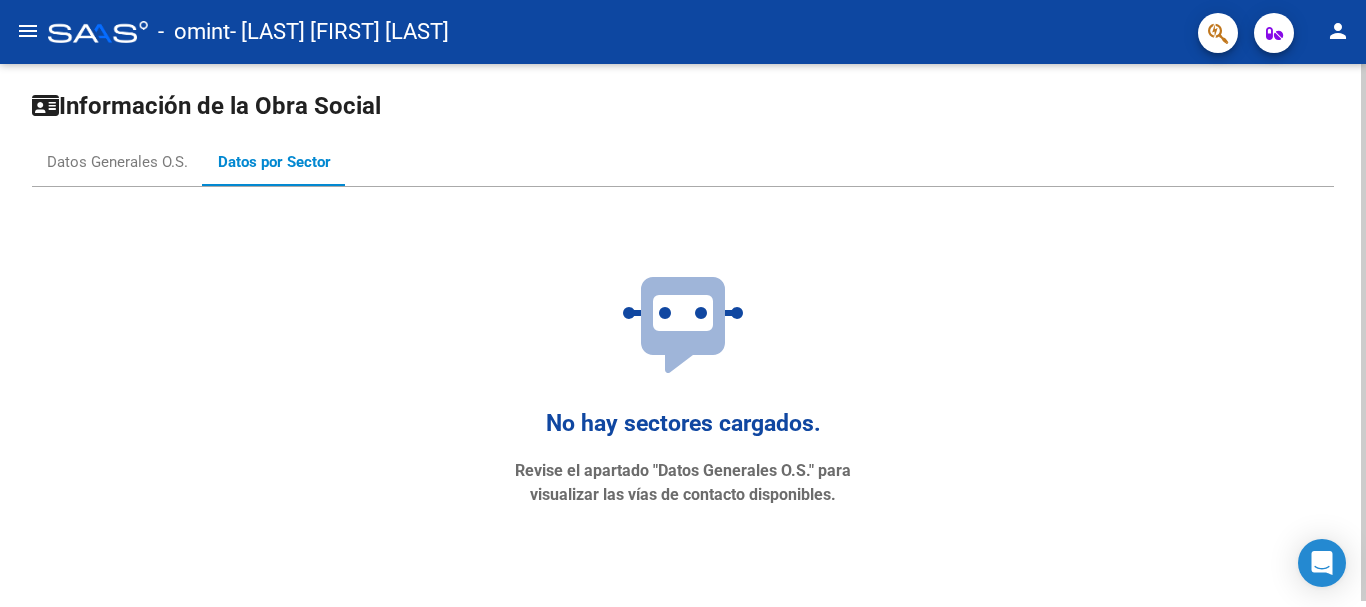 scroll, scrollTop: 0, scrollLeft: 0, axis: both 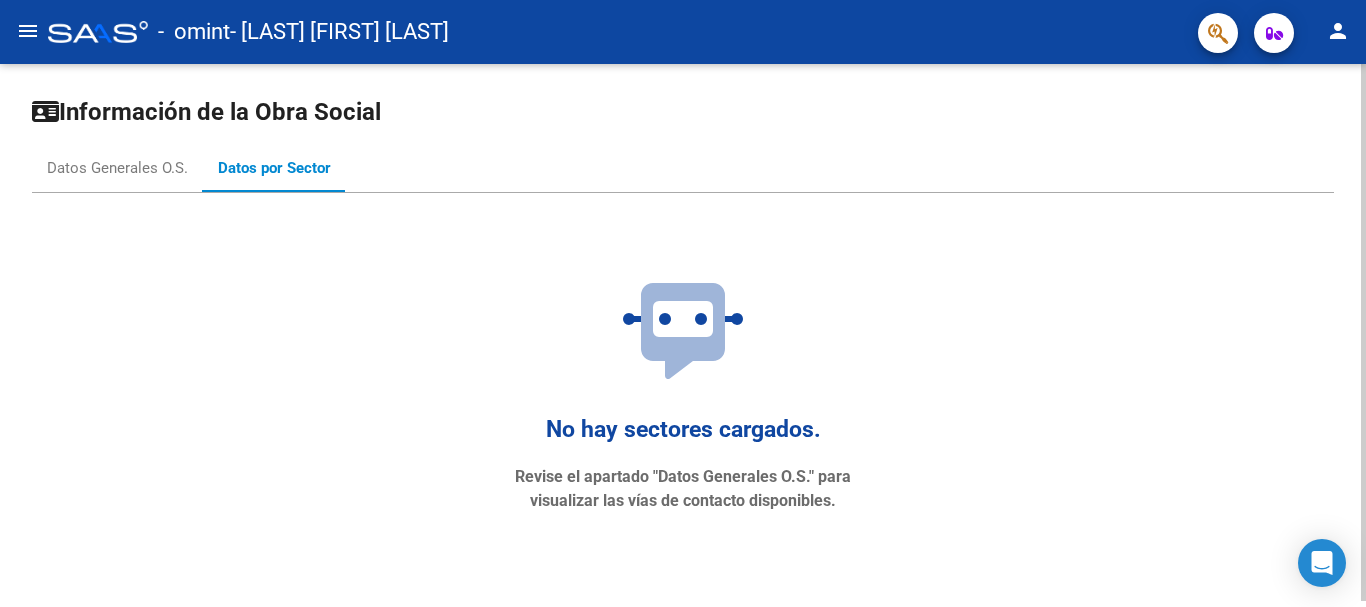 click 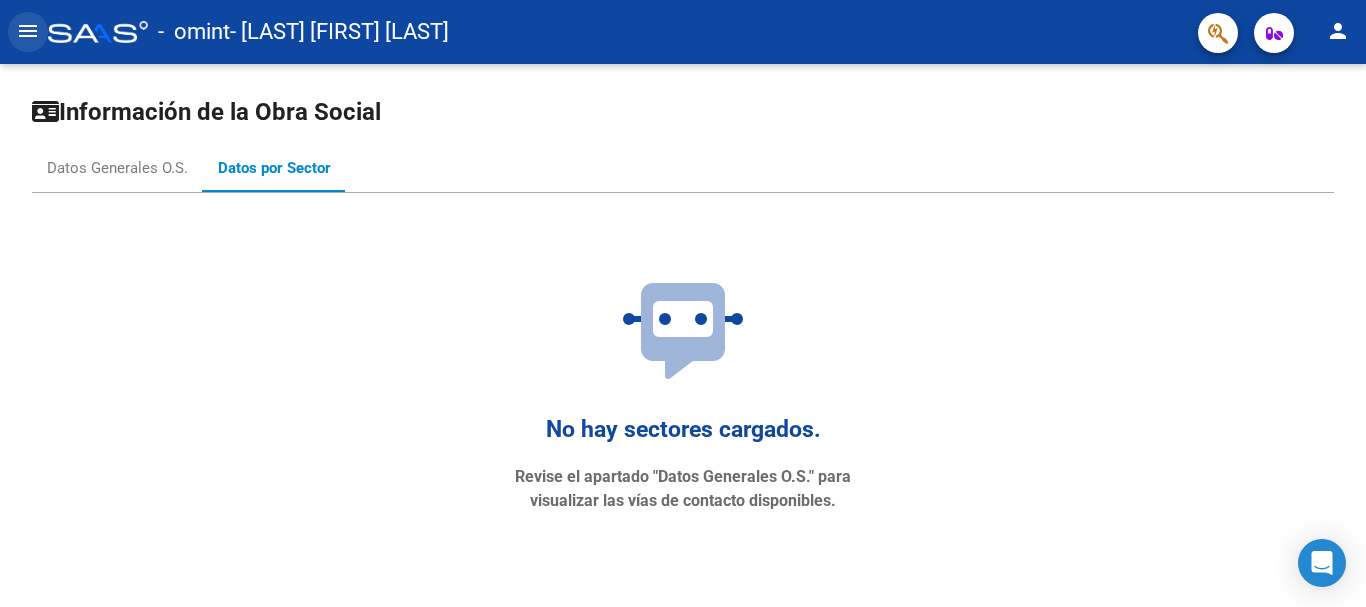 click on "menu" 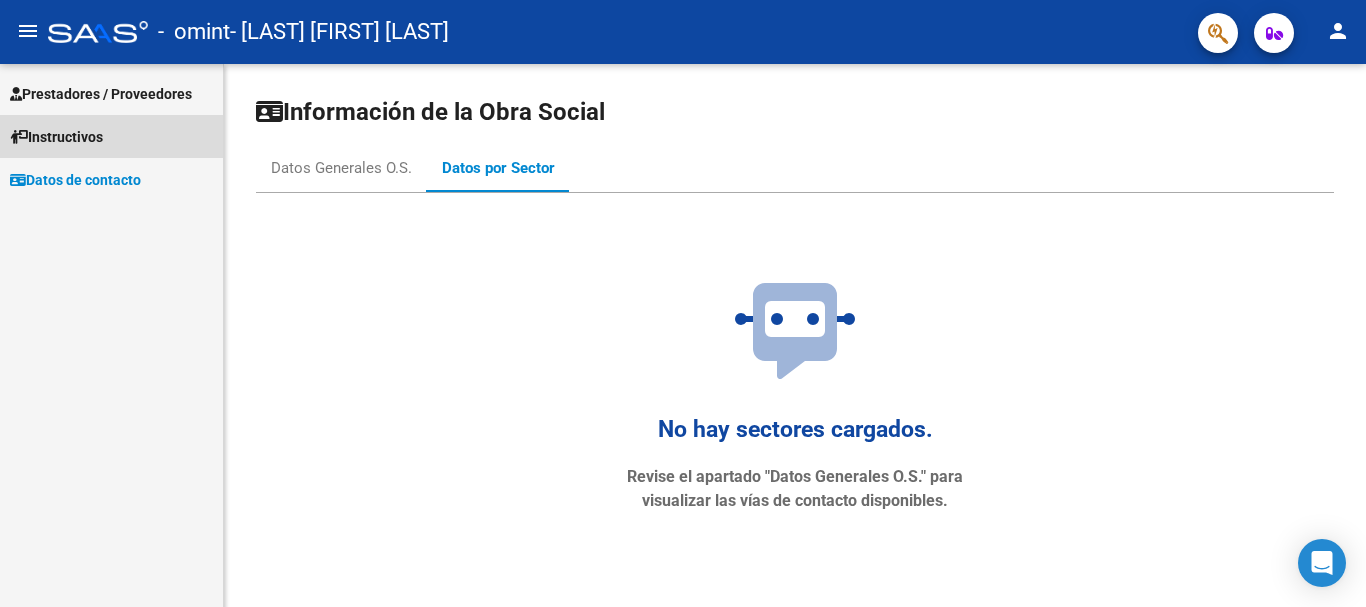 click on "Instructivos" at bounding box center [56, 137] 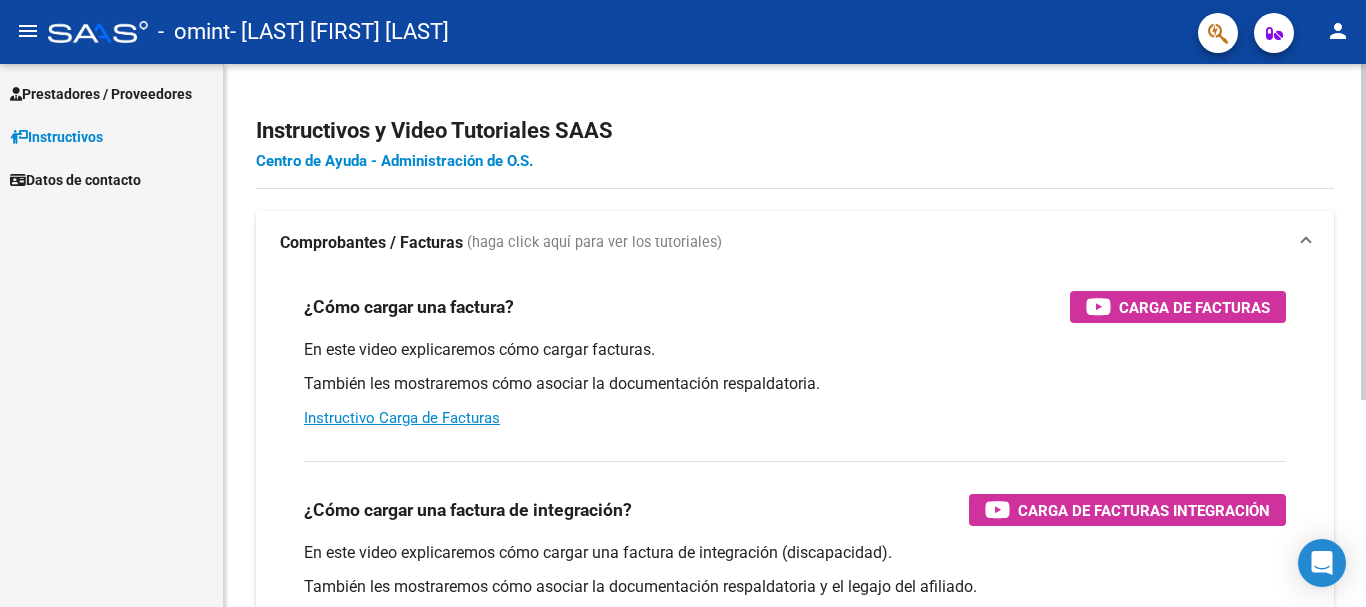 click on "Centro de Ayuda - Administración de O.S." 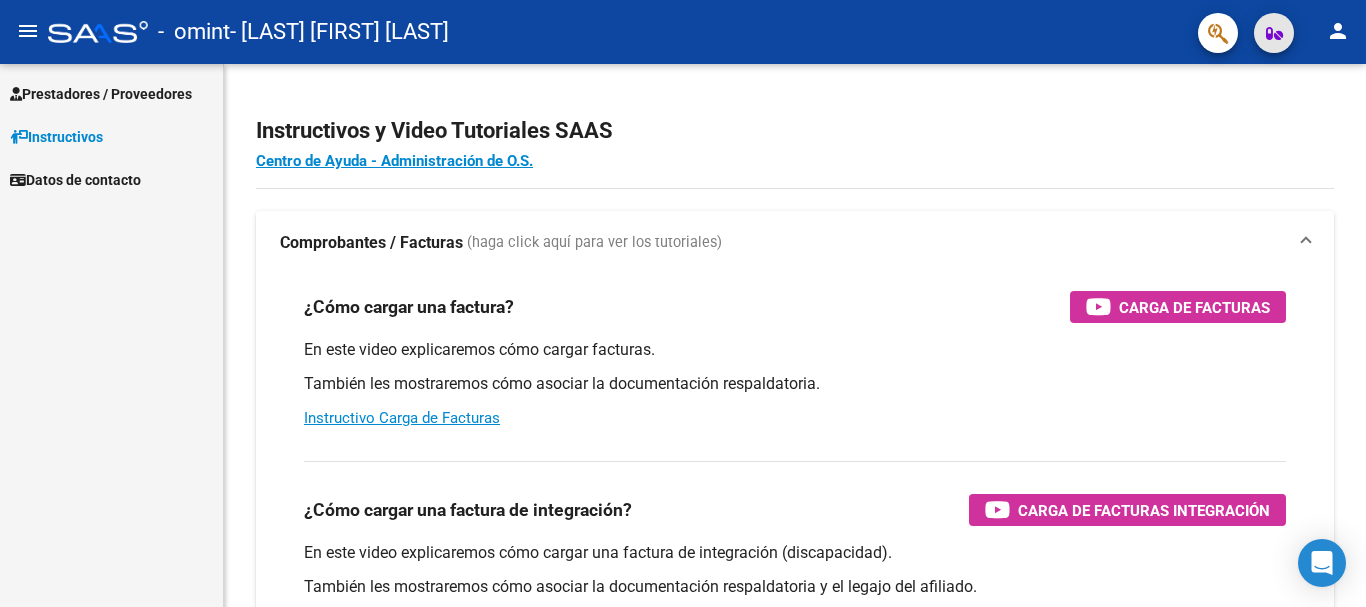 click 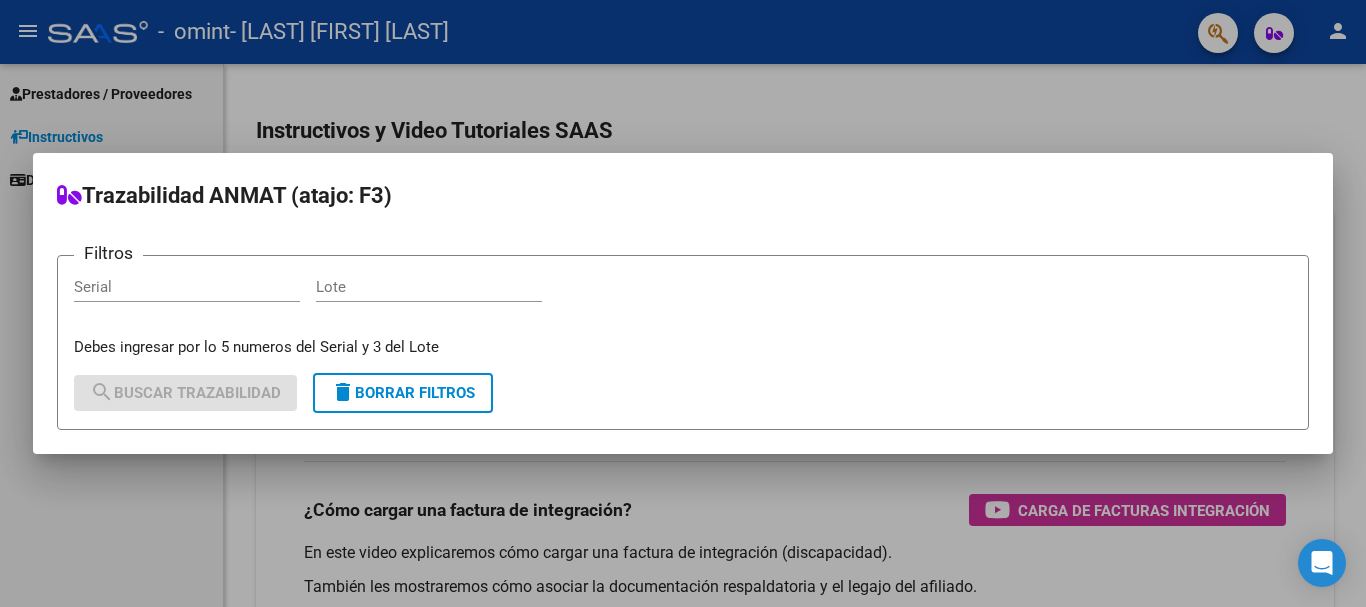 click at bounding box center (683, 303) 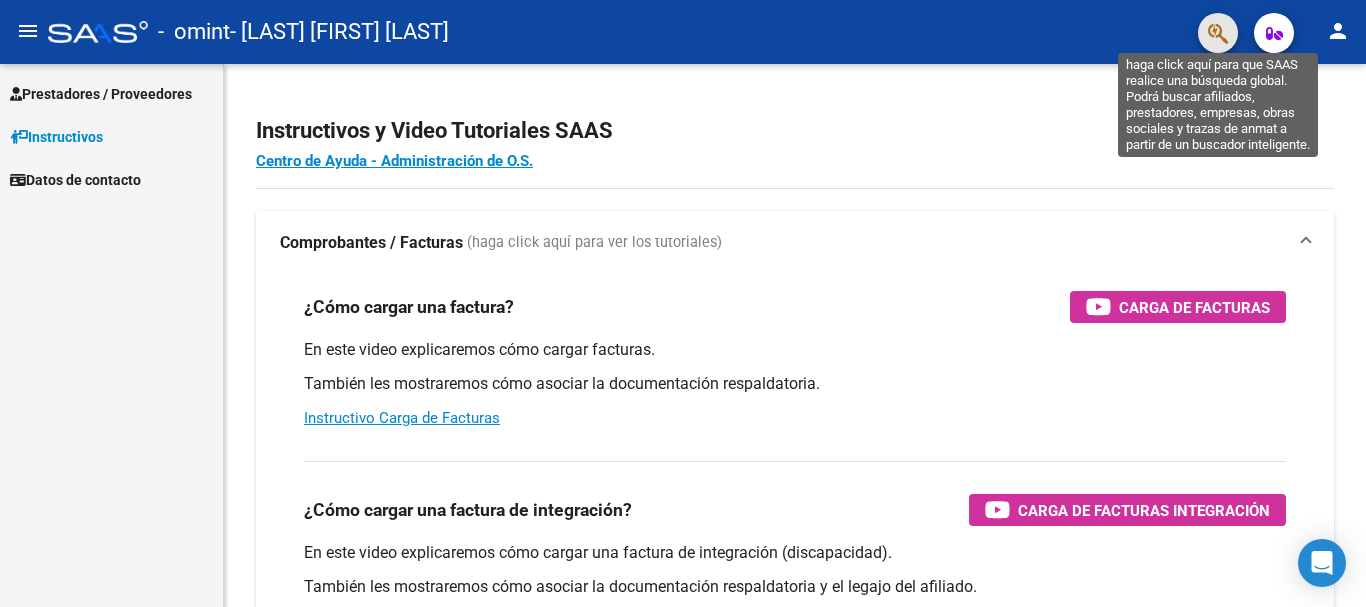 click 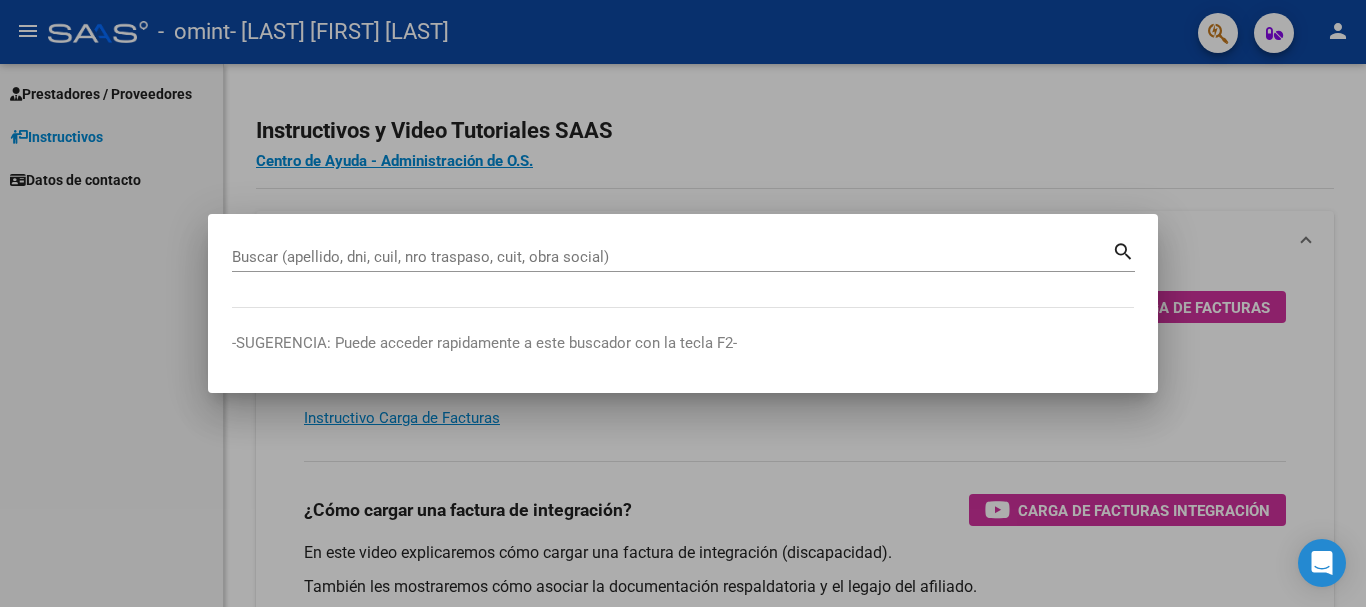 click at bounding box center (683, 303) 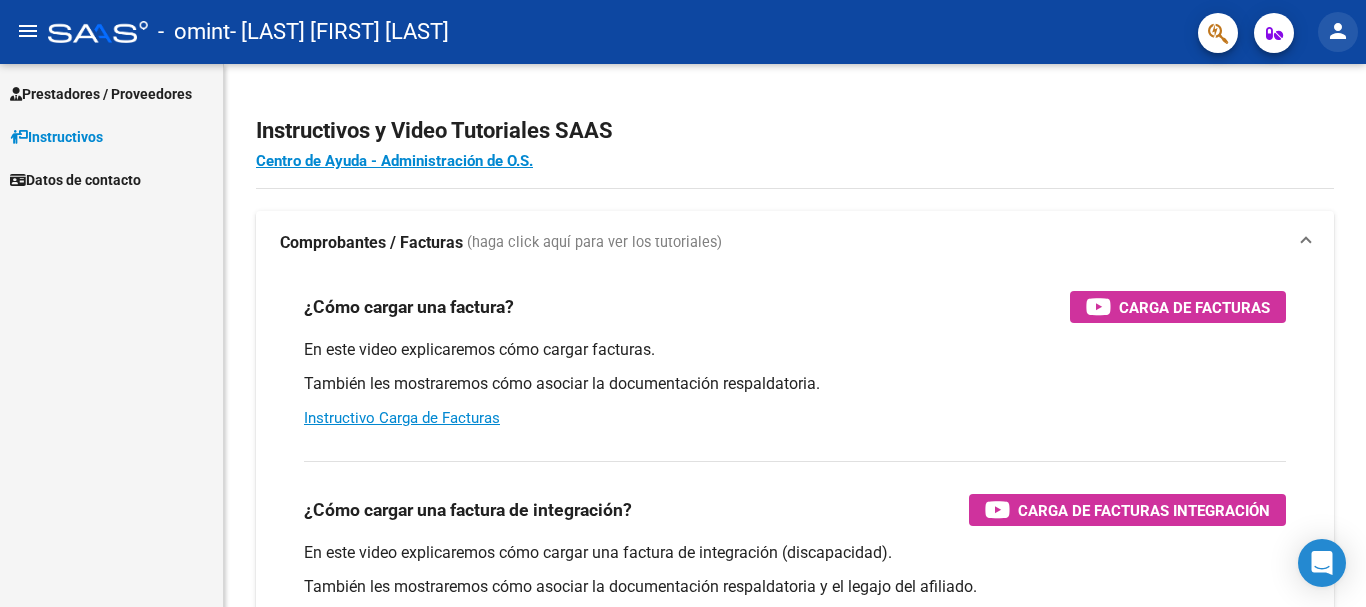 click on "person" 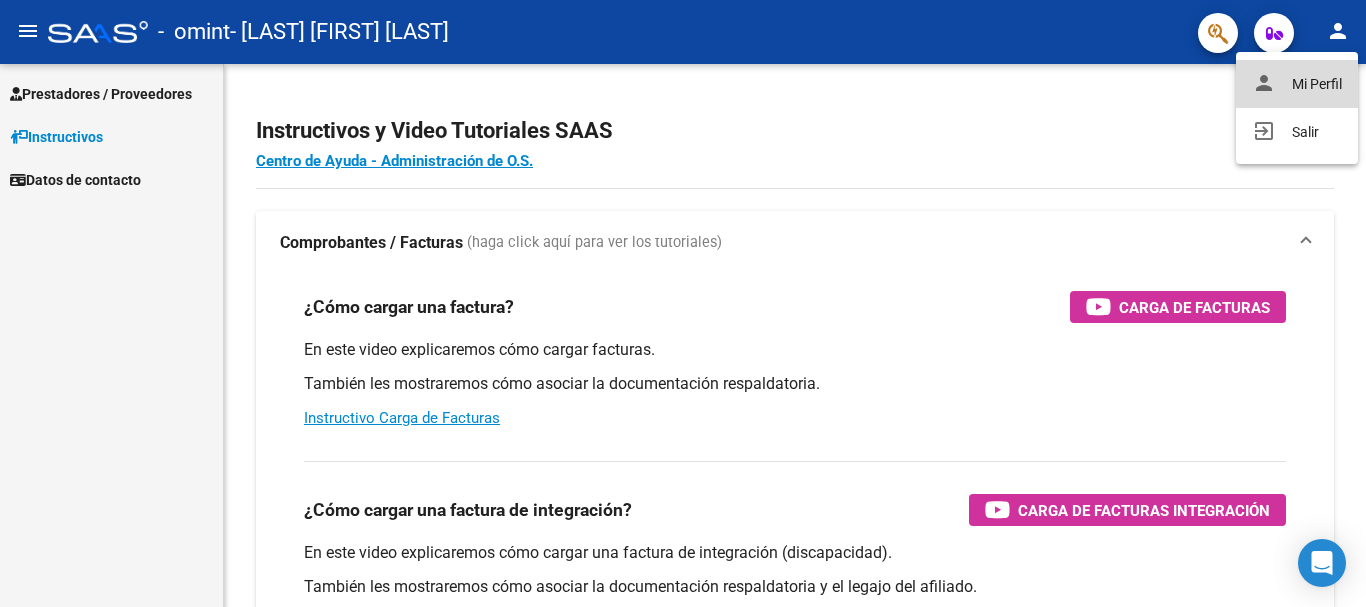 click on "person  Mi Perfil" at bounding box center [1297, 84] 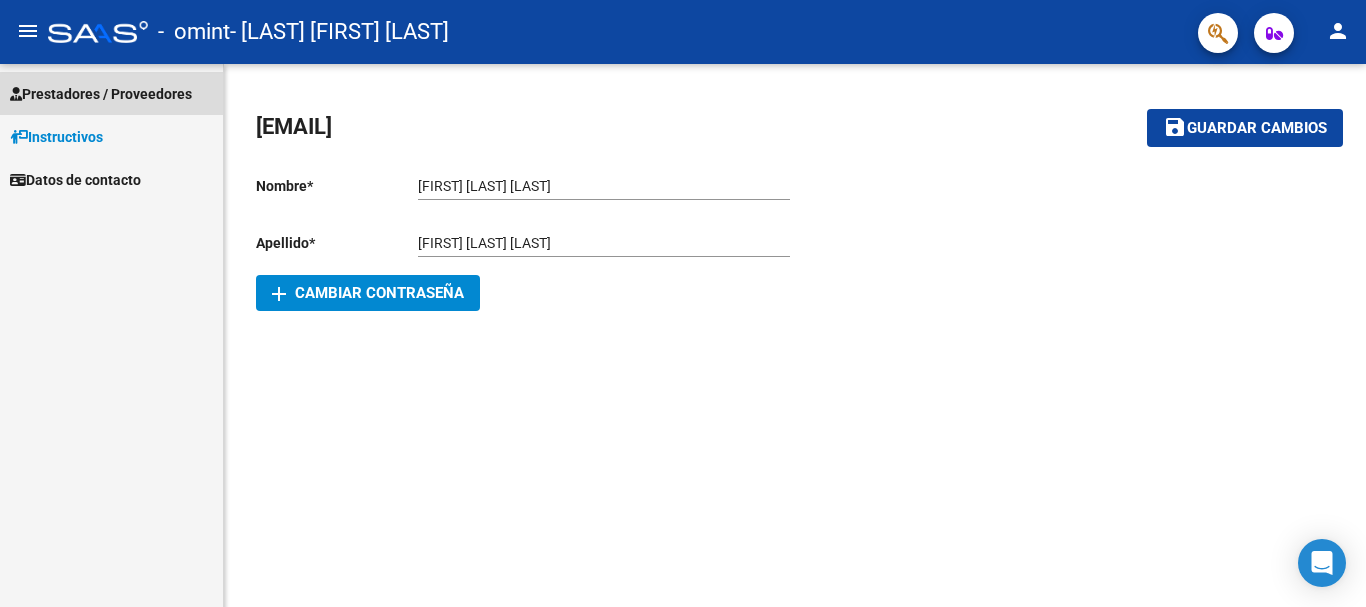 click on "Prestadores / Proveedores" at bounding box center [101, 94] 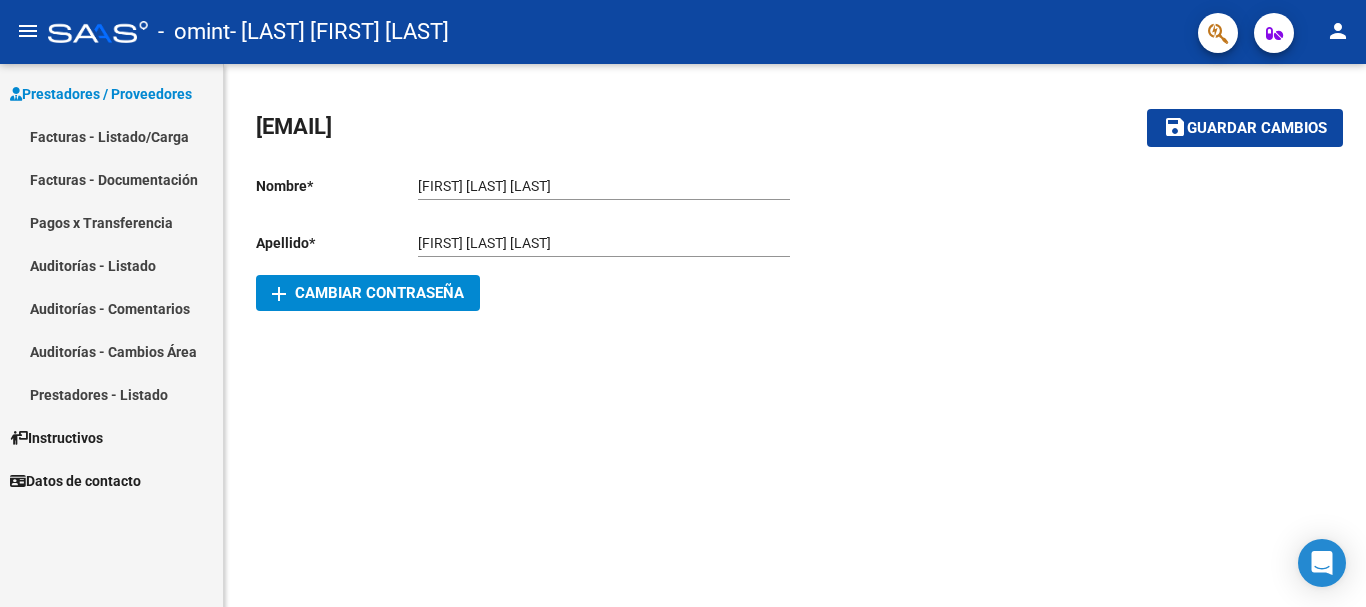 click on "Auditorías - Comentarios" at bounding box center [111, 308] 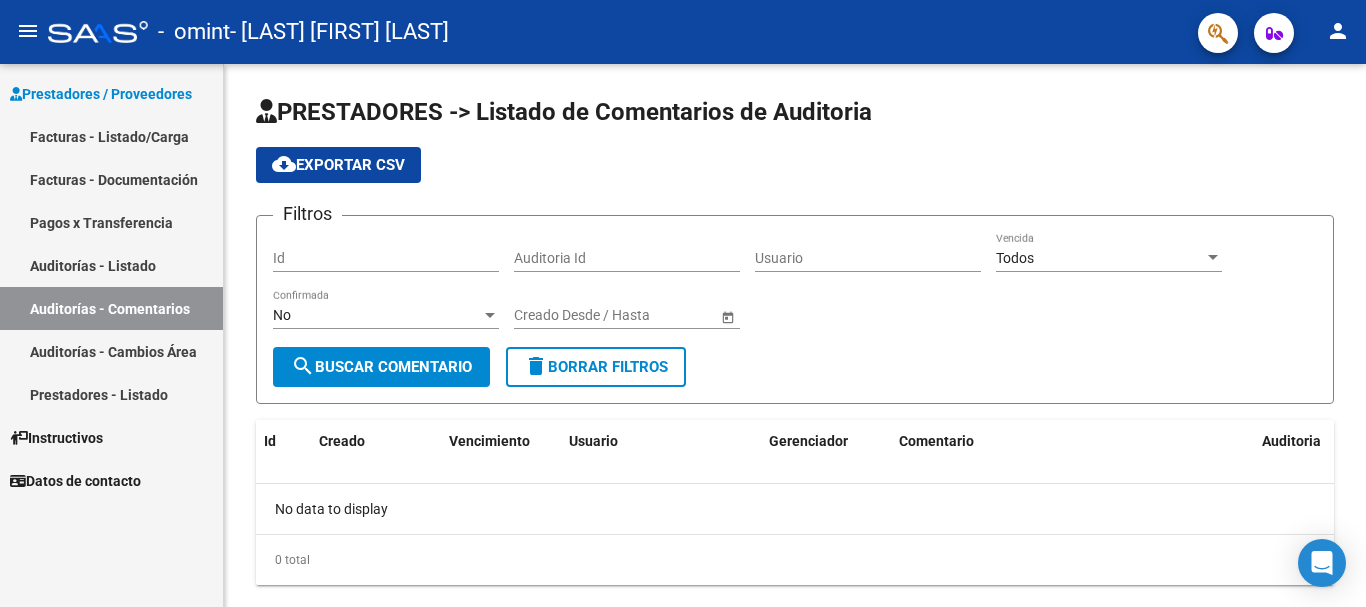click on "Facturas - Listado/Carga" at bounding box center (111, 136) 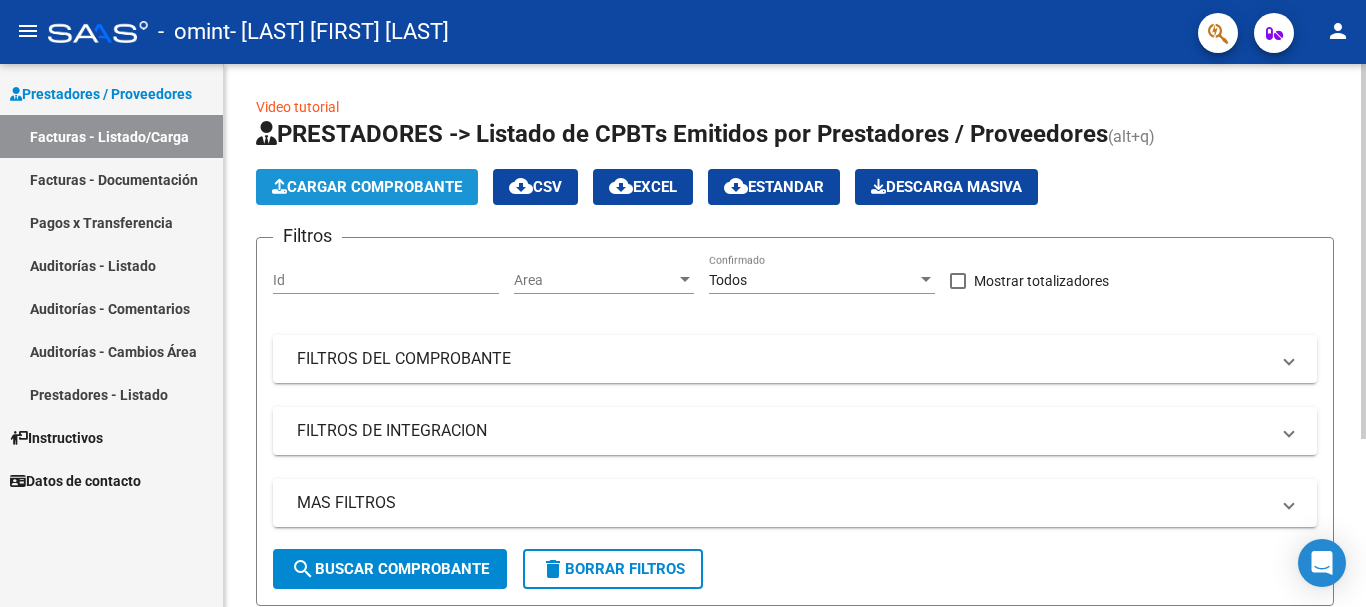 click on "Cargar Comprobante" 